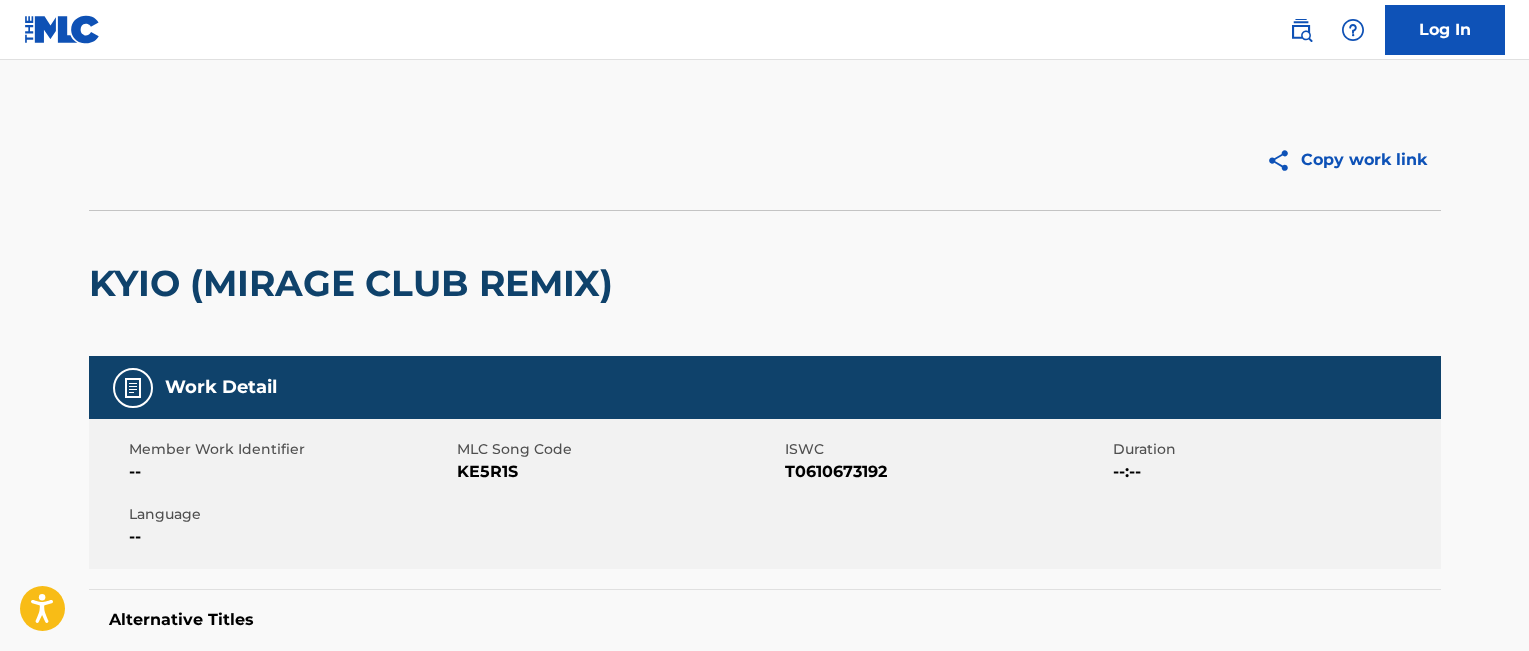 scroll, scrollTop: 0, scrollLeft: 0, axis: both 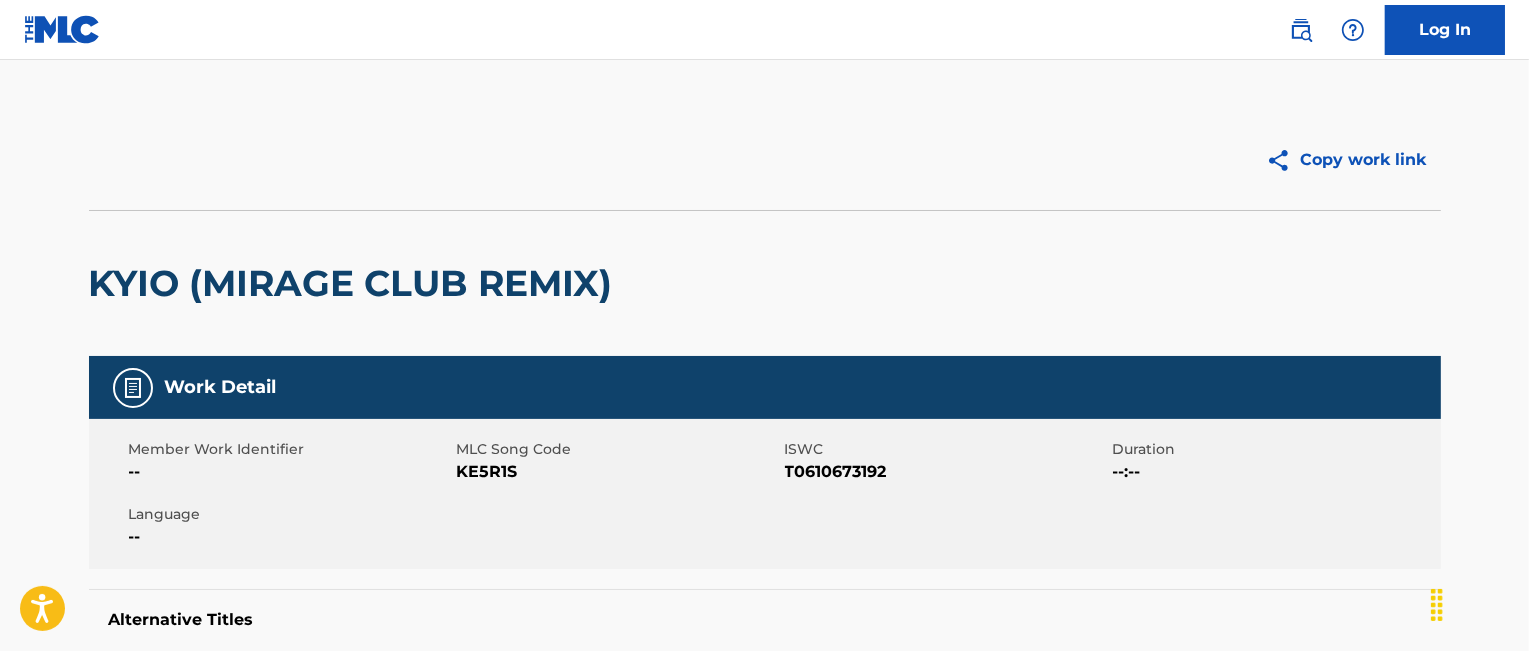 click on "Log In" at bounding box center (1445, 30) 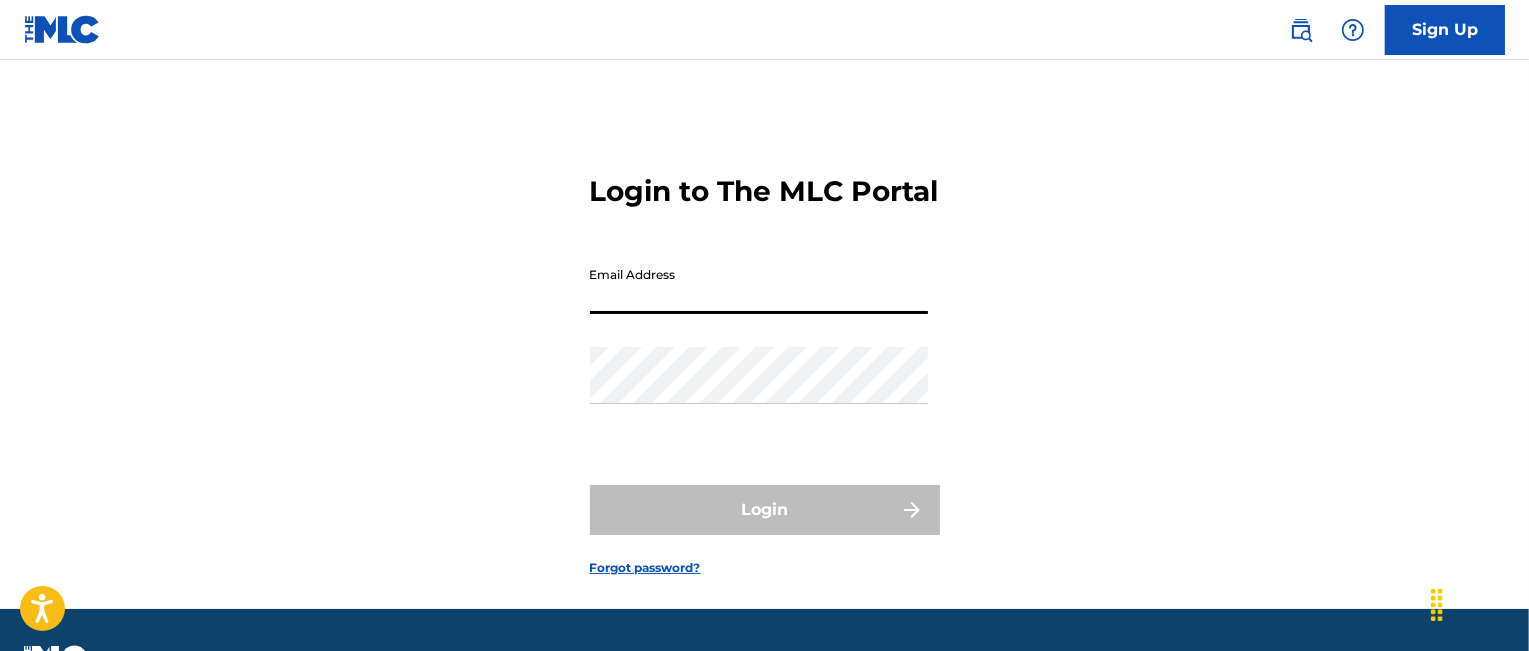click on "Email Address" at bounding box center [759, 285] 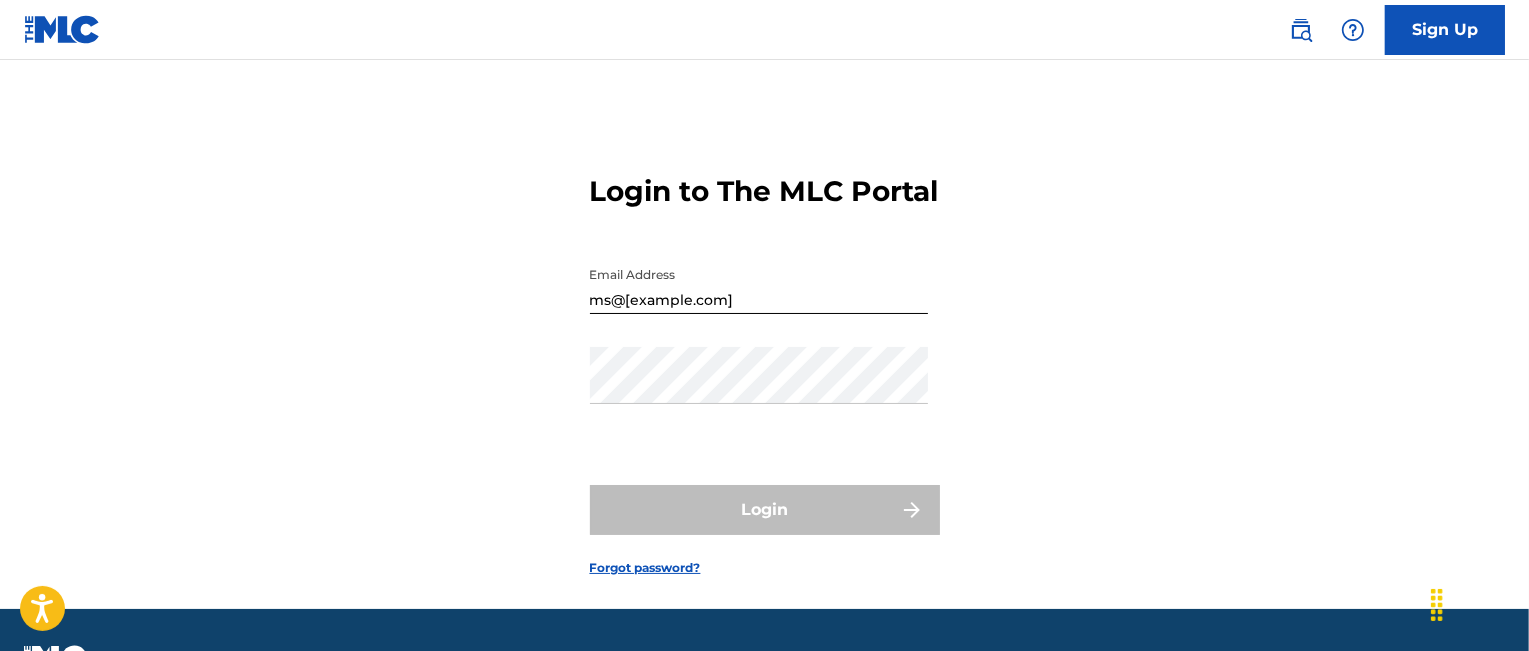 click on "Login to The MLC Portal Email Address ms@[example.com] Password Login Forgot password?" at bounding box center (765, 359) 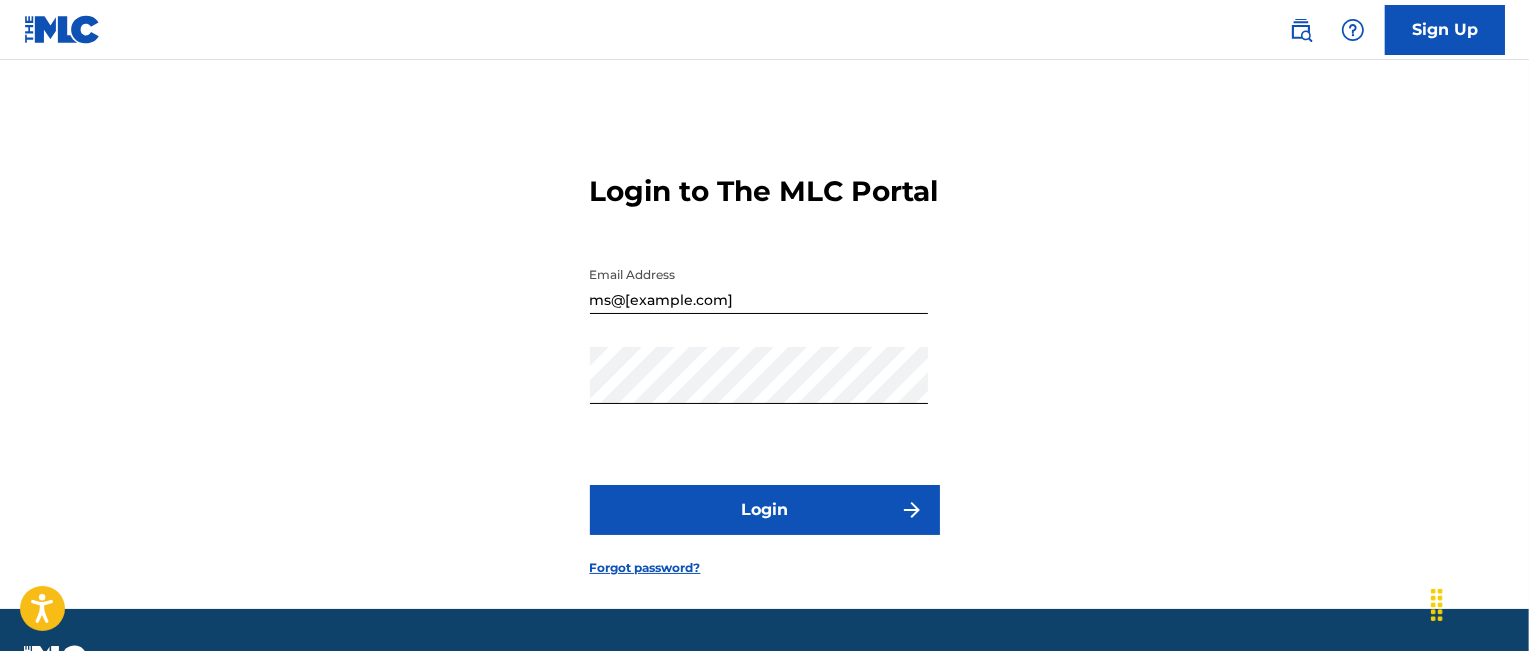 click on "Login" at bounding box center (765, 510) 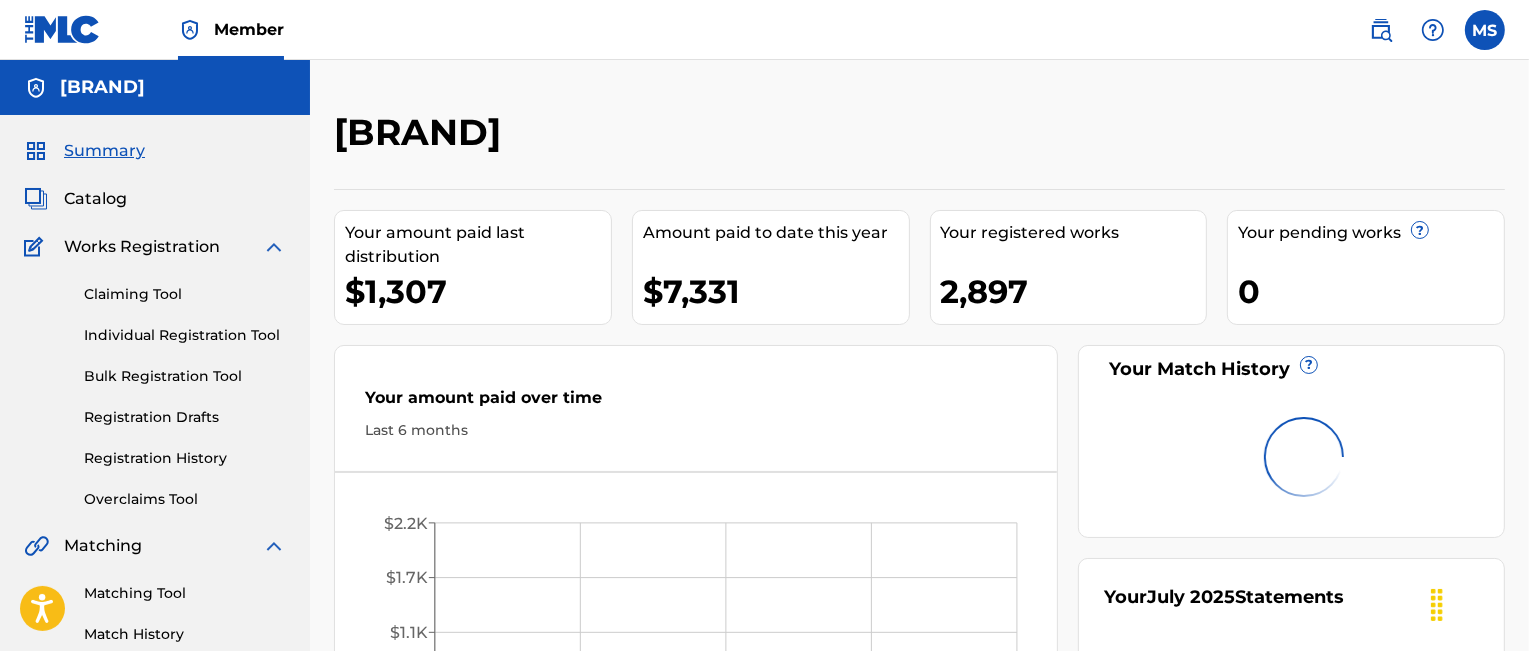 scroll, scrollTop: 0, scrollLeft: 0, axis: both 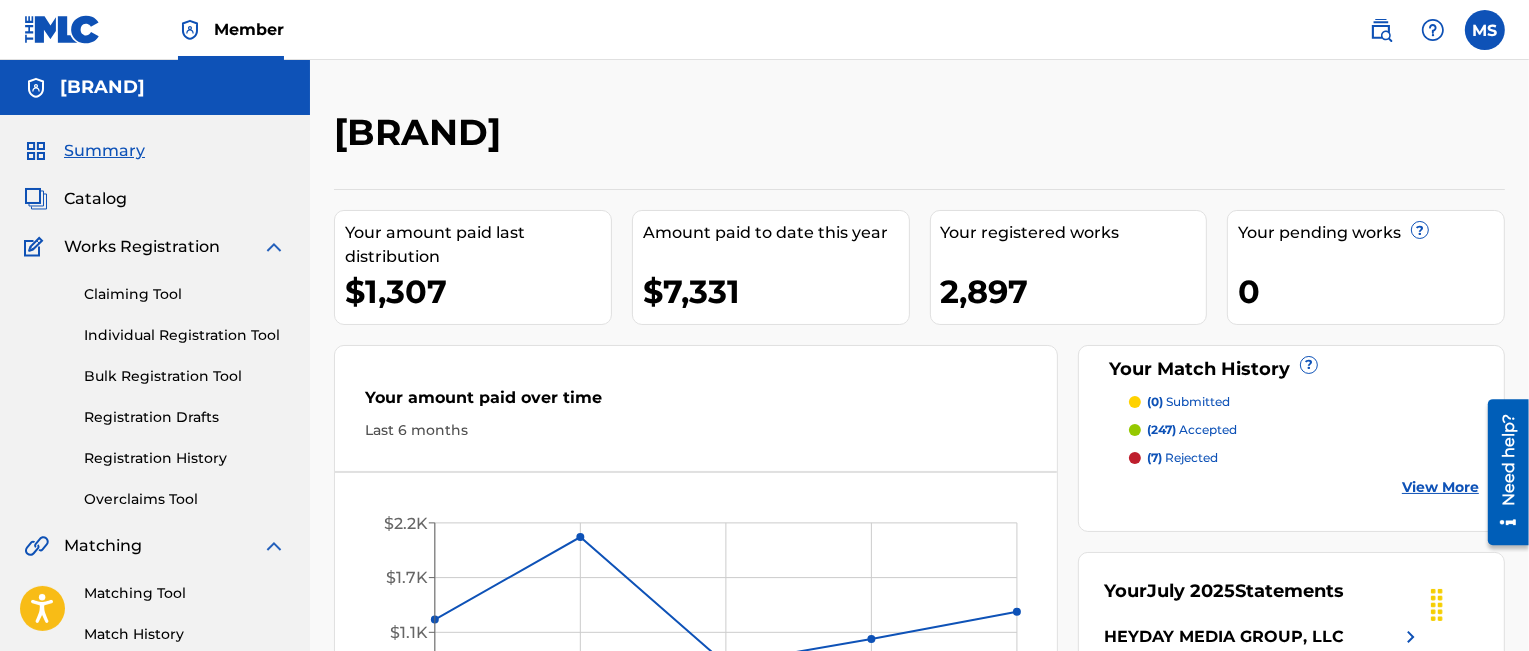 click on "Catalog" at bounding box center [95, 199] 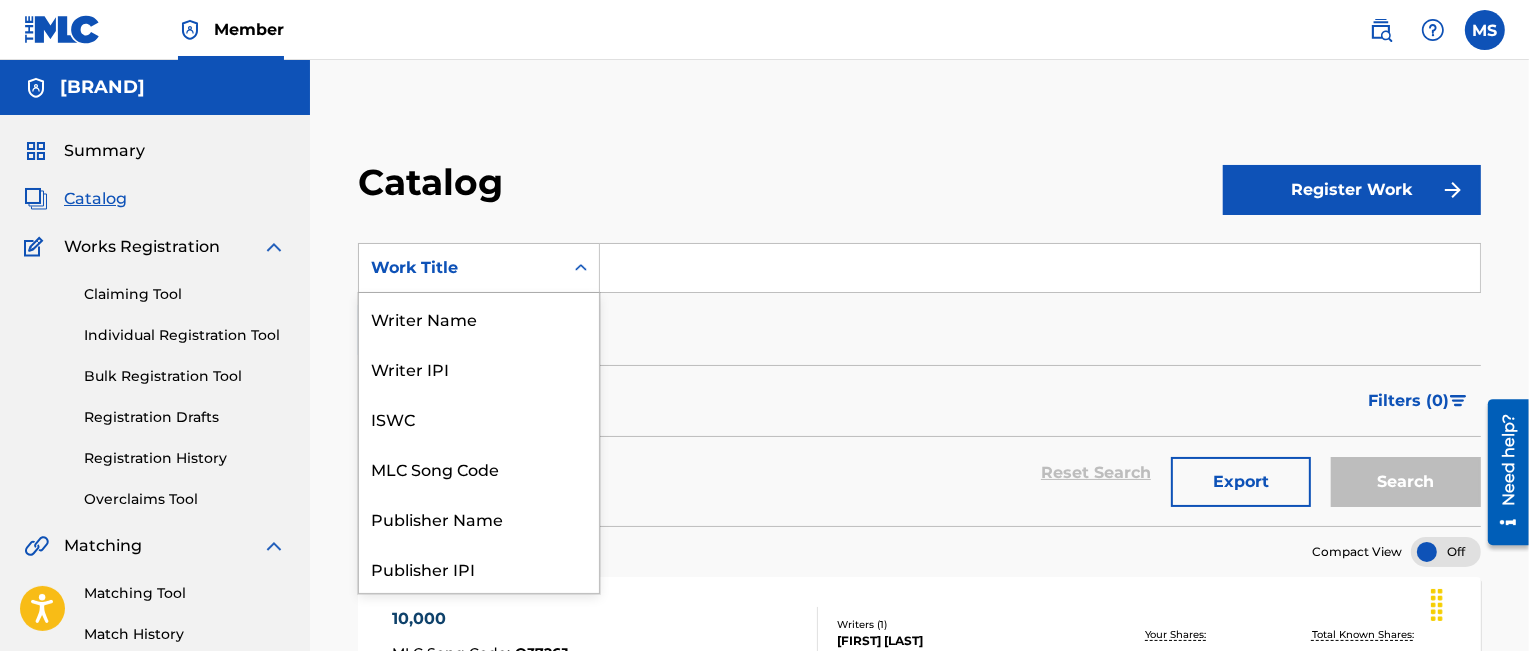 click 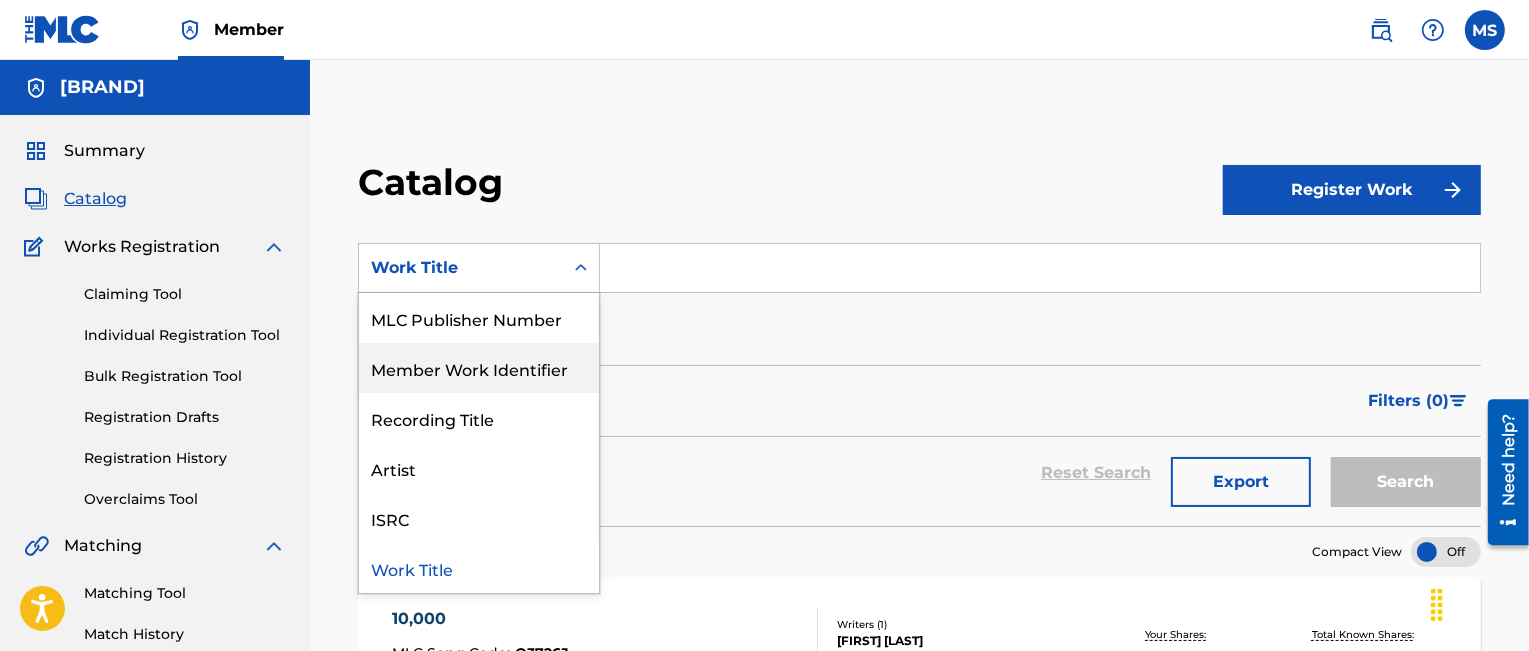 click on "Member Work Identifier" at bounding box center [479, 368] 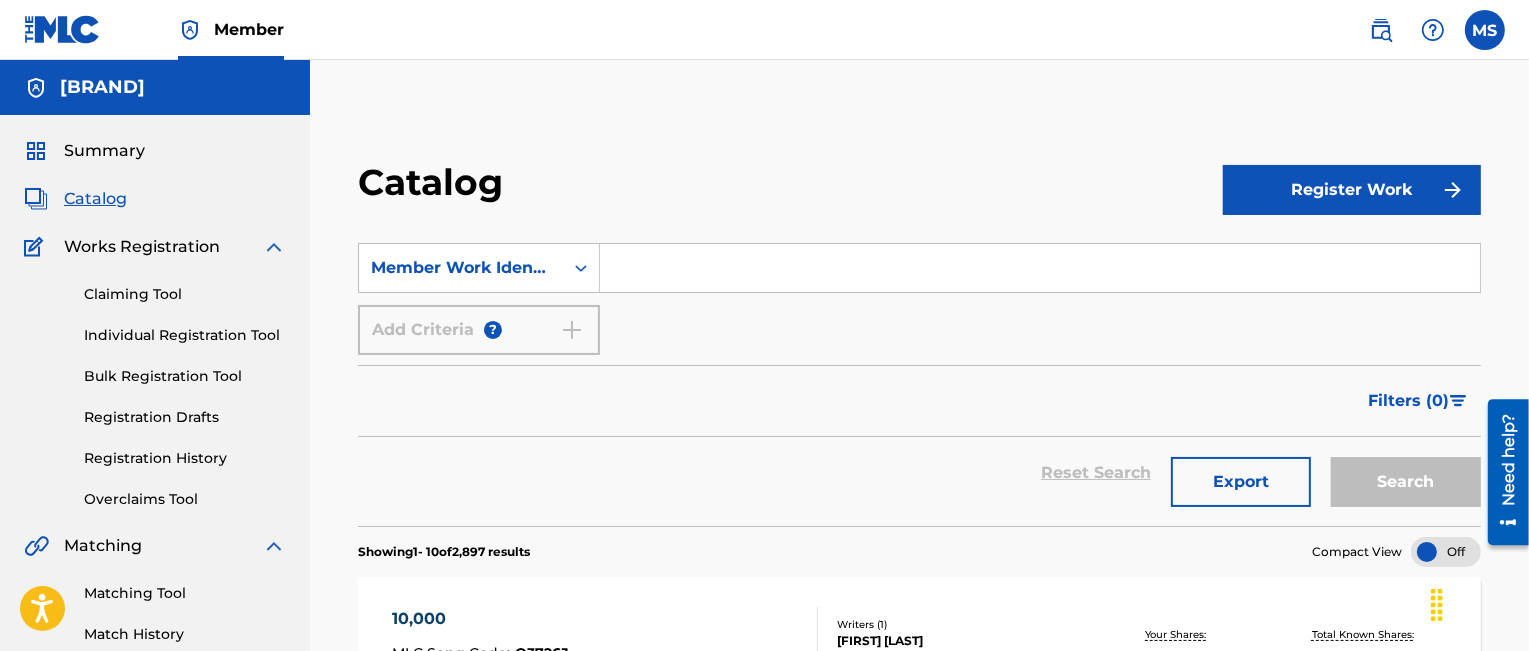 click at bounding box center (1040, 268) 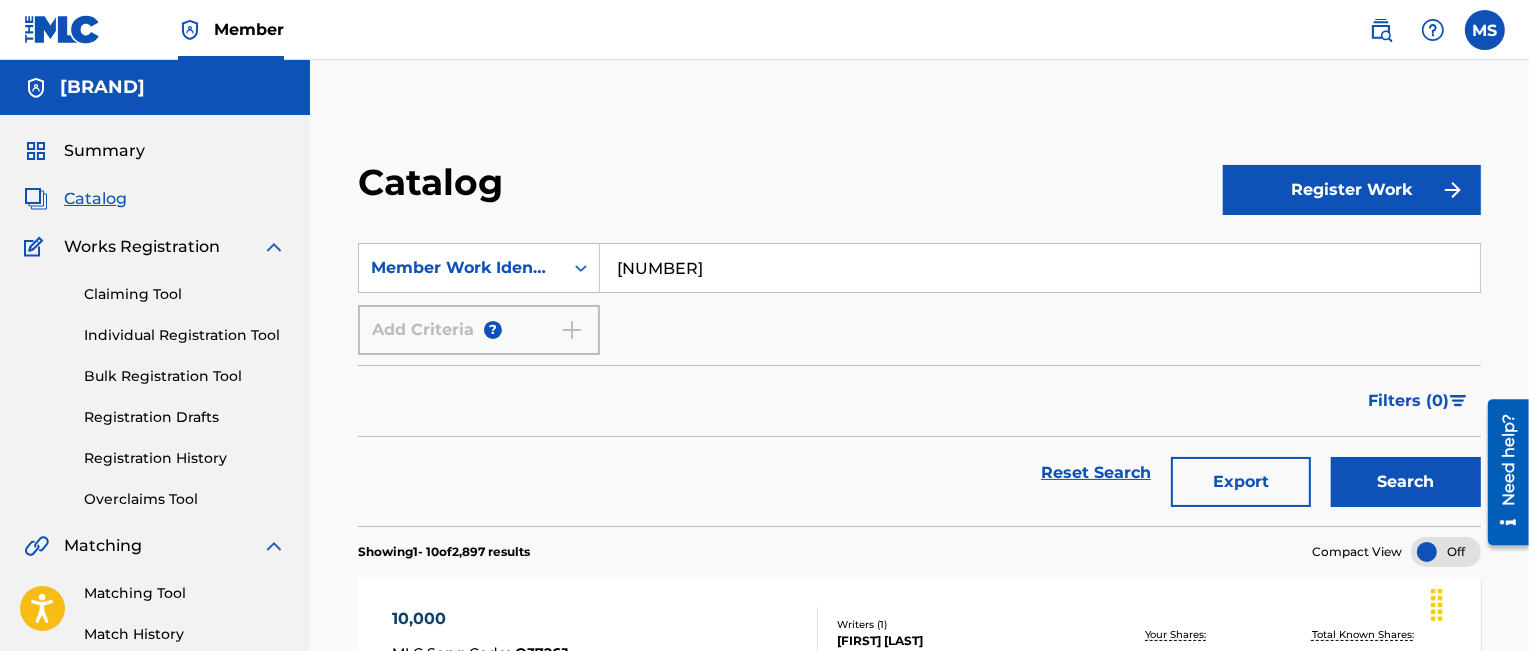 click on "Search" at bounding box center [1406, 482] 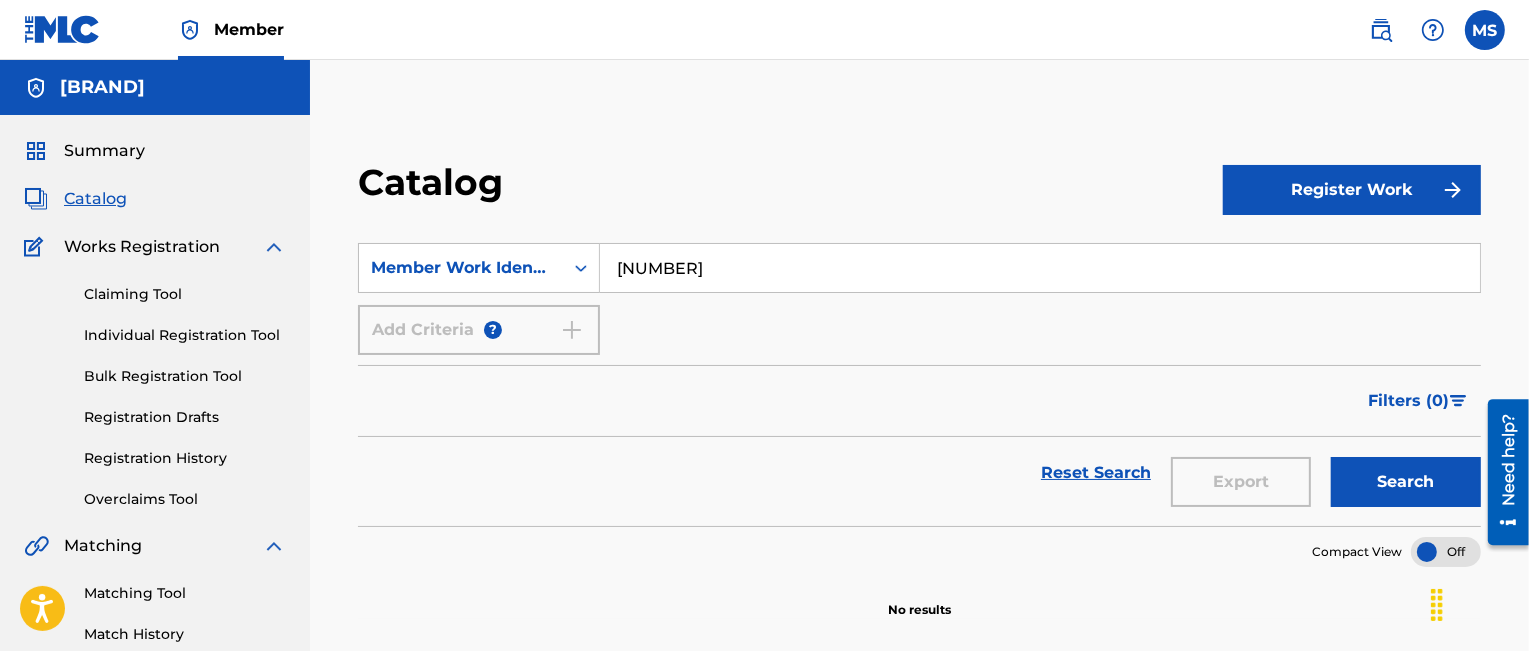 click on "[NUMBER]" at bounding box center (1040, 268) 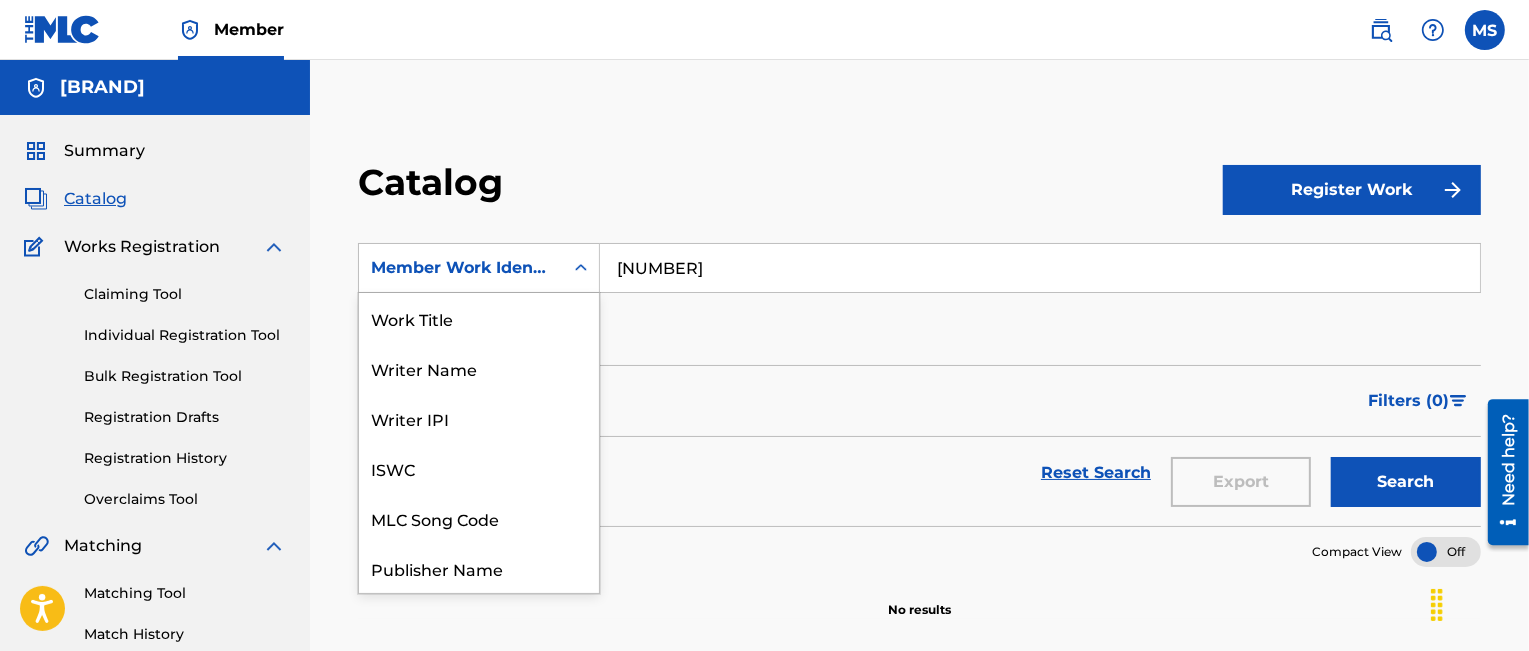 click 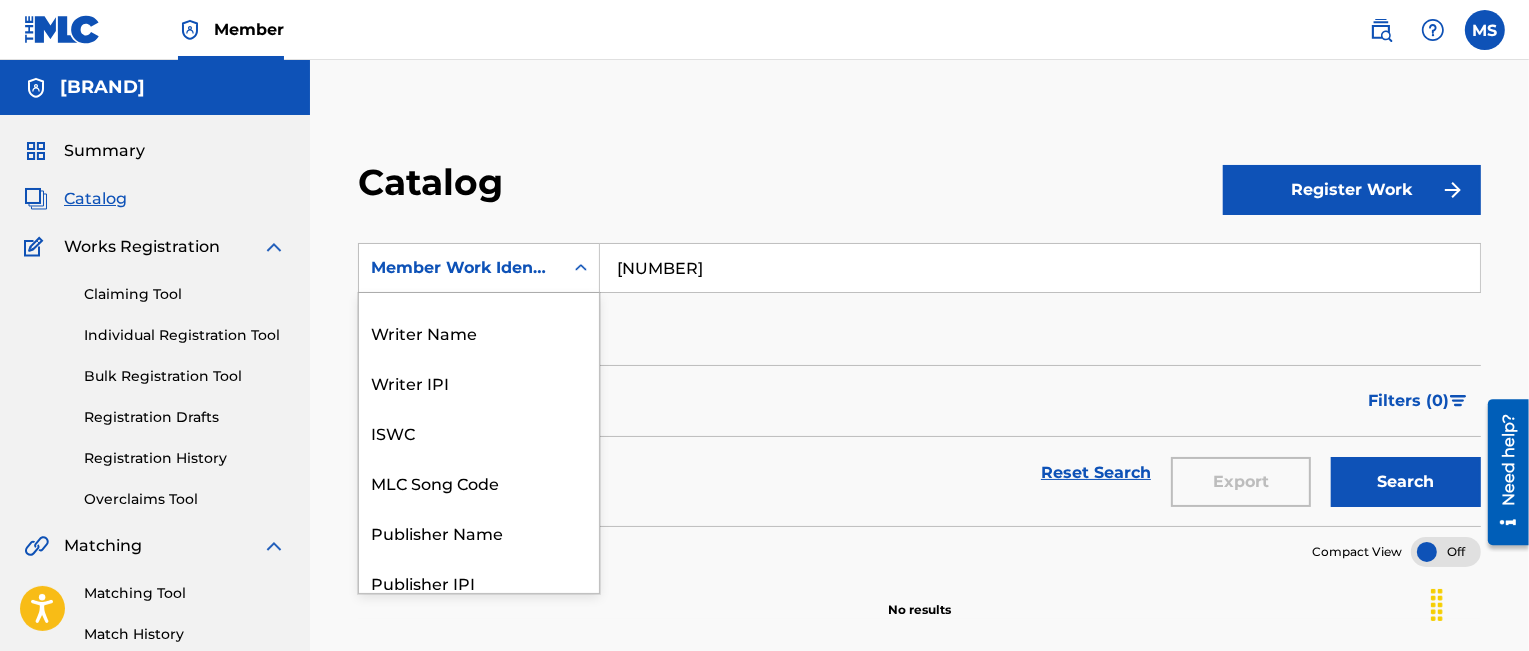 scroll, scrollTop: 0, scrollLeft: 0, axis: both 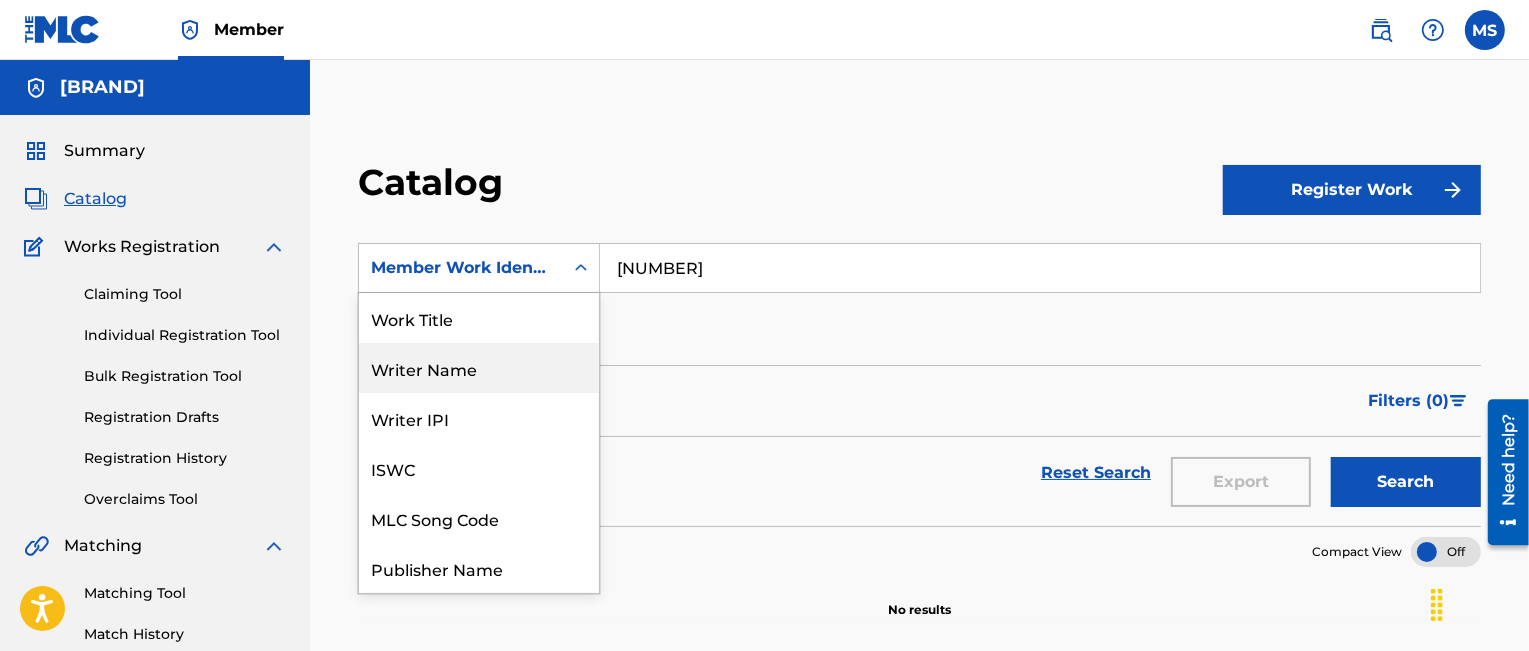 click on "Writer Name" at bounding box center [479, 368] 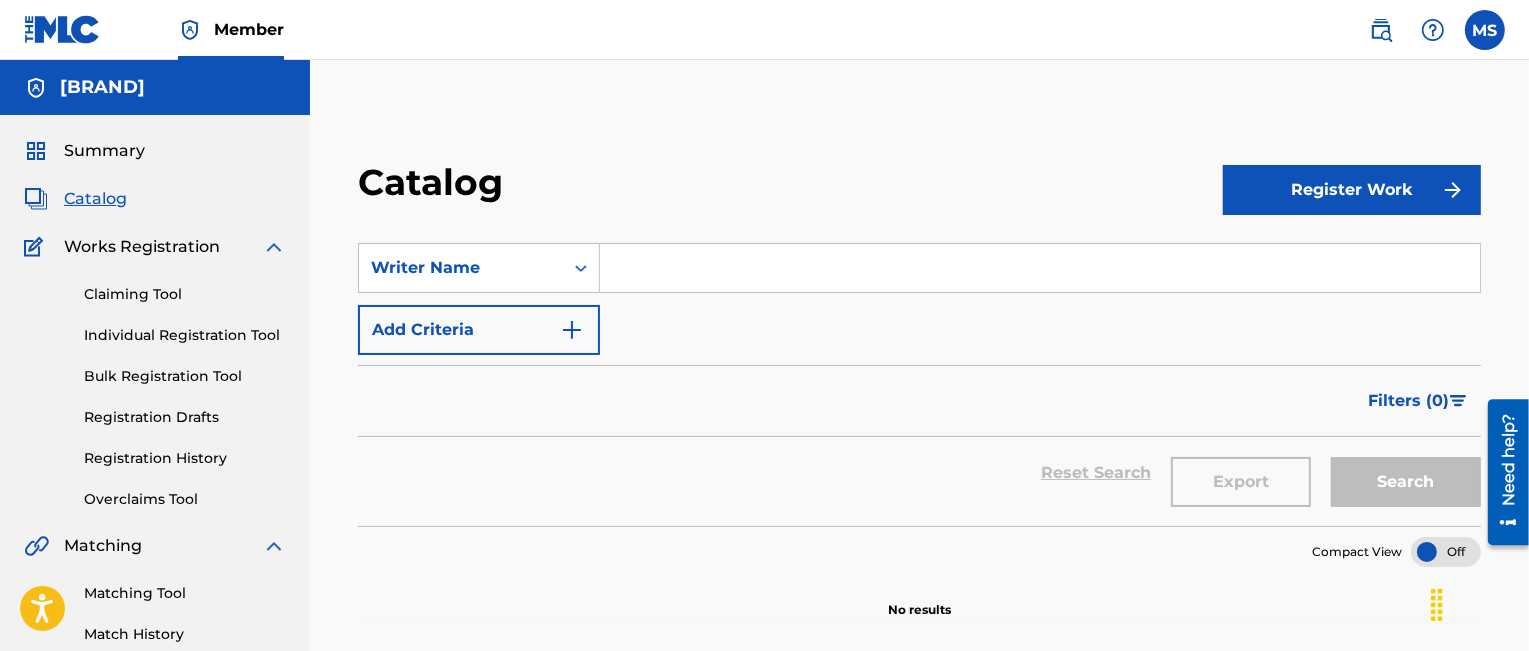 click at bounding box center [1040, 268] 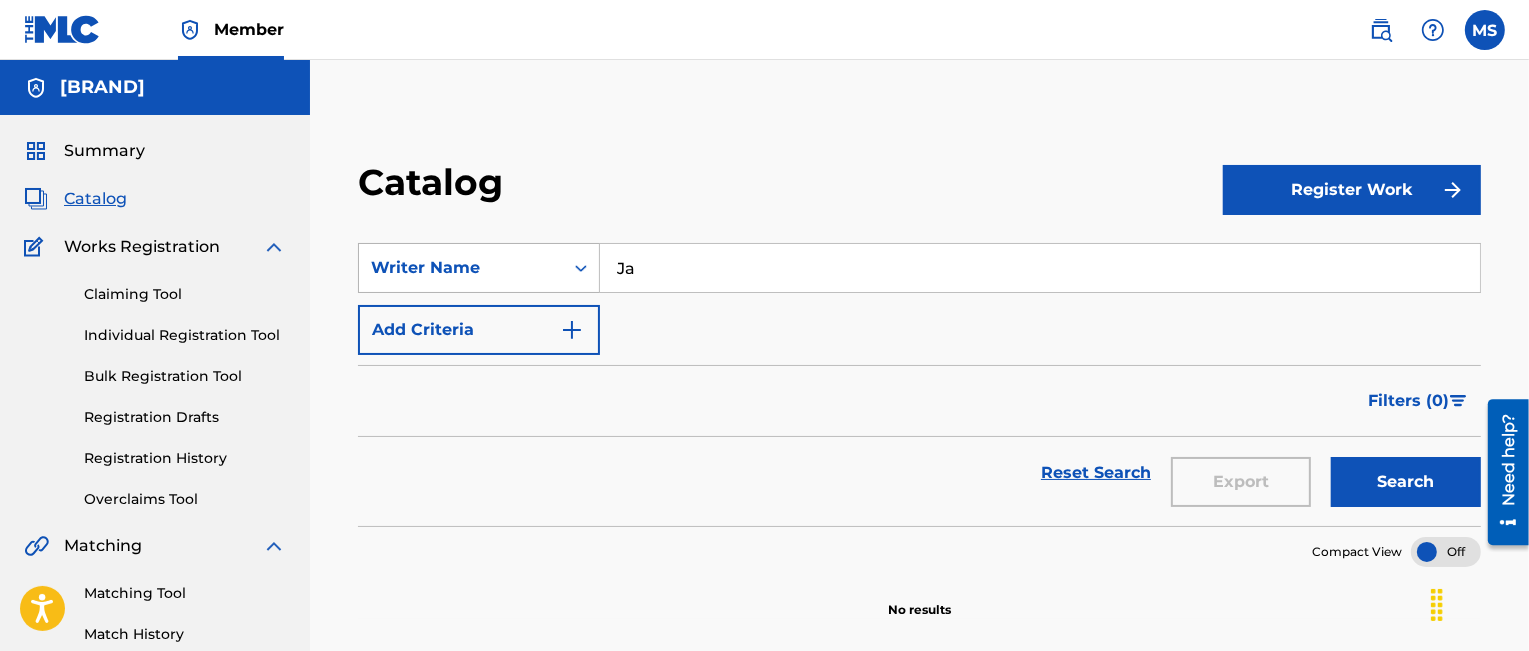 drag, startPoint x: 652, startPoint y: 262, endPoint x: 582, endPoint y: 262, distance: 70 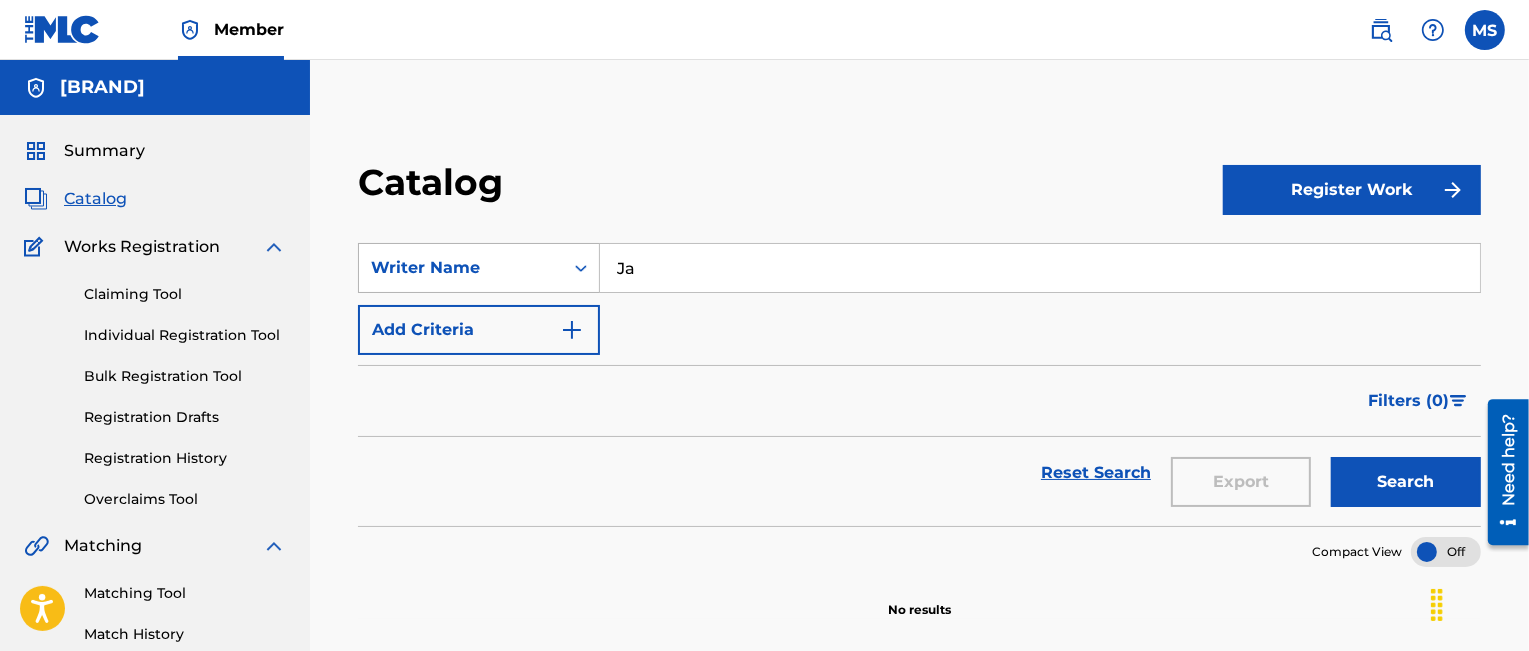 paste on "[FIRST] [LAST]" 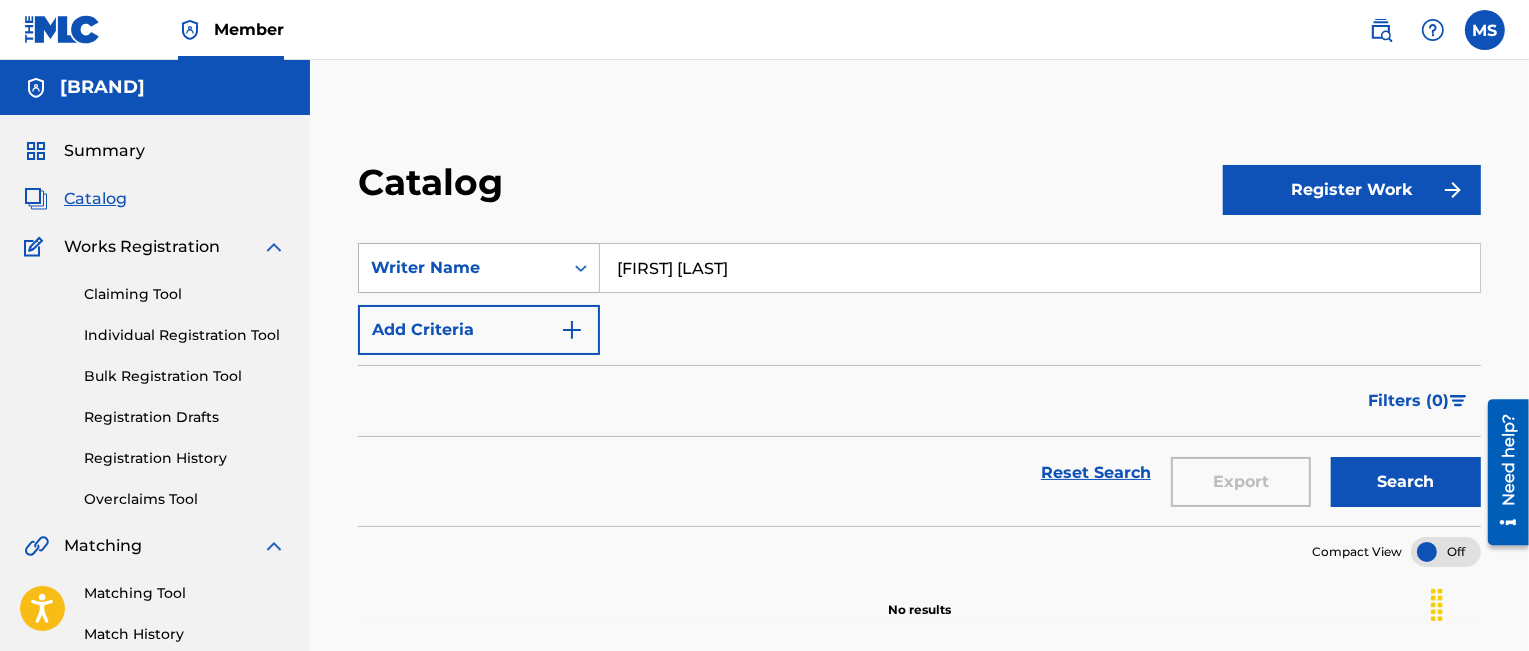 type on "[FIRST] [LAST]" 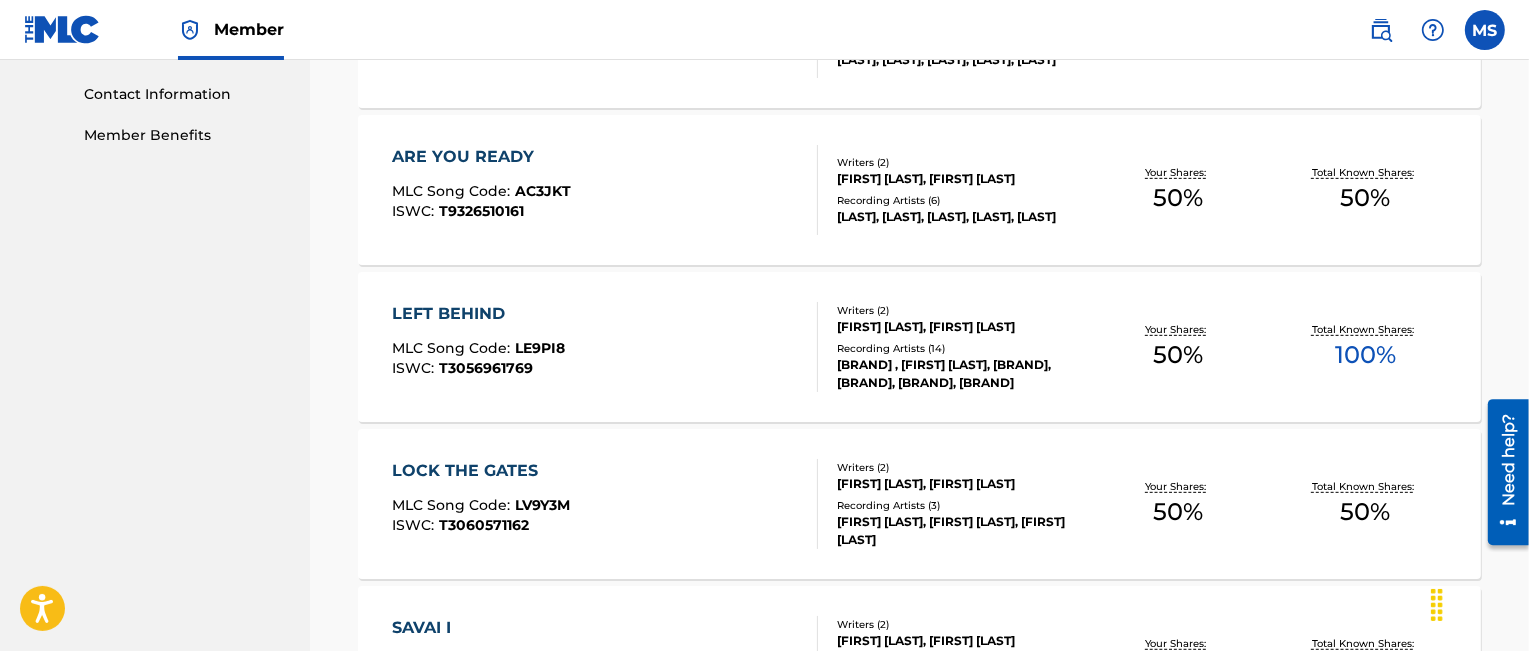 scroll, scrollTop: 466, scrollLeft: 0, axis: vertical 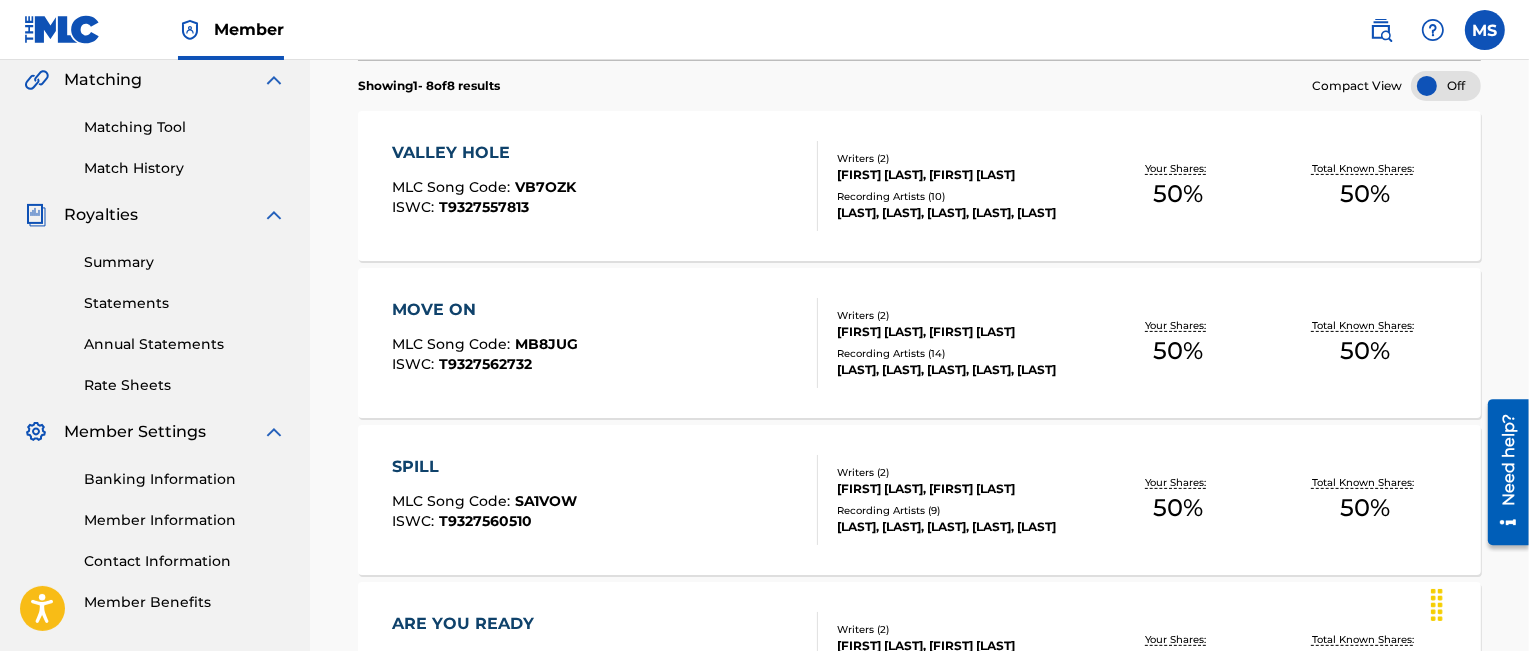 click at bounding box center [1446, 86] 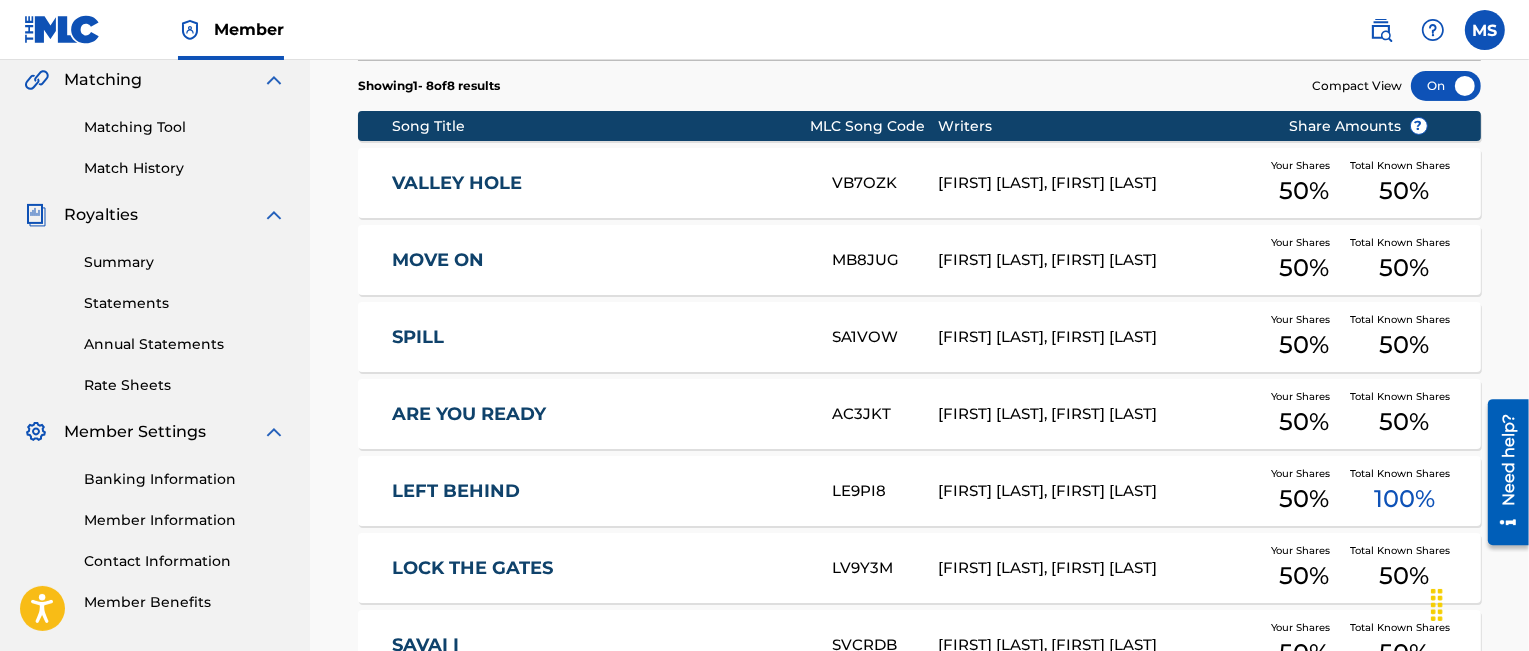click on "VALLEY HOLE" at bounding box center (598, 183) 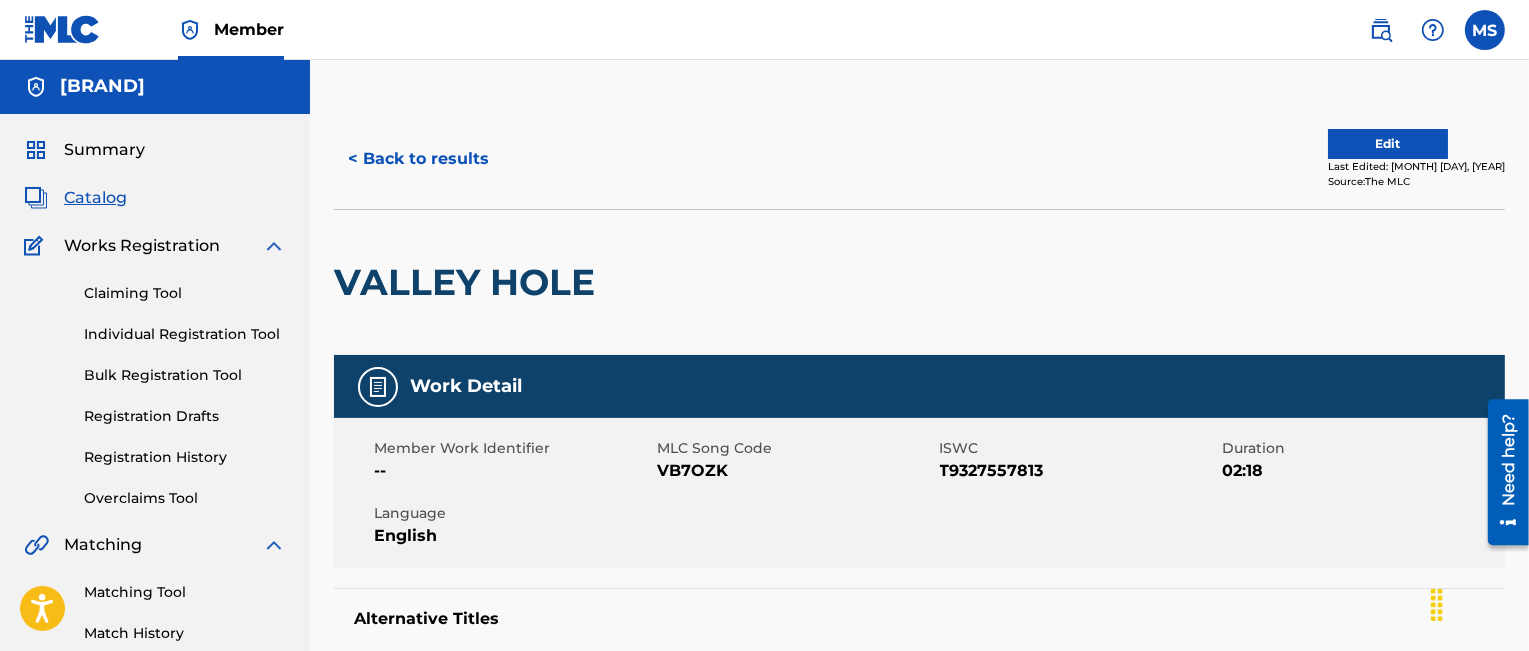 scroll, scrollTop: 0, scrollLeft: 0, axis: both 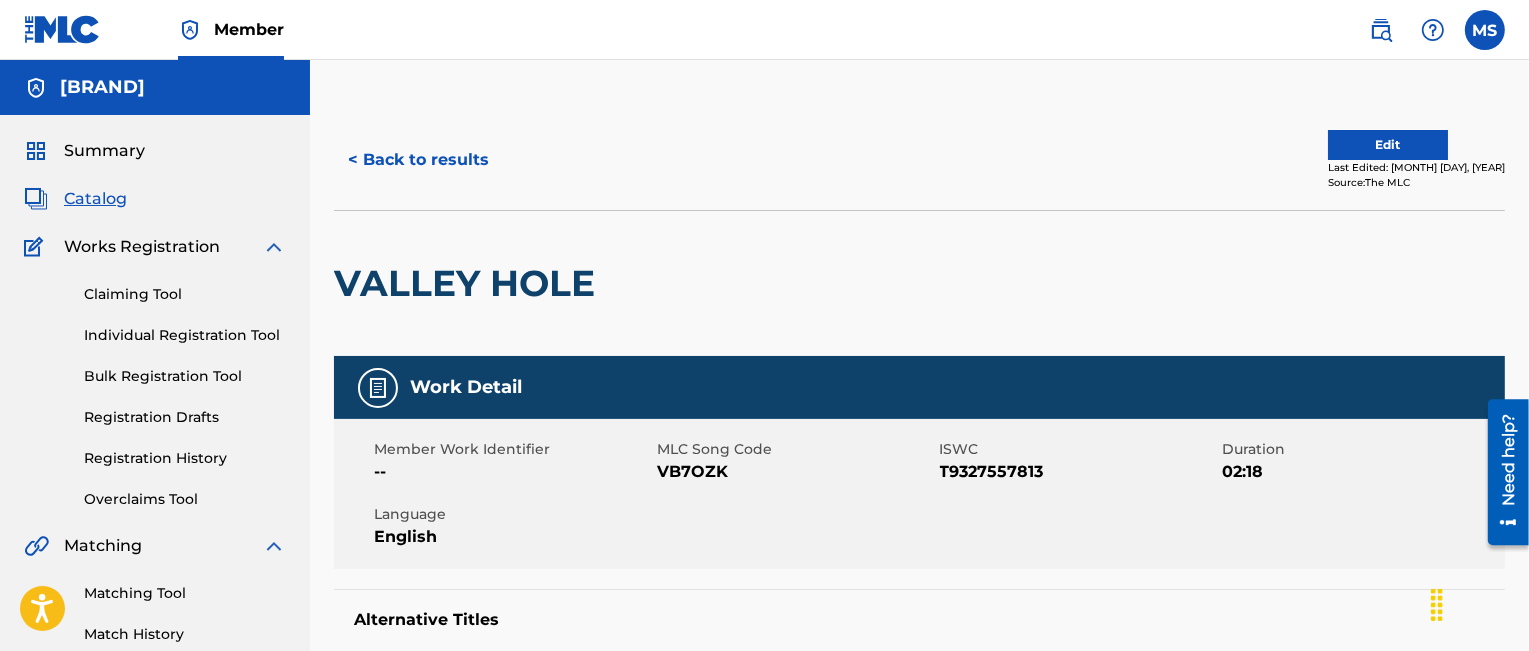 click on "< Back to results" at bounding box center (418, 160) 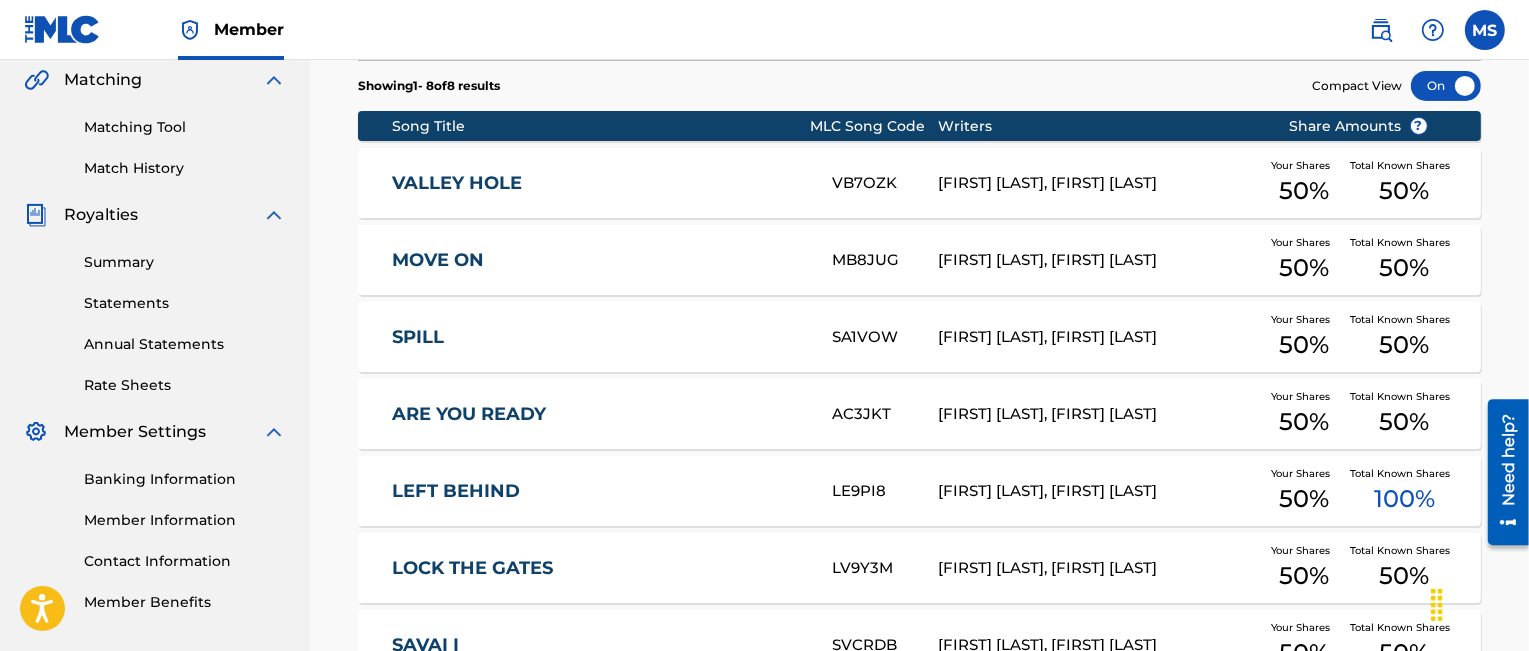 scroll, scrollTop: 0, scrollLeft: 0, axis: both 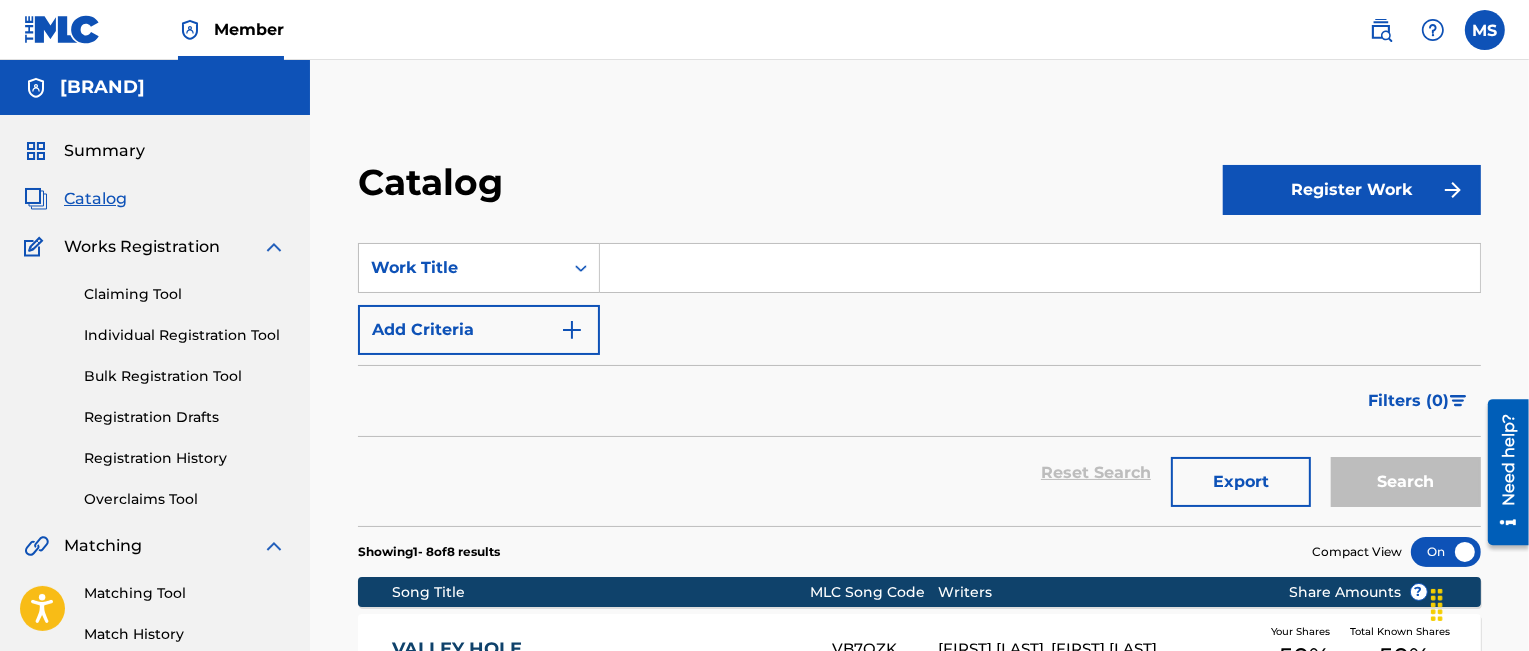 click on "Summary" at bounding box center (104, 151) 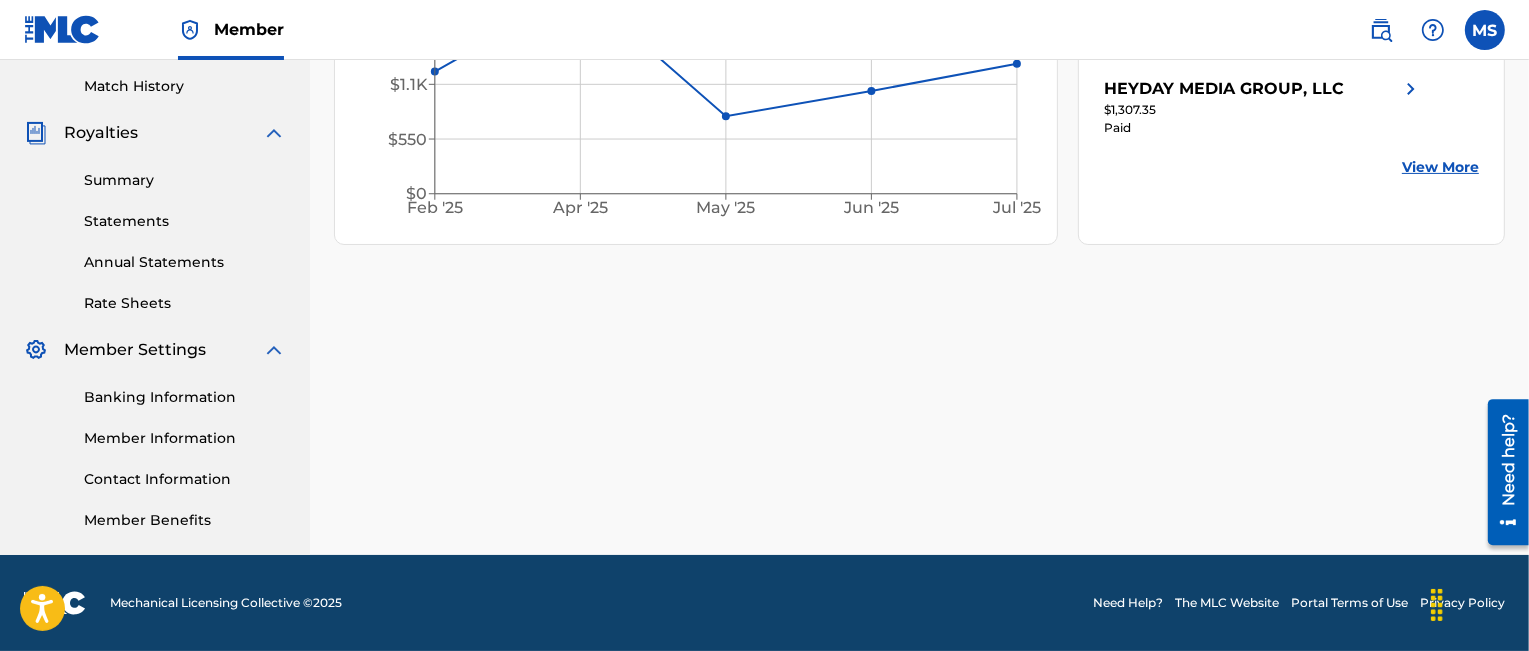 scroll, scrollTop: 0, scrollLeft: 0, axis: both 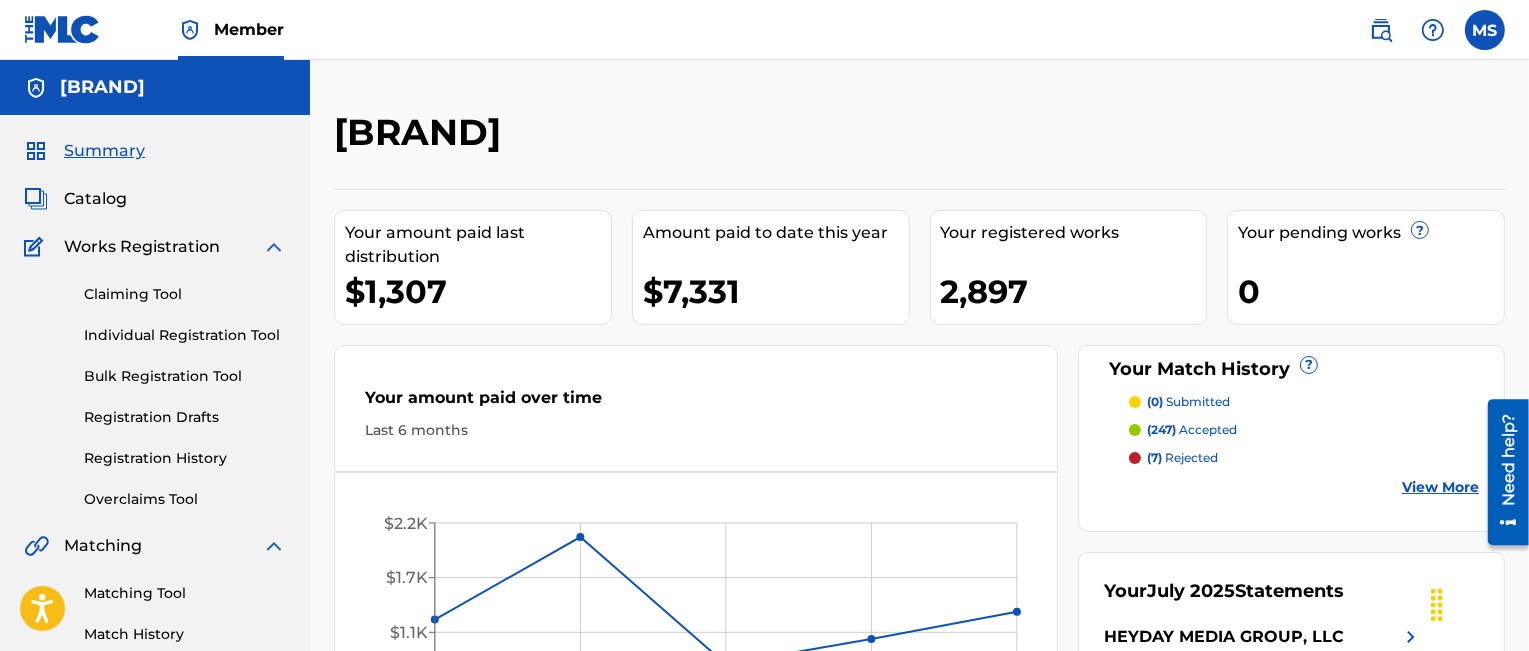 click on "Individual Registration Tool" at bounding box center [185, 335] 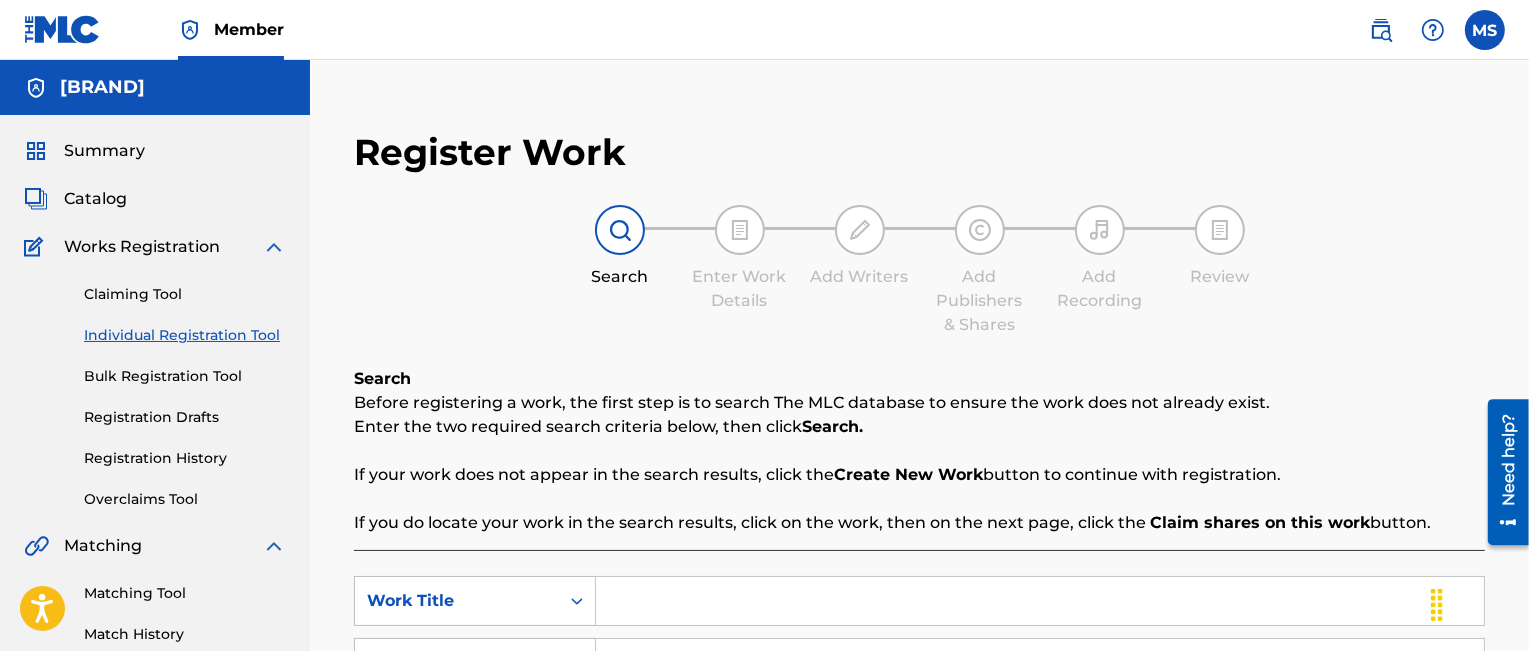 scroll, scrollTop: 466, scrollLeft: 0, axis: vertical 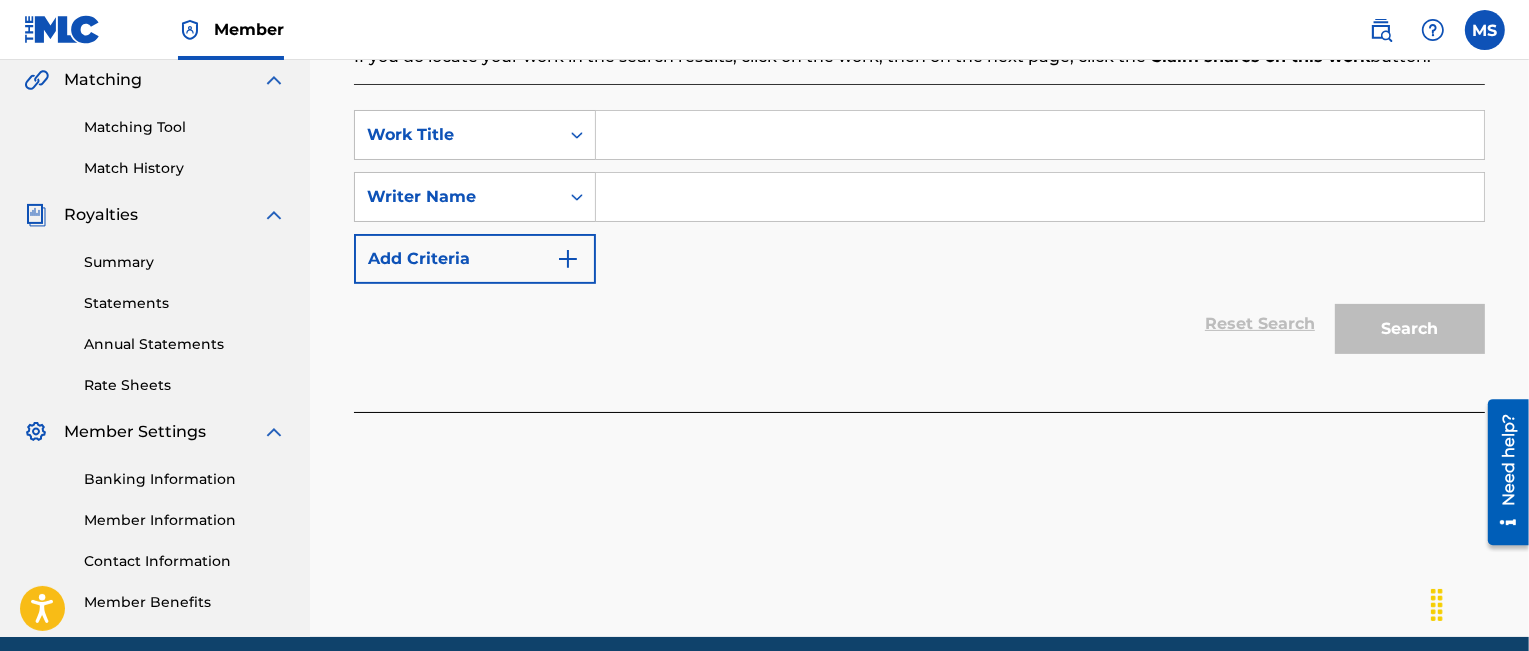 click at bounding box center [1040, 135] 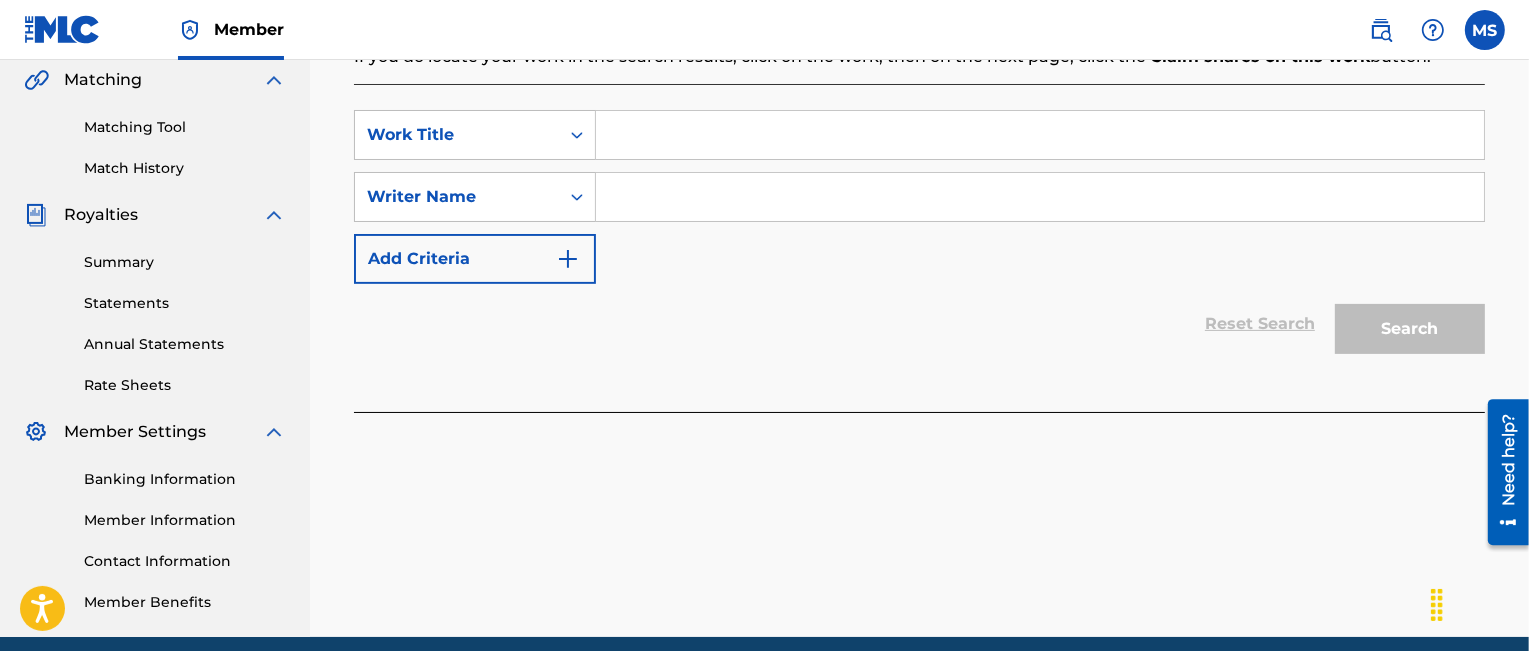 paste on "1 On 1" 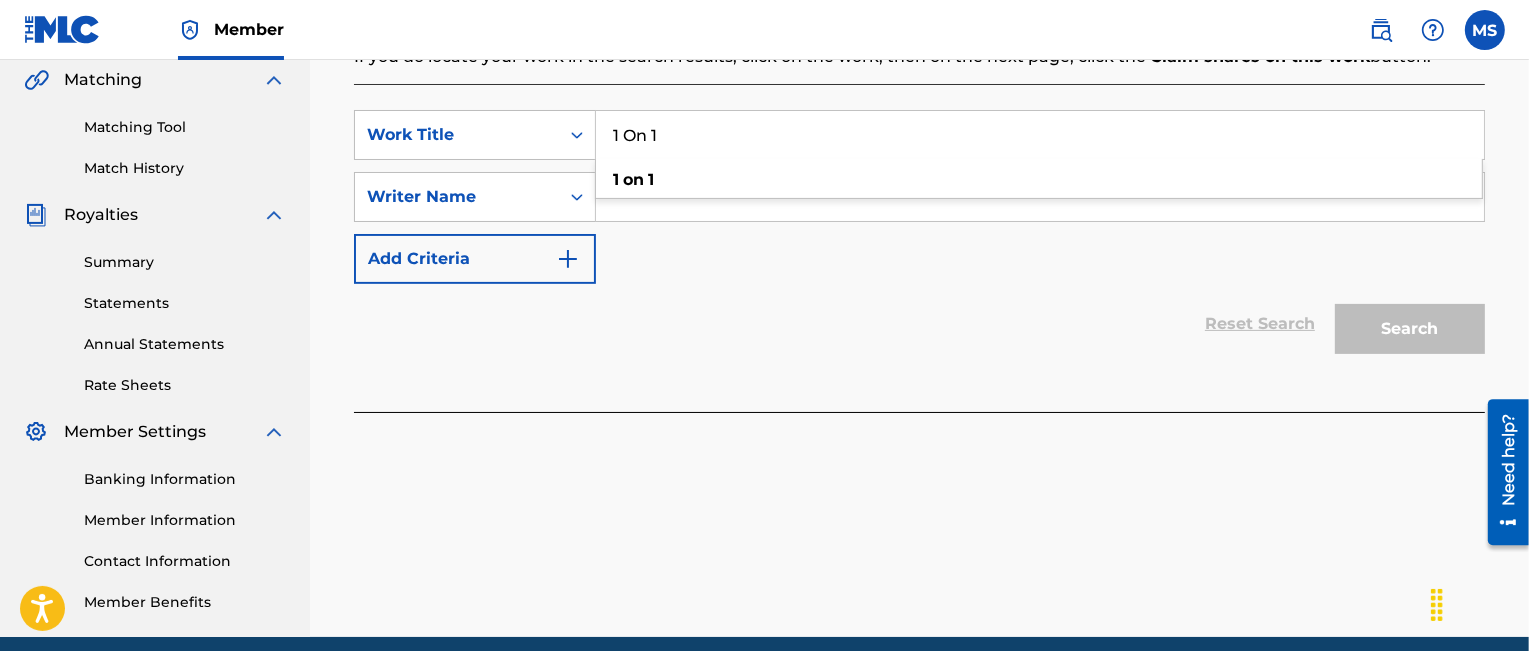 click on "1 On 1" at bounding box center (1040, 135) 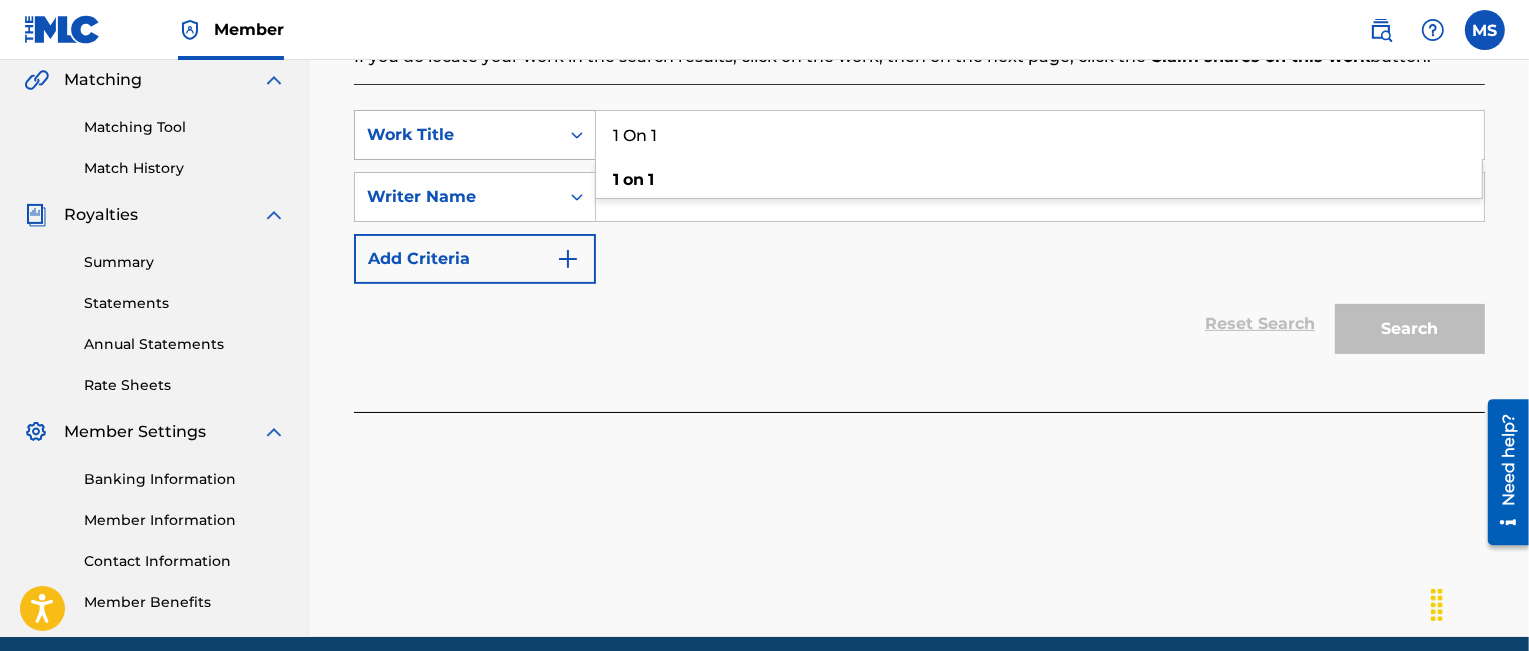 type on "1 On 1" 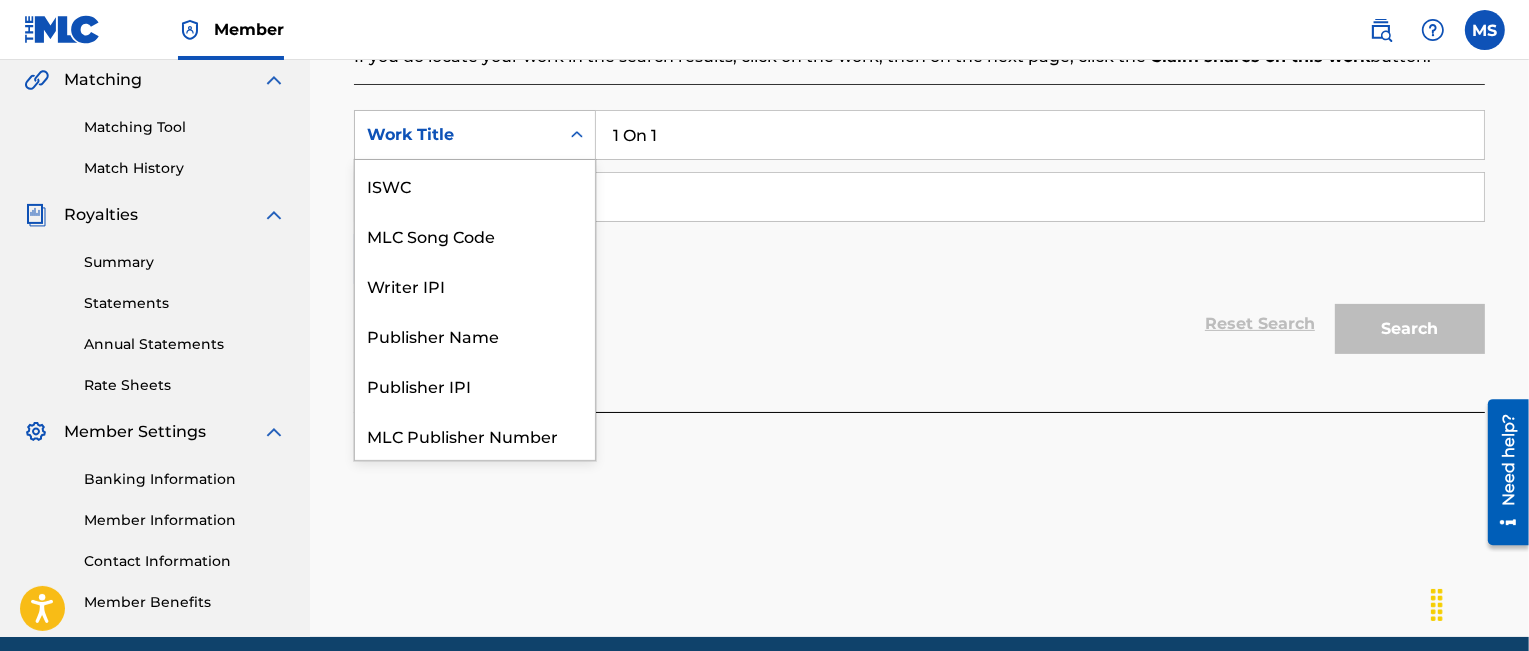 scroll, scrollTop: 50, scrollLeft: 0, axis: vertical 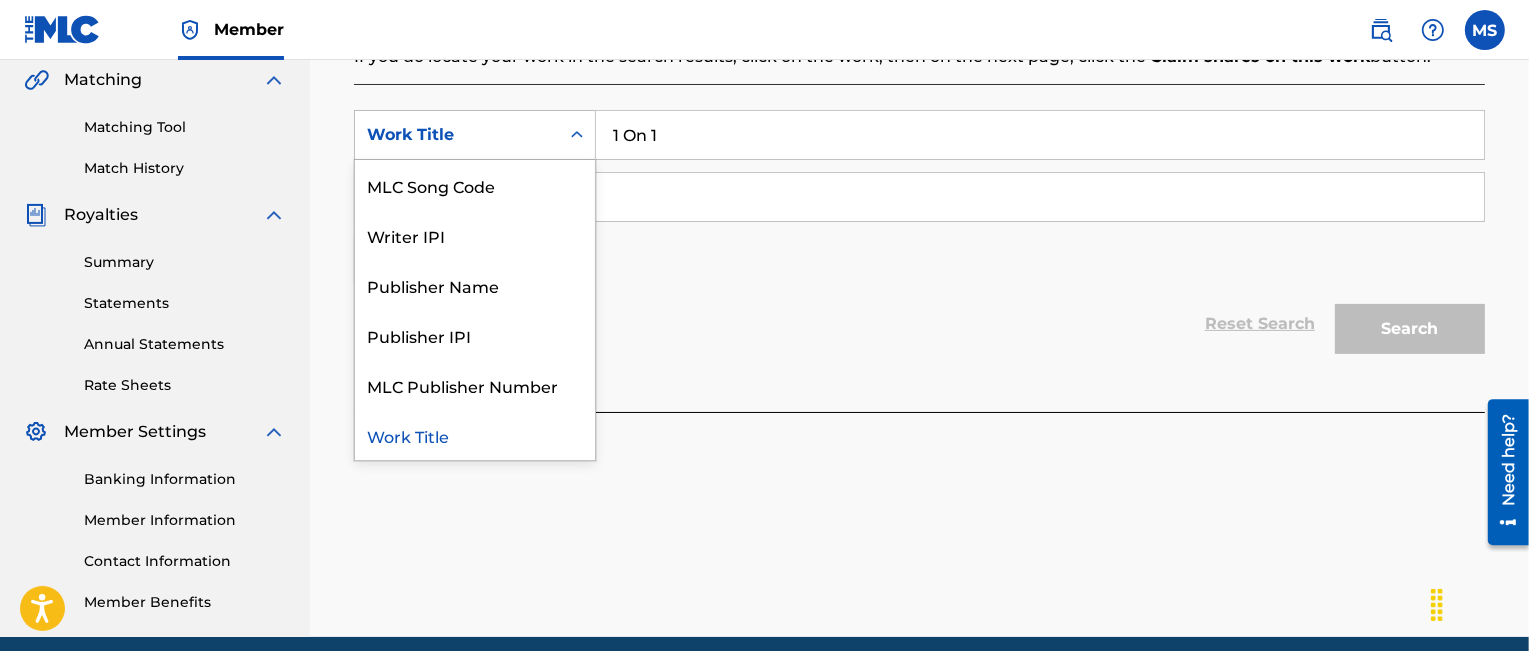 click on "Work Title" at bounding box center (457, 135) 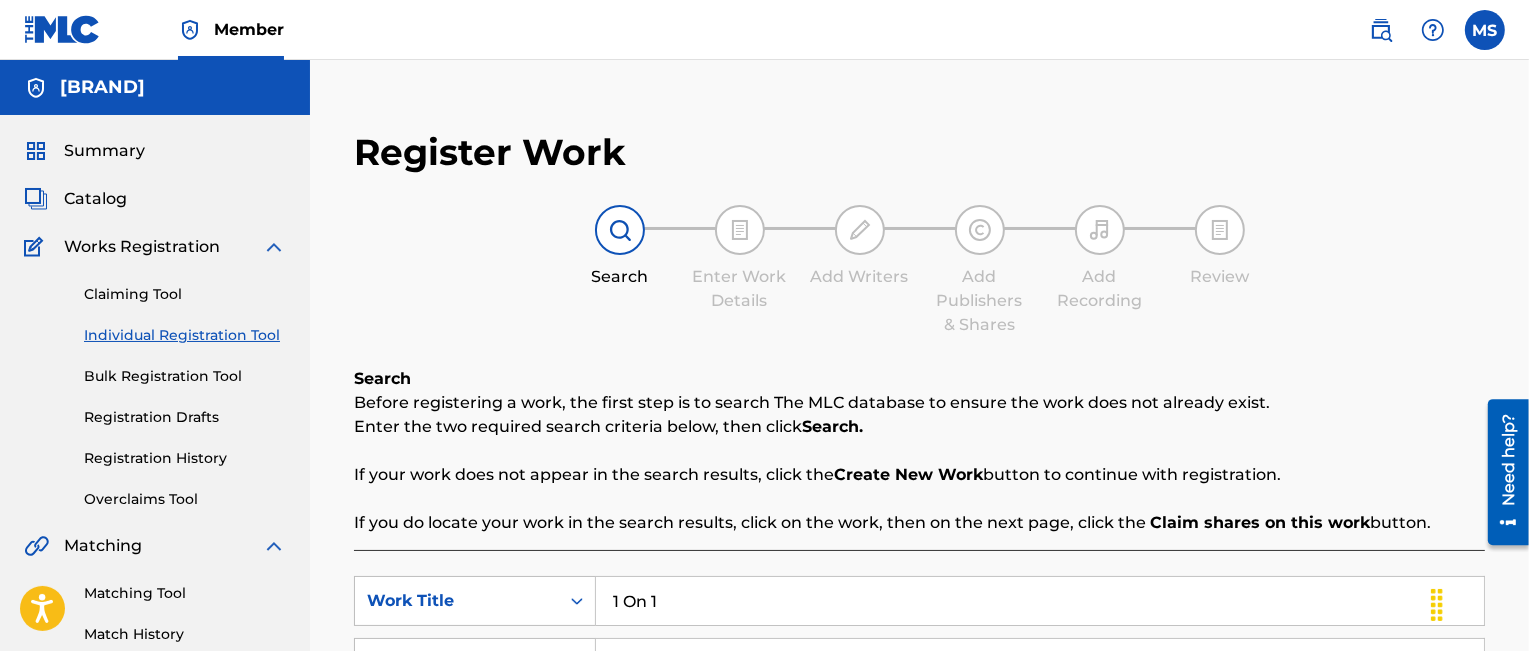 scroll, scrollTop: 466, scrollLeft: 0, axis: vertical 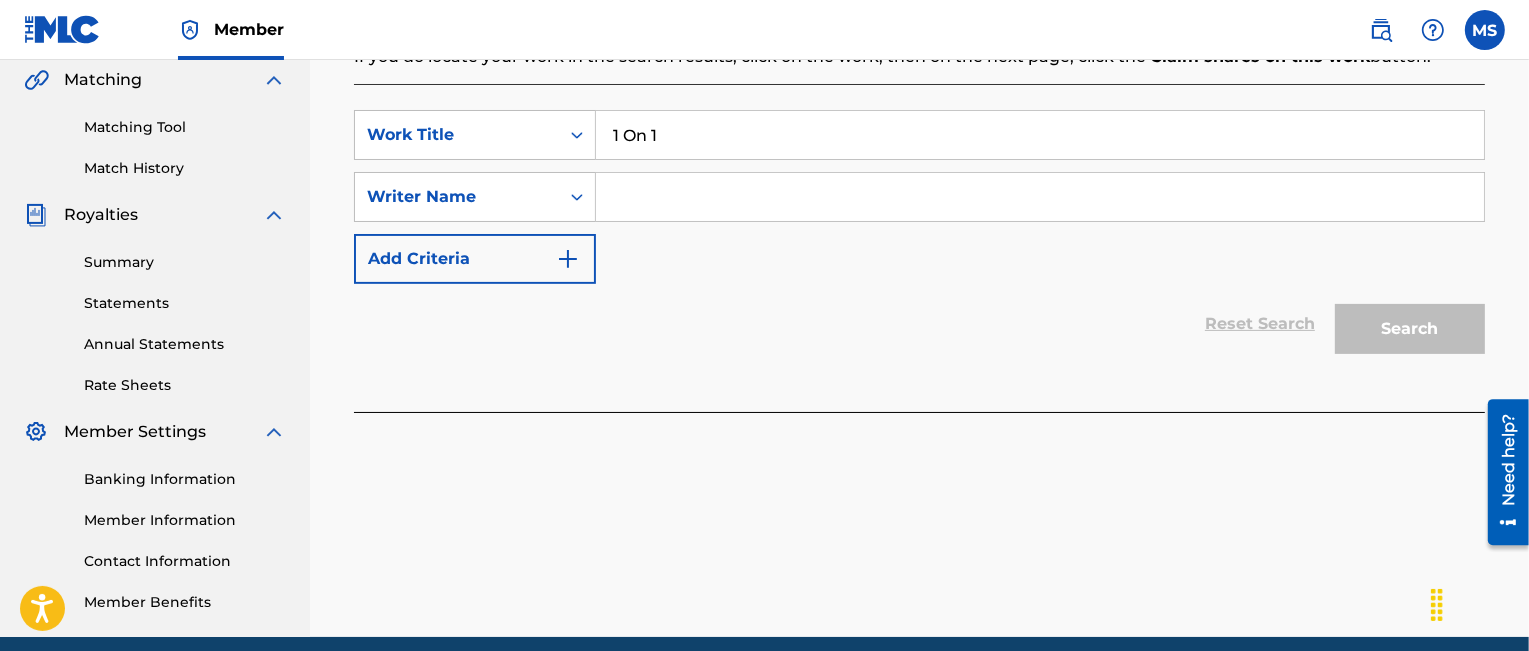 click at bounding box center [1040, 197] 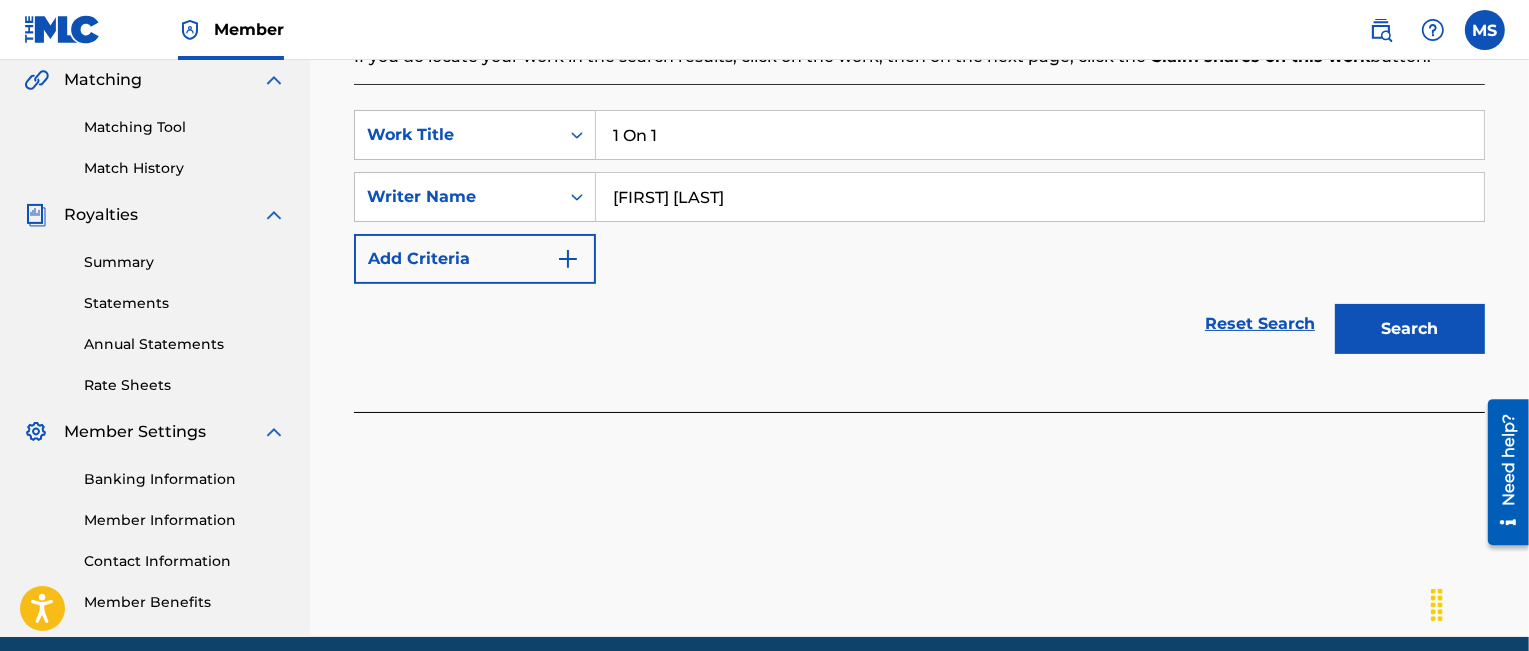 type on "[FIRST] [LAST]" 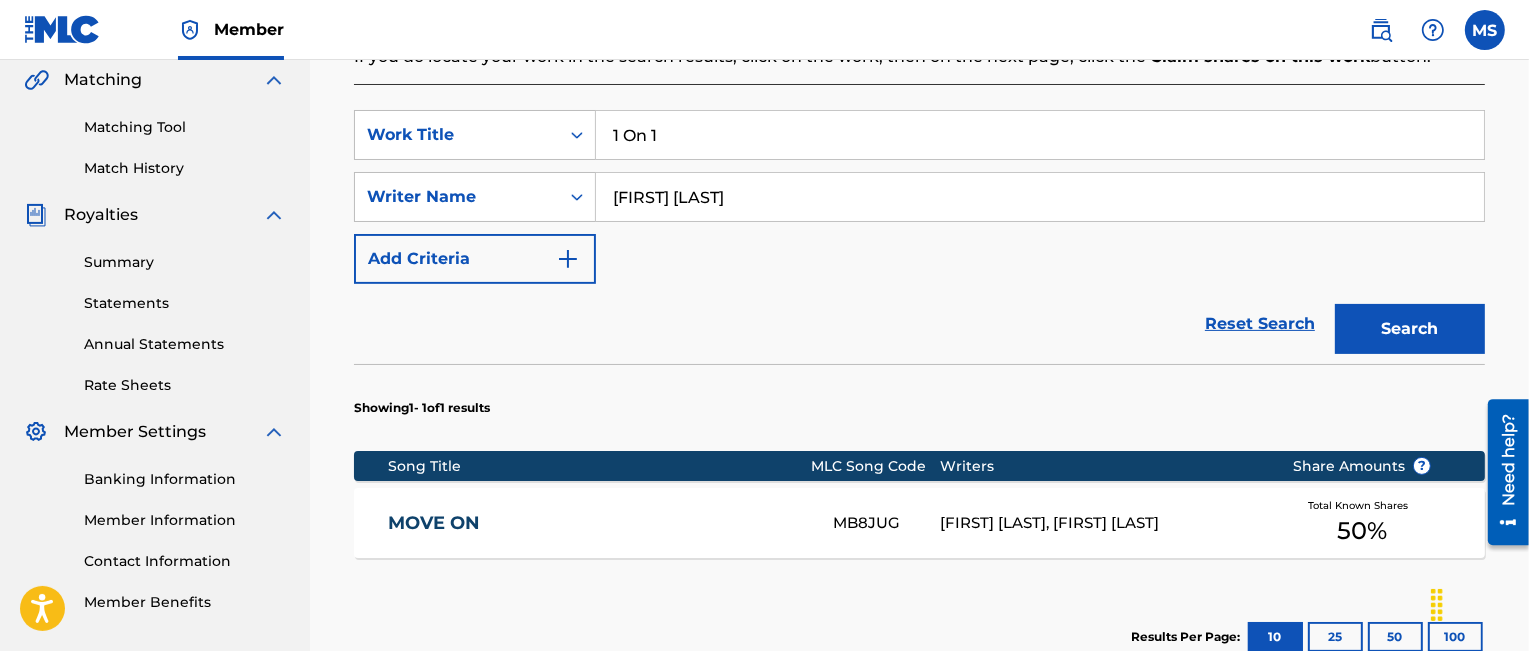 scroll, scrollTop: 733, scrollLeft: 0, axis: vertical 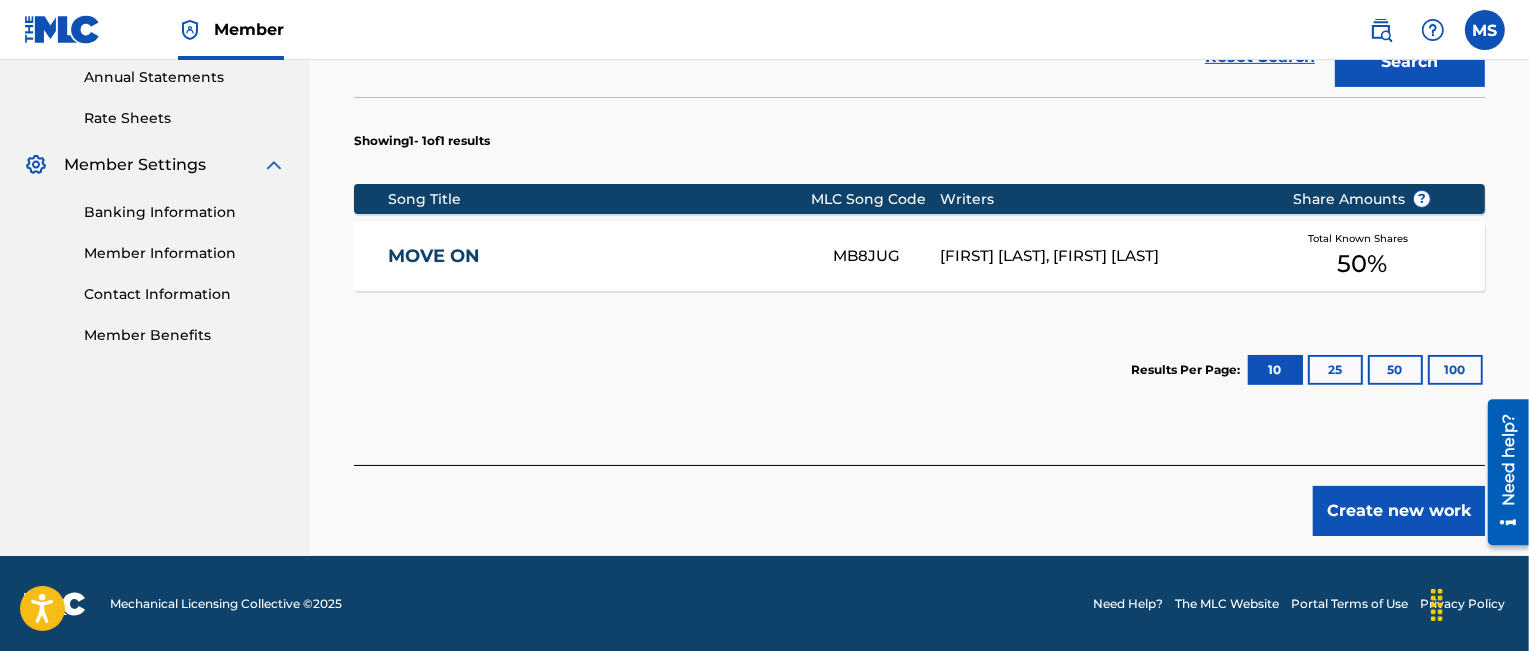 click on "MOVE ON" at bounding box center (597, 256) 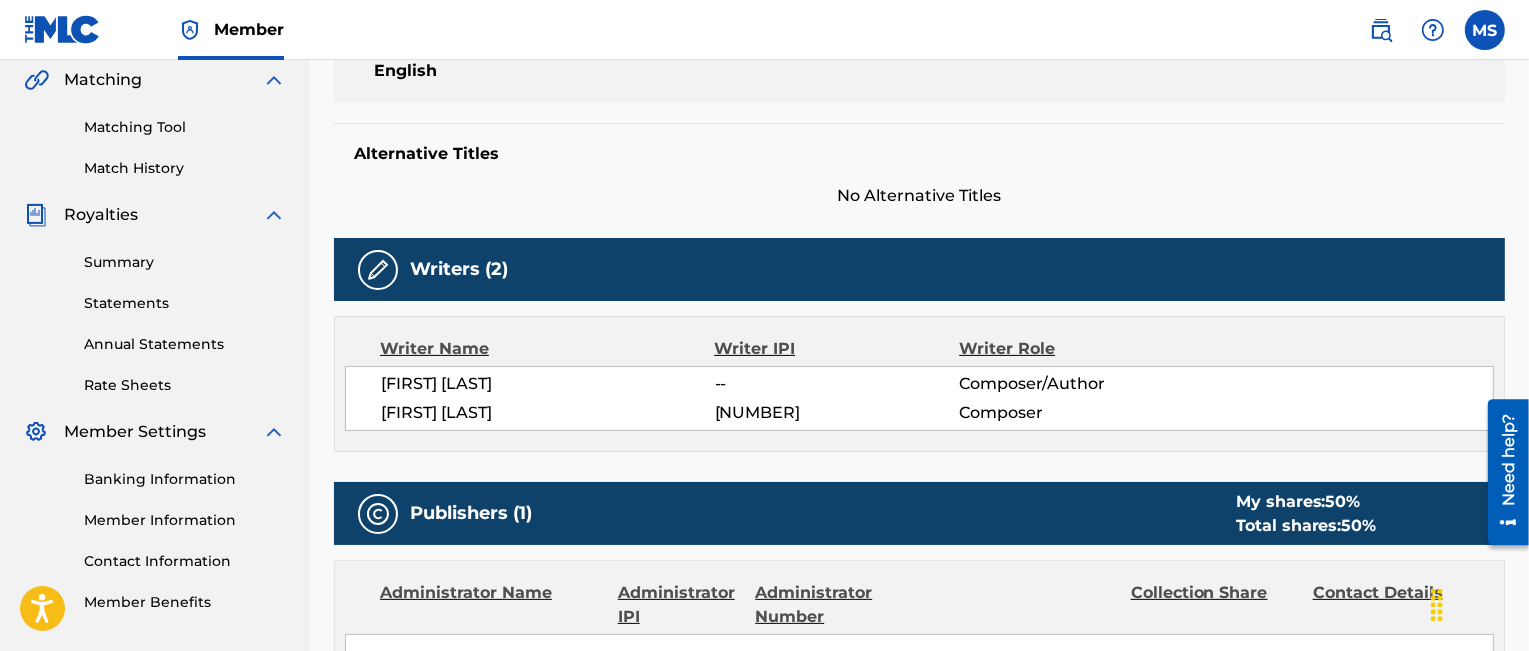 scroll, scrollTop: 0, scrollLeft: 0, axis: both 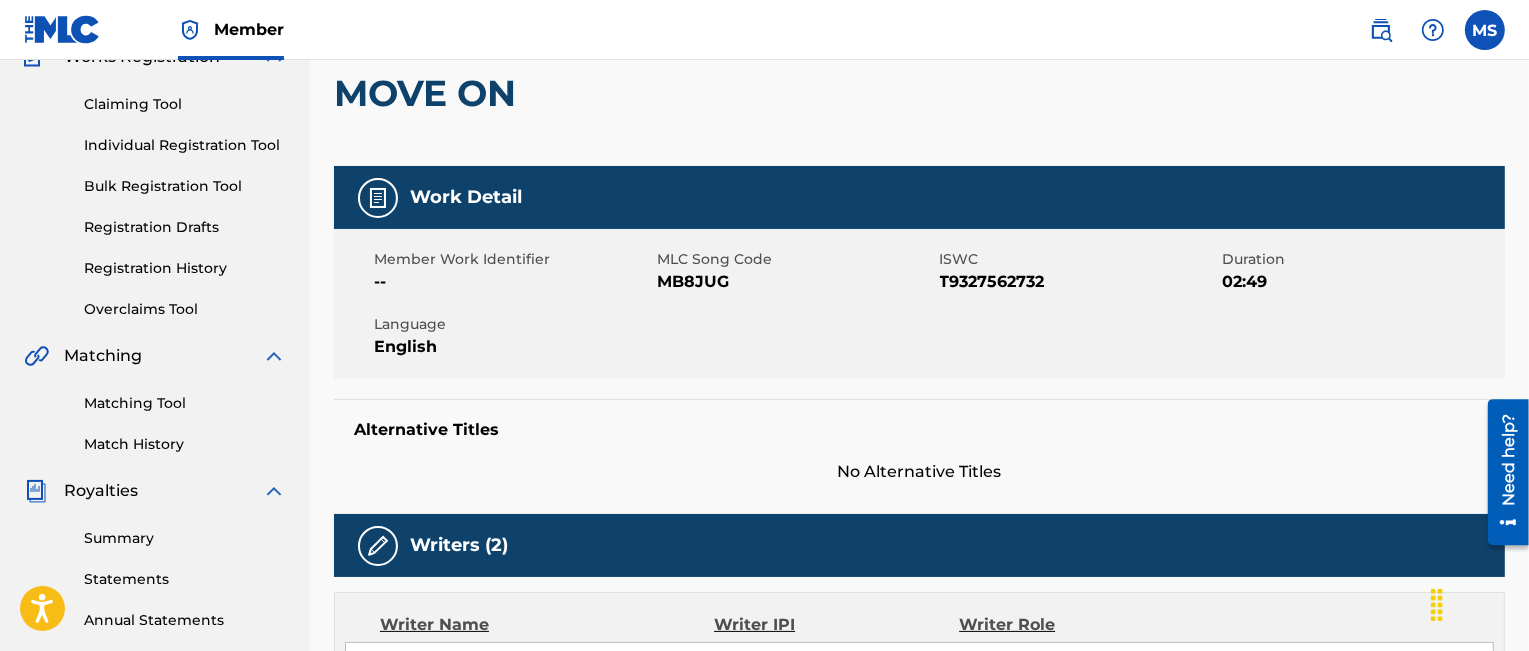 click at bounding box center [378, 198] 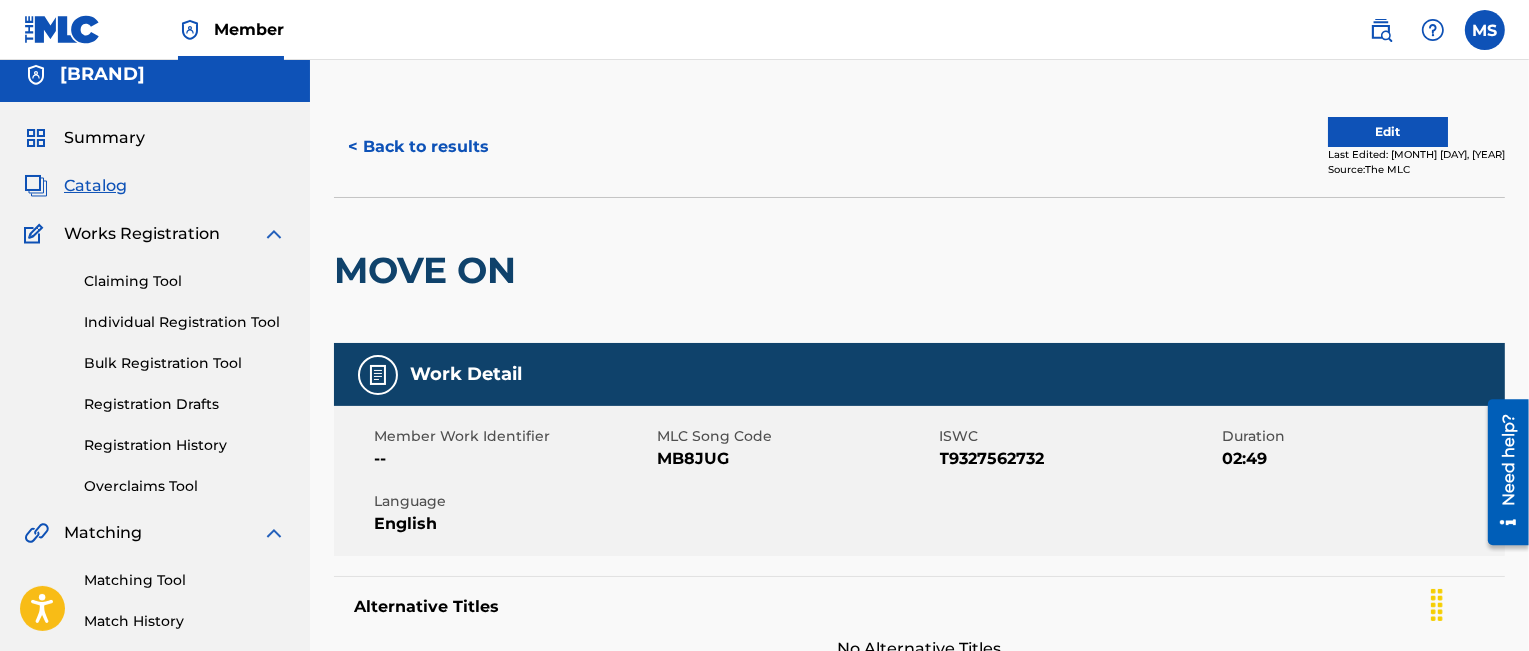 scroll, scrollTop: 0, scrollLeft: 0, axis: both 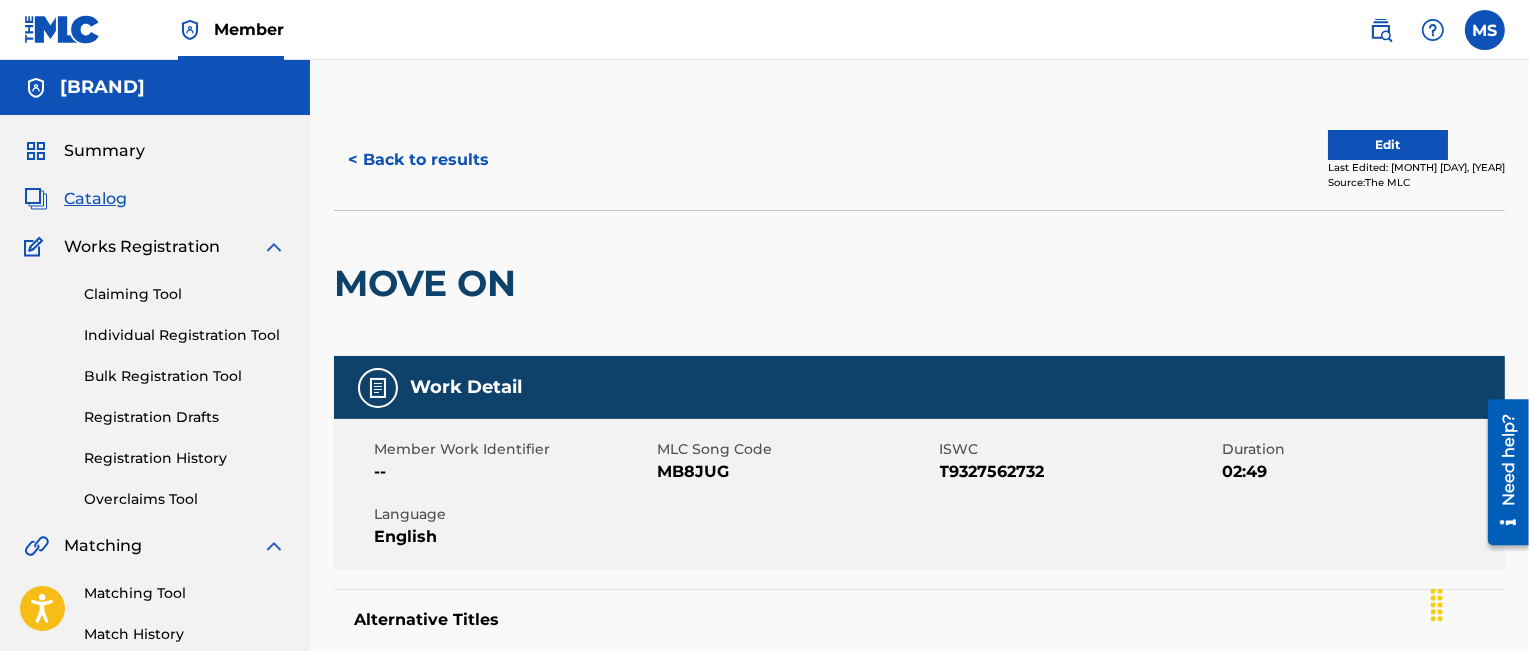click on "Registration History" at bounding box center (185, 458) 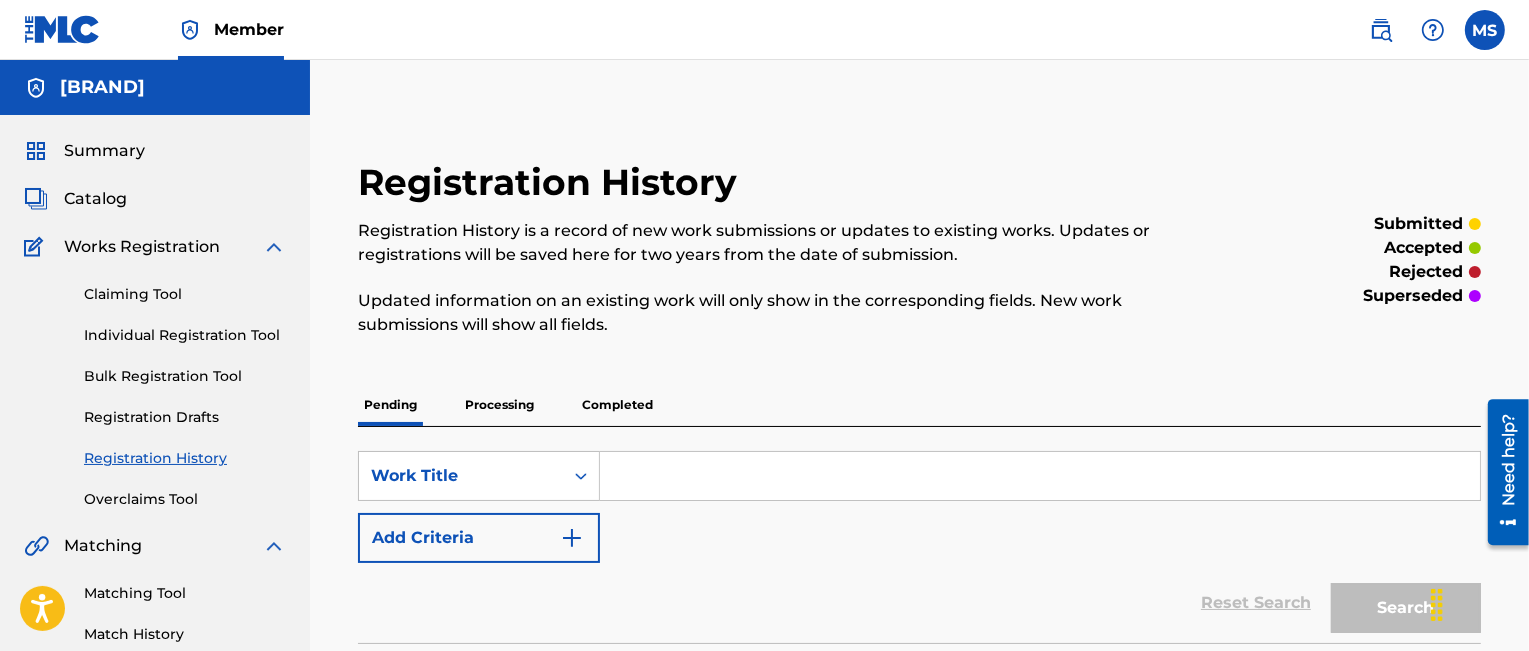 click at bounding box center (1040, 476) 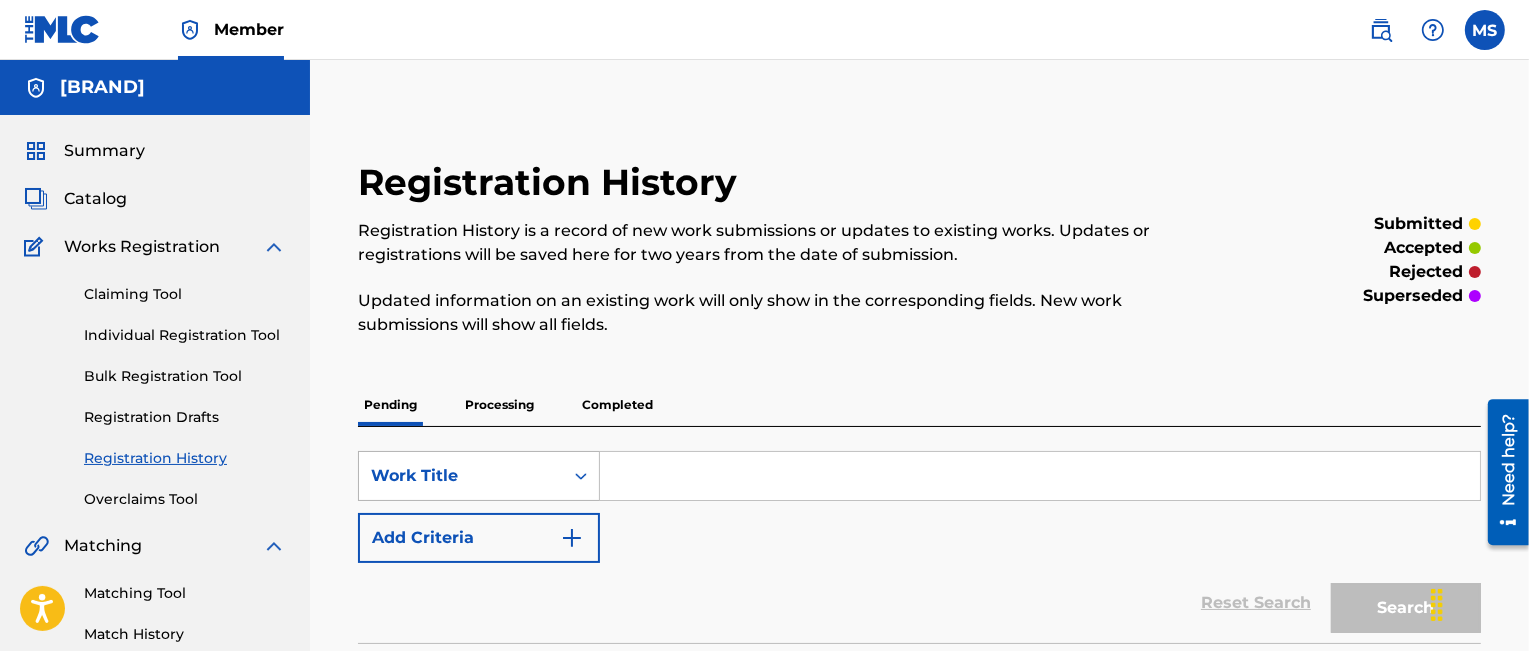 click at bounding box center (581, 476) 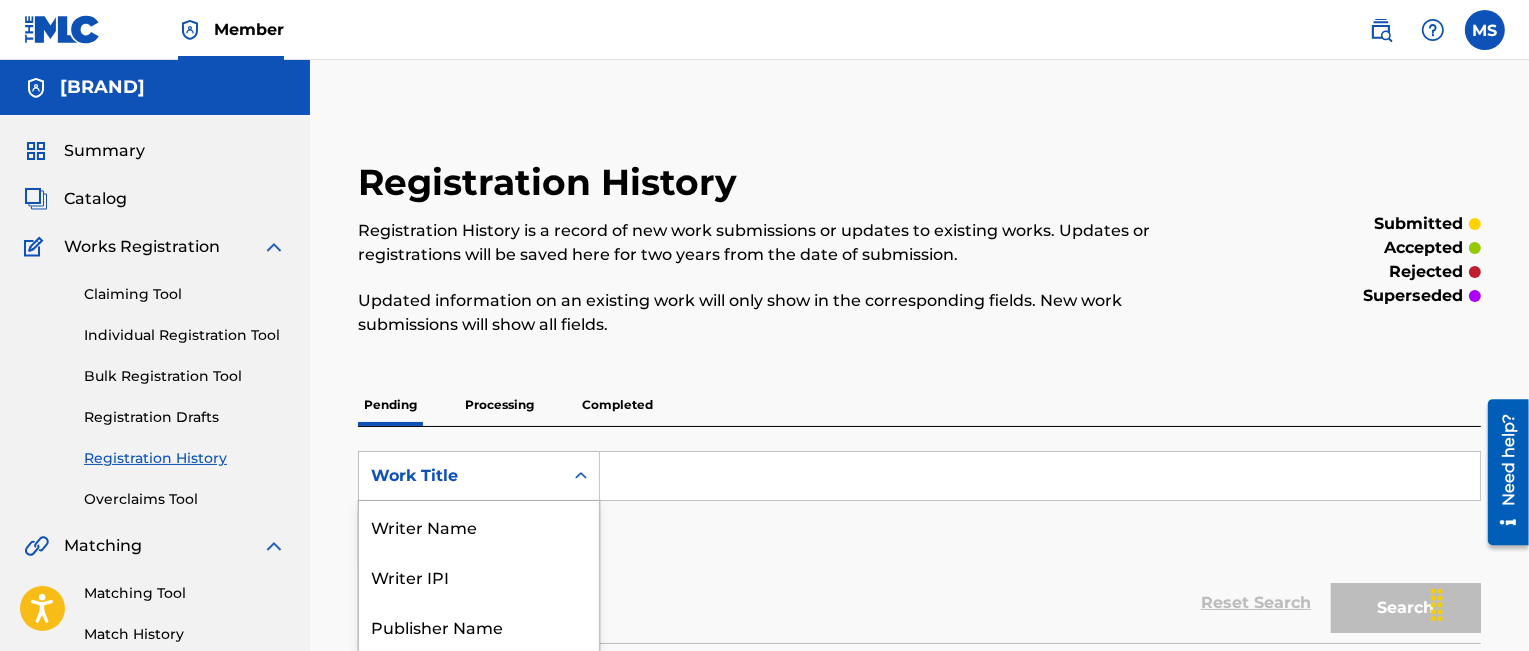 scroll, scrollTop: 138, scrollLeft: 0, axis: vertical 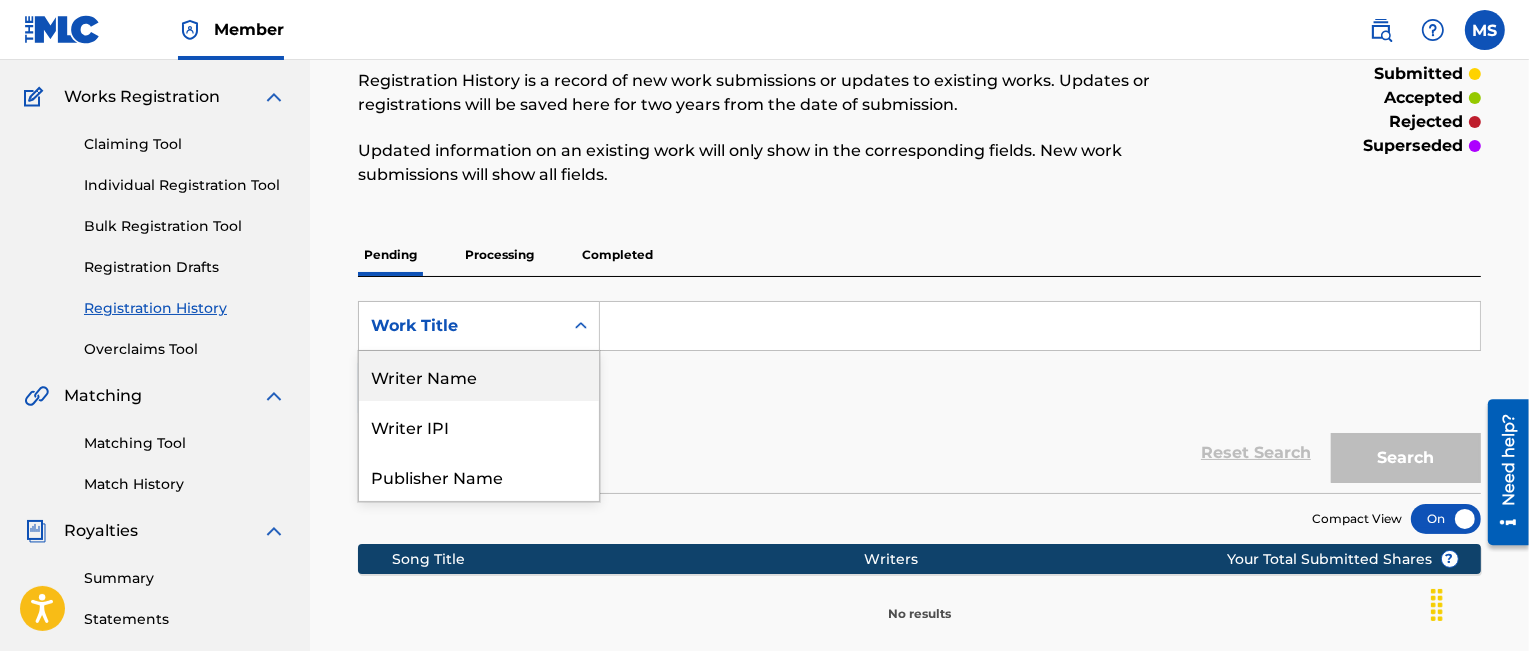 click on "Writer Name" at bounding box center (479, 376) 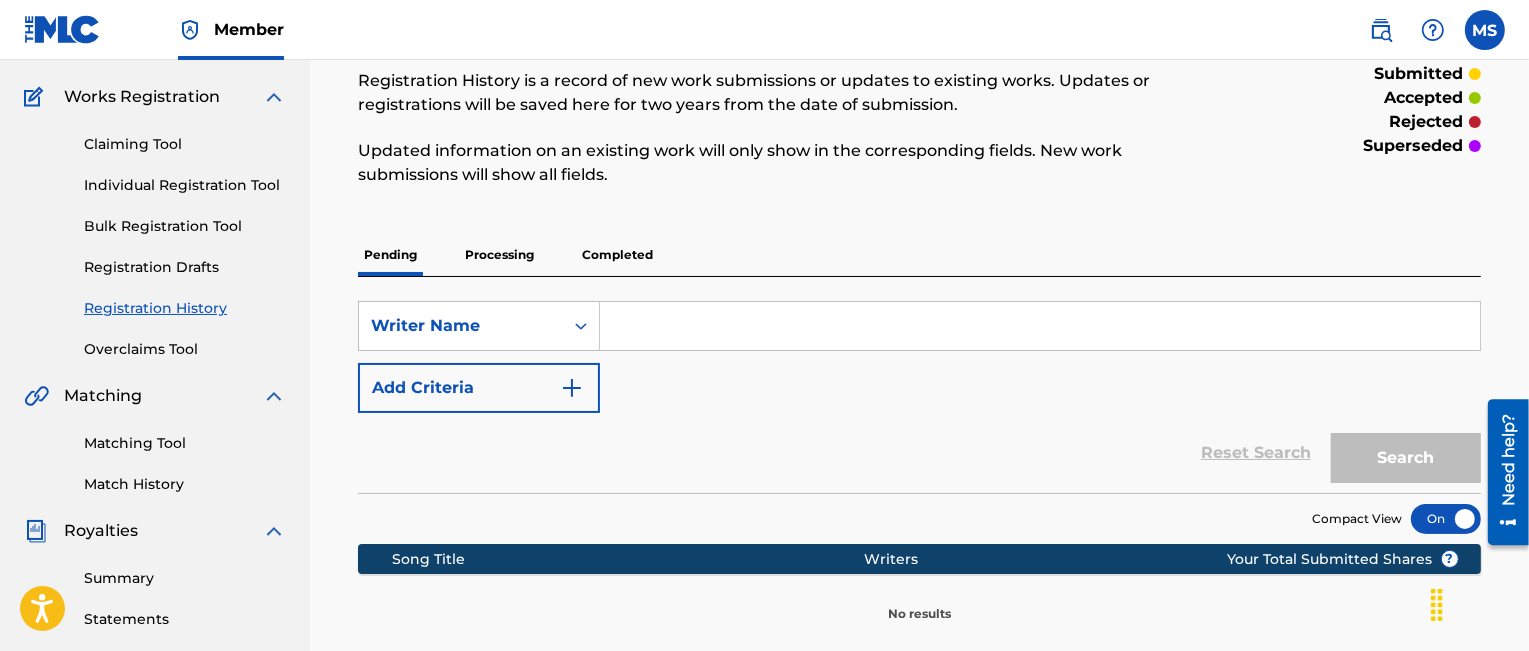 click at bounding box center [1040, 326] 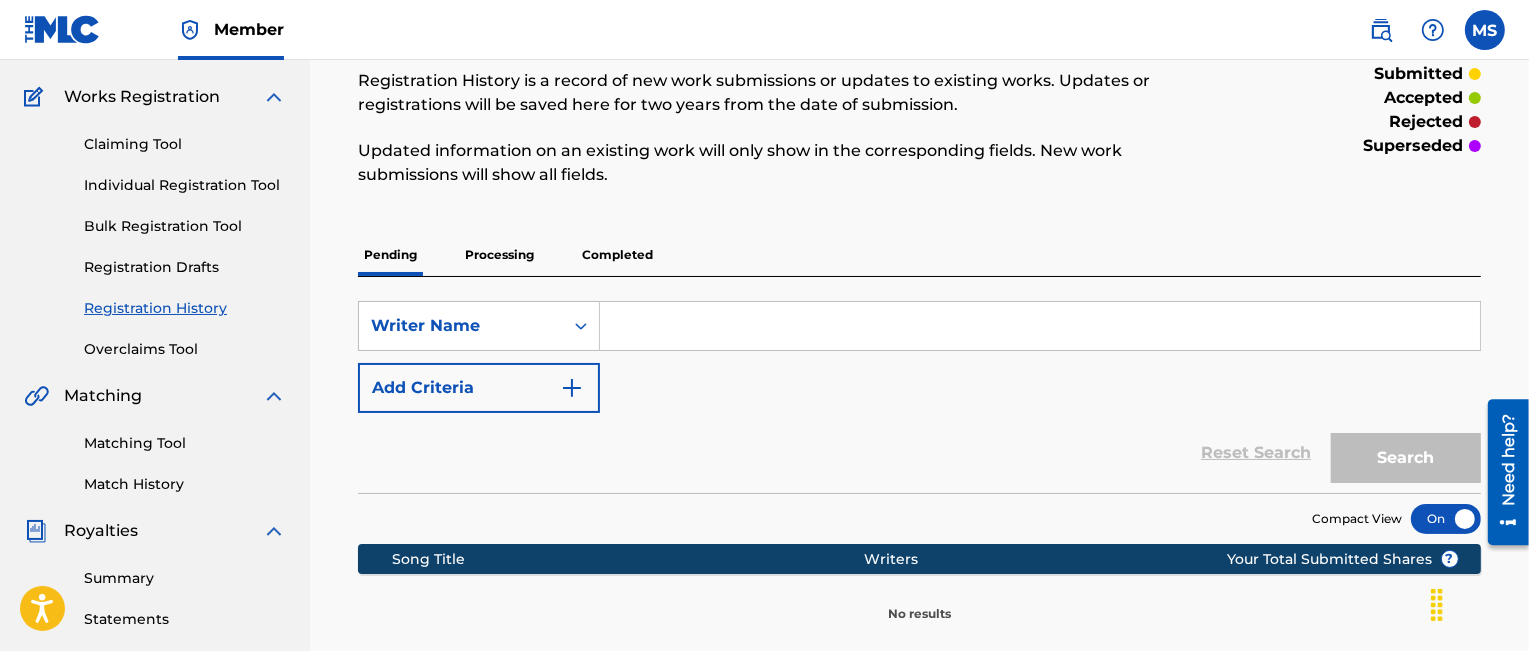 paste on "[FIRST] [LAST]" 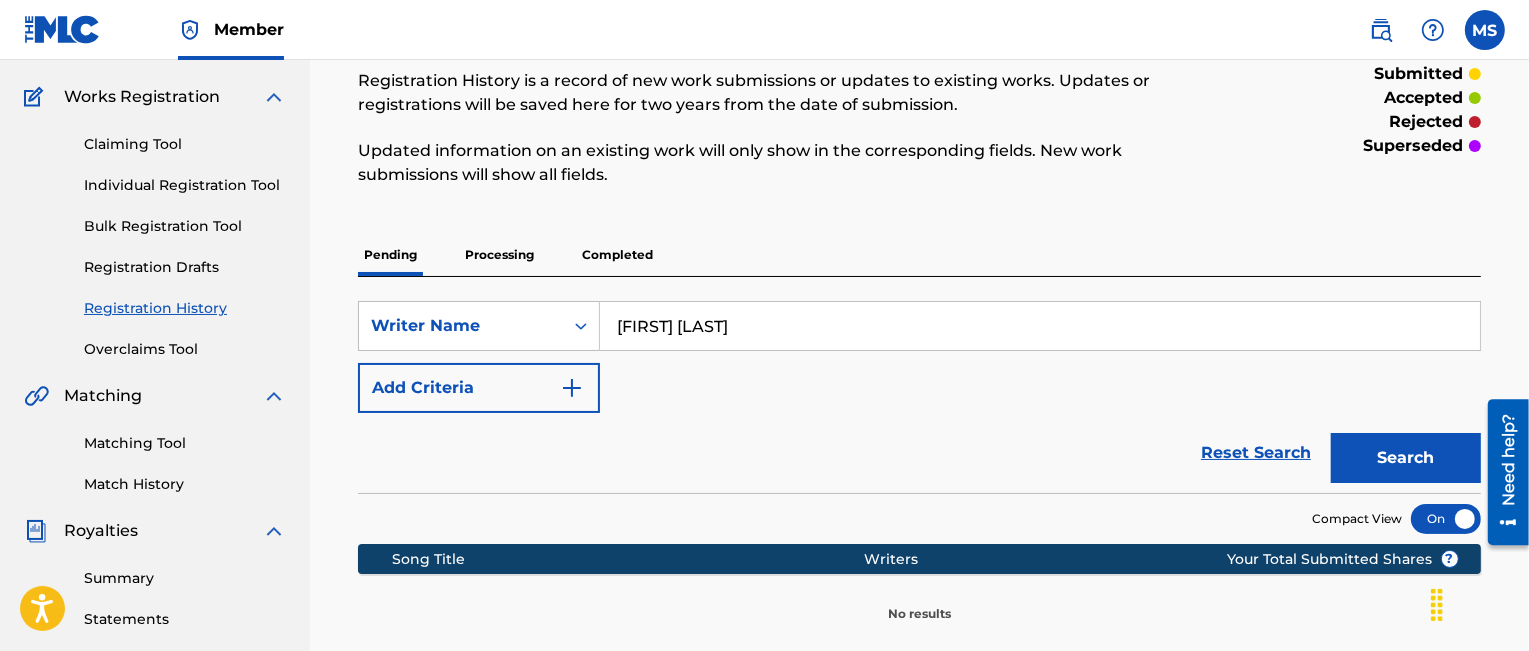 type on "[FIRST] [LAST]" 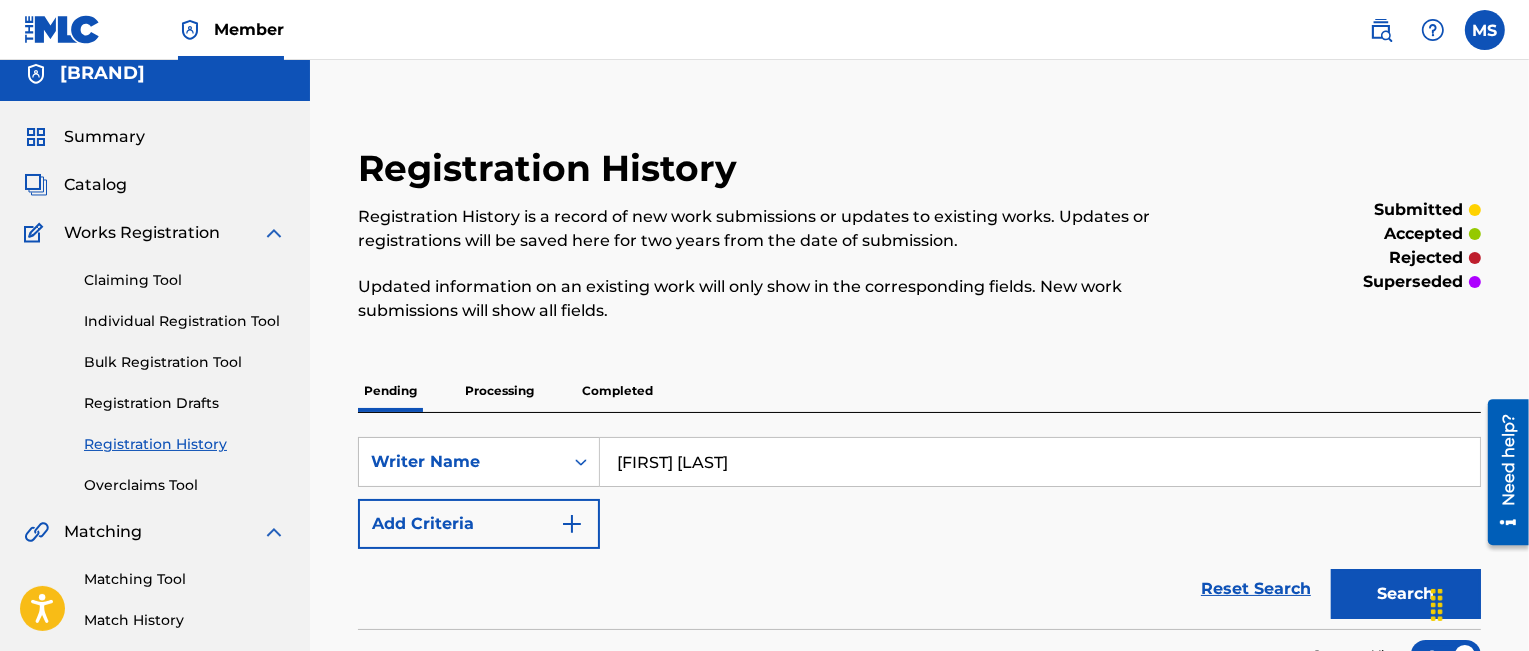 scroll, scrollTop: 0, scrollLeft: 0, axis: both 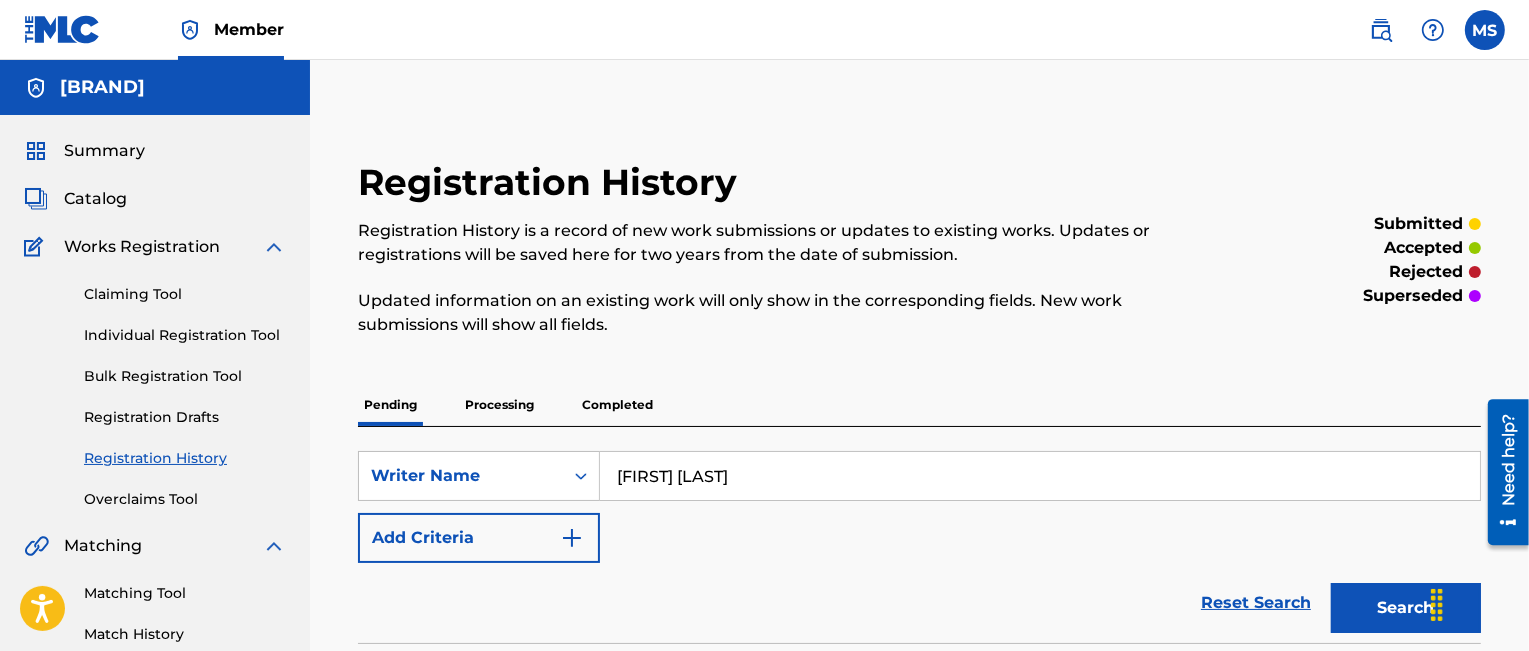 click on "Processing" at bounding box center [499, 405] 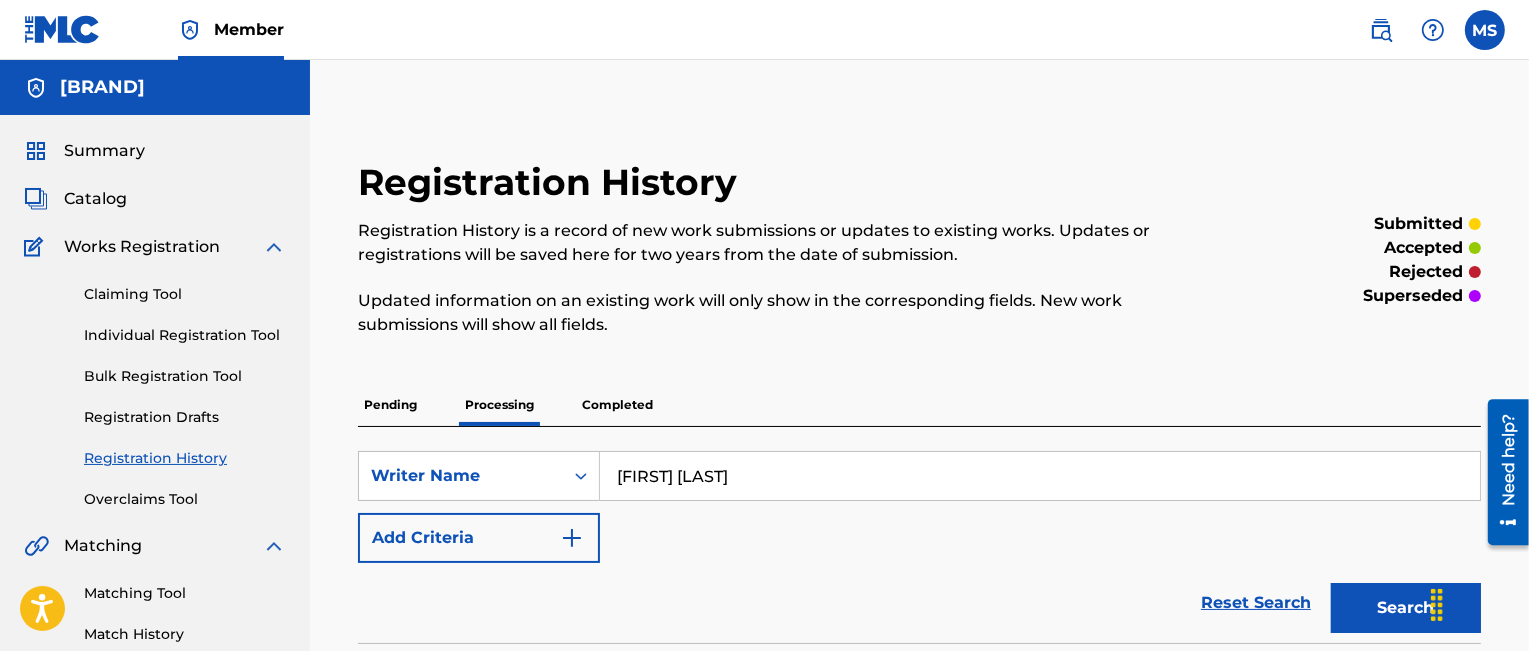 click on "Completed" at bounding box center (617, 405) 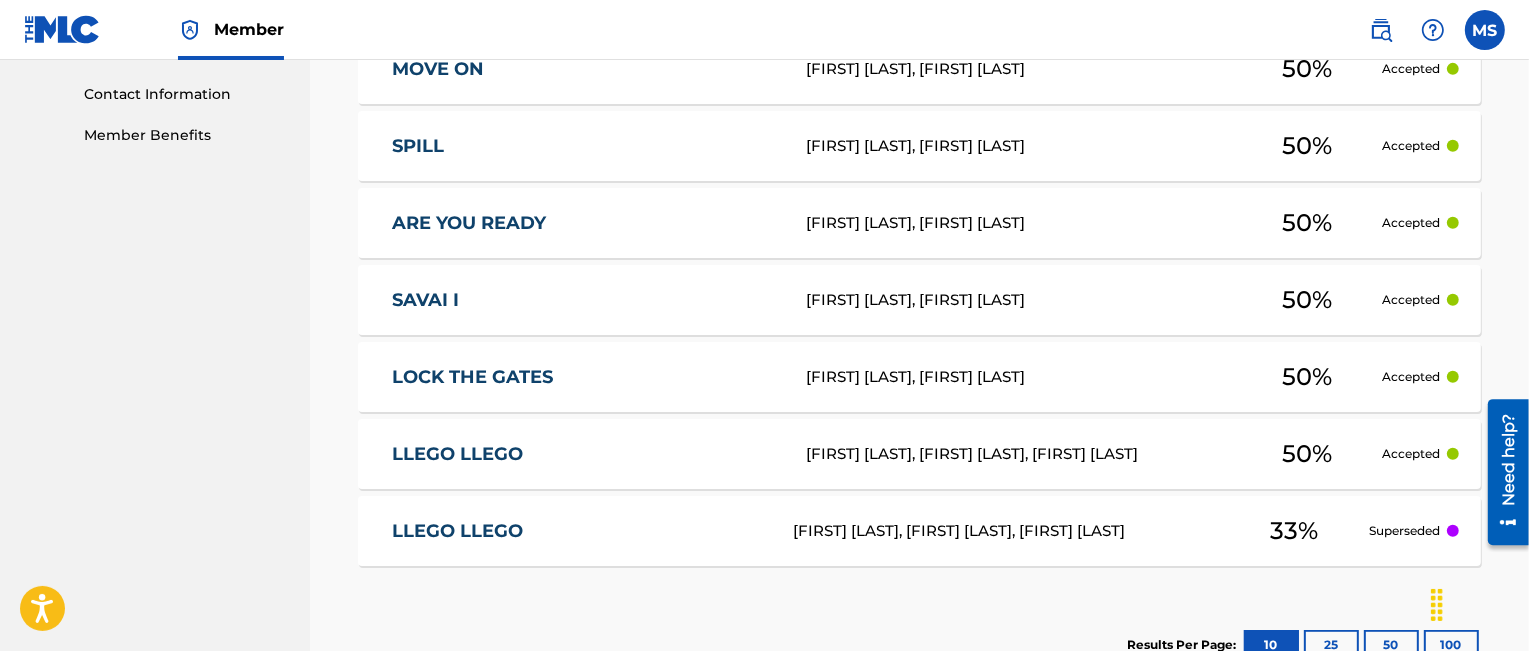 scroll, scrollTop: 466, scrollLeft: 0, axis: vertical 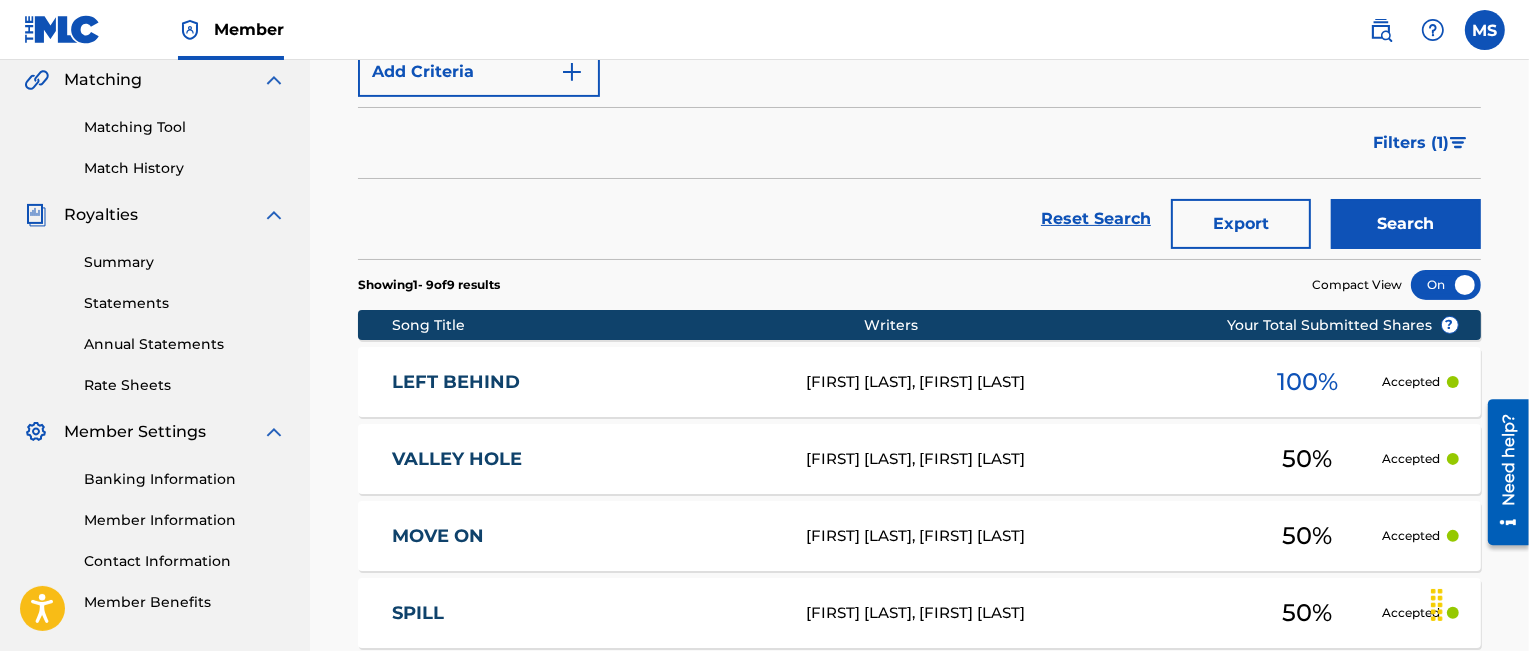 click on "LEFT BEHIND" at bounding box center (585, 382) 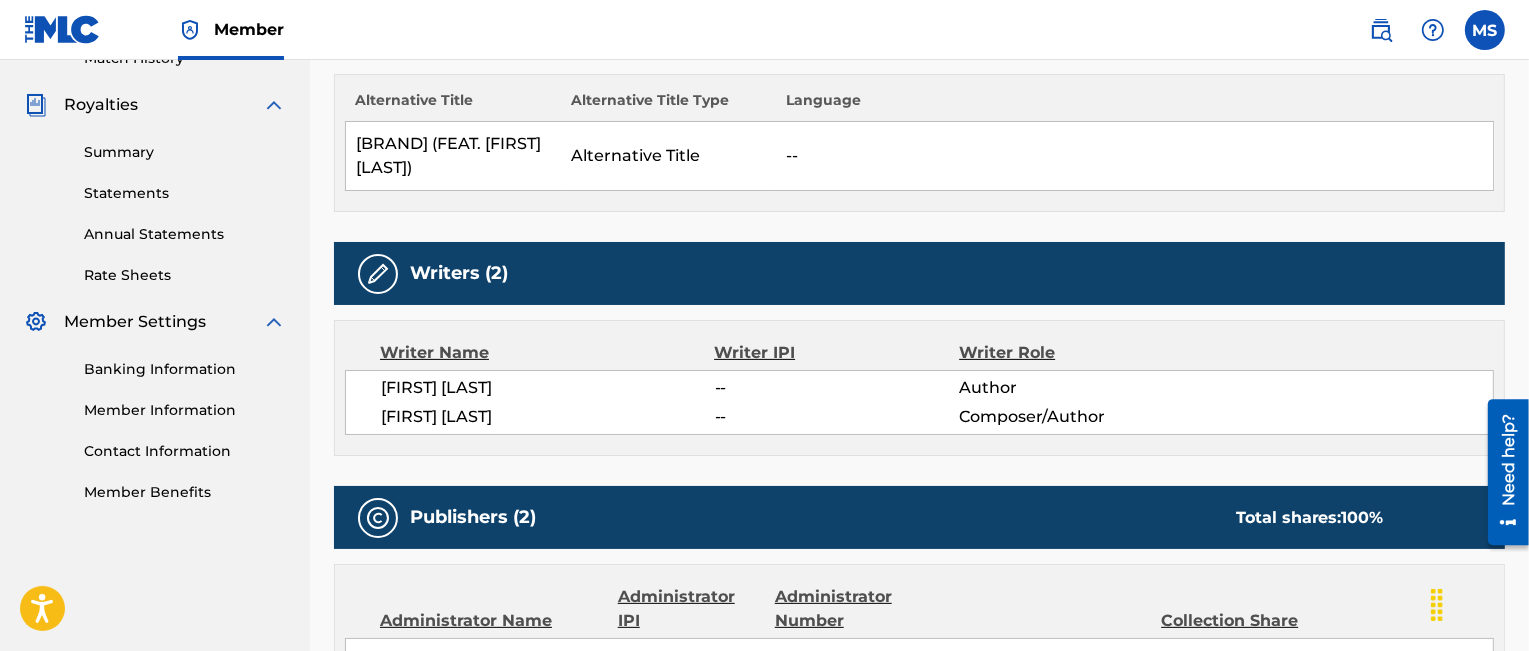 scroll, scrollTop: 0, scrollLeft: 0, axis: both 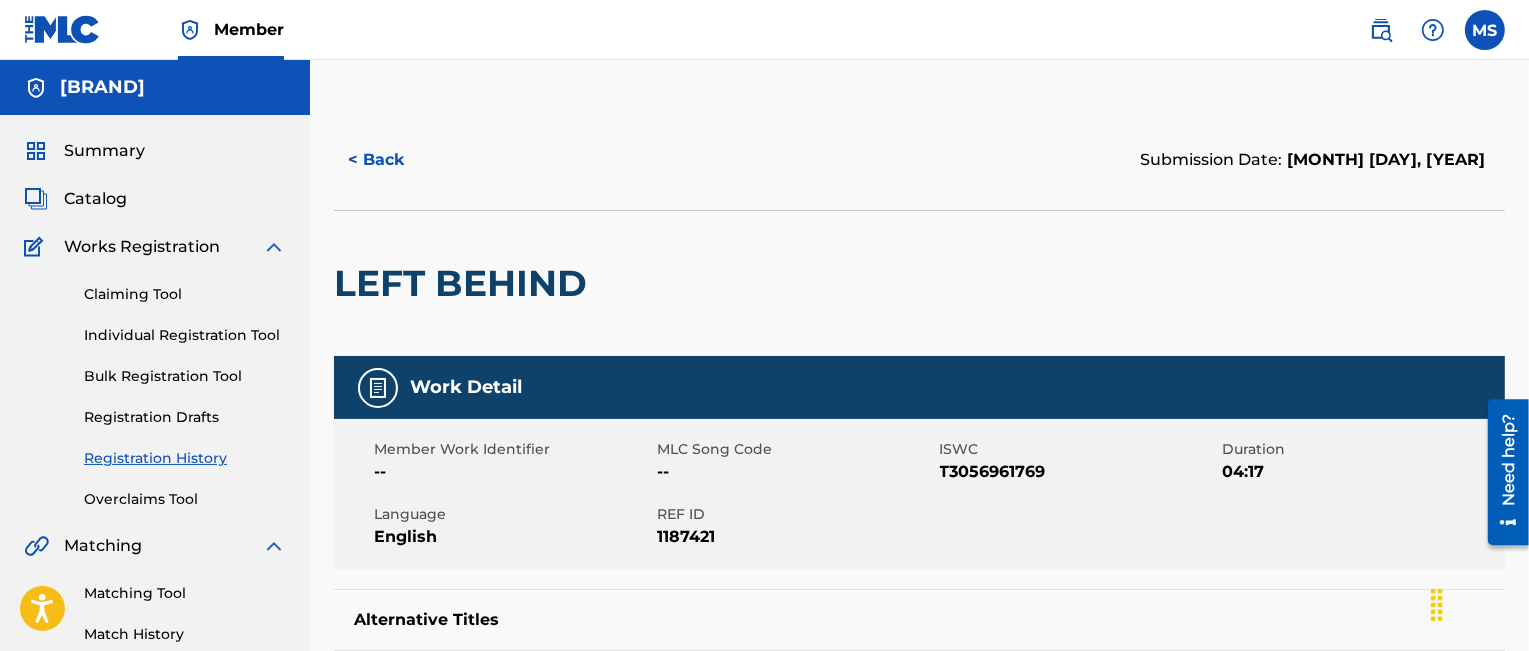 click on "< Back" at bounding box center (394, 160) 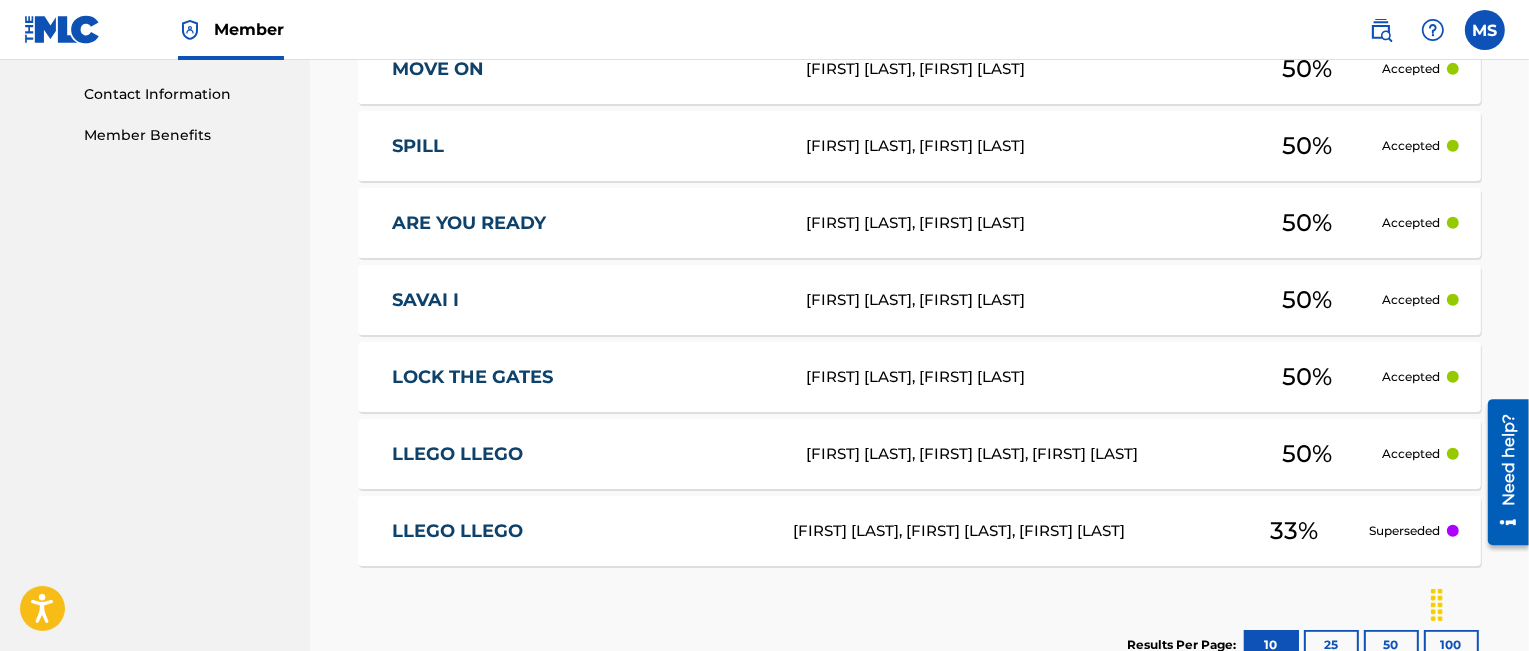 scroll, scrollTop: 1069, scrollLeft: 0, axis: vertical 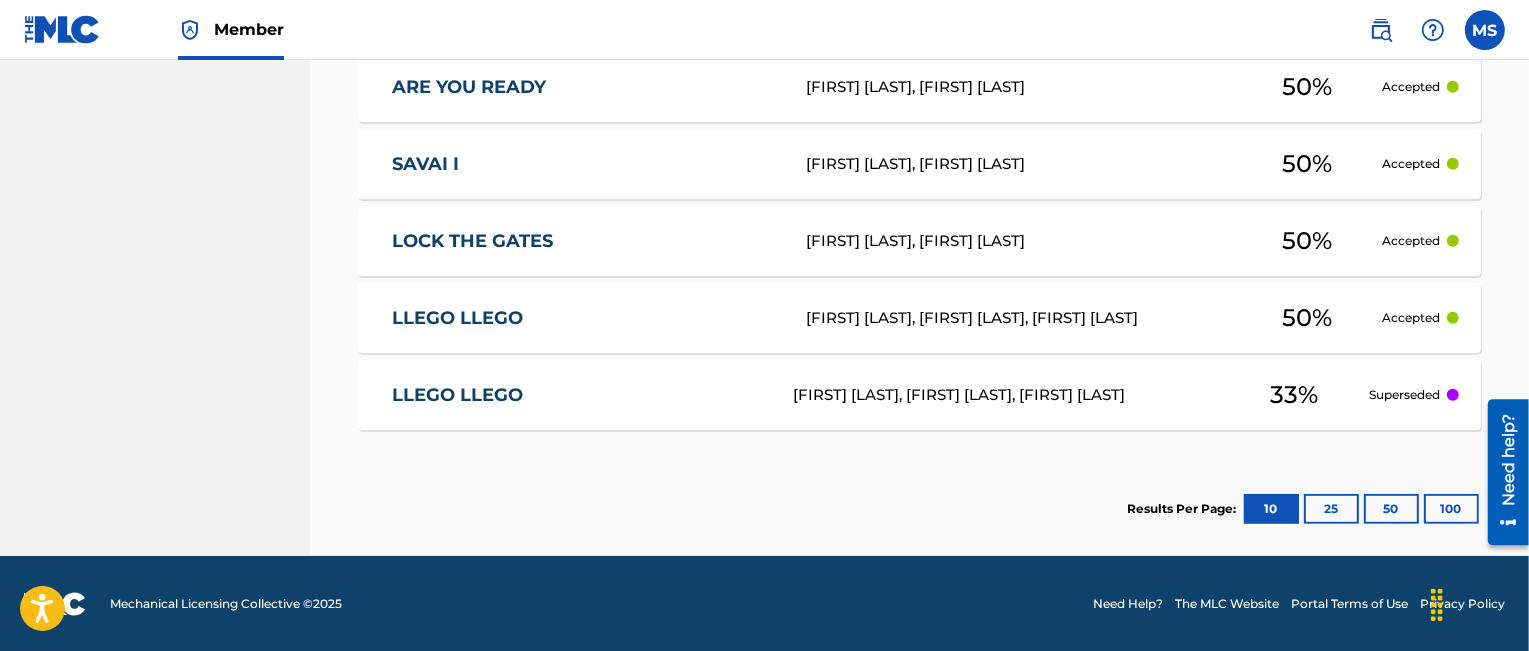 click on "LLEGO LLEGO" at bounding box center (579, 395) 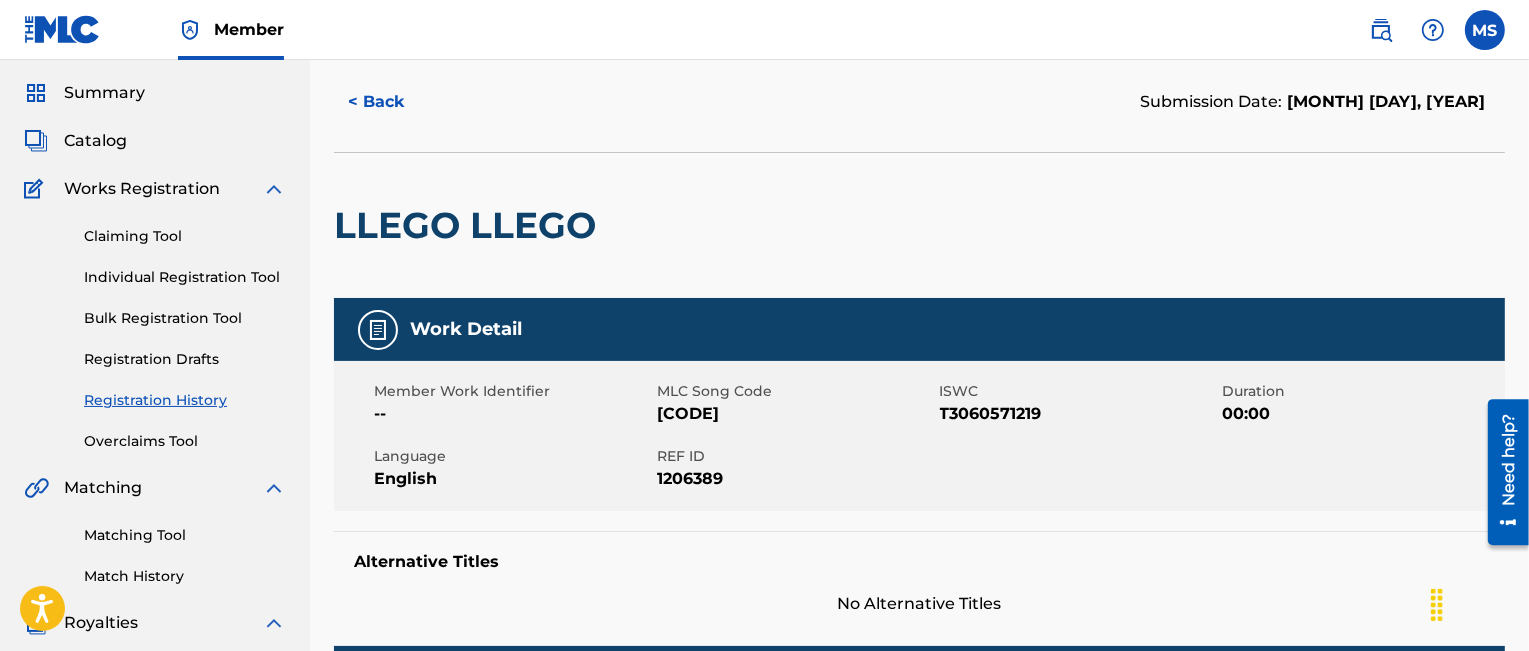 scroll, scrollTop: 0, scrollLeft: 0, axis: both 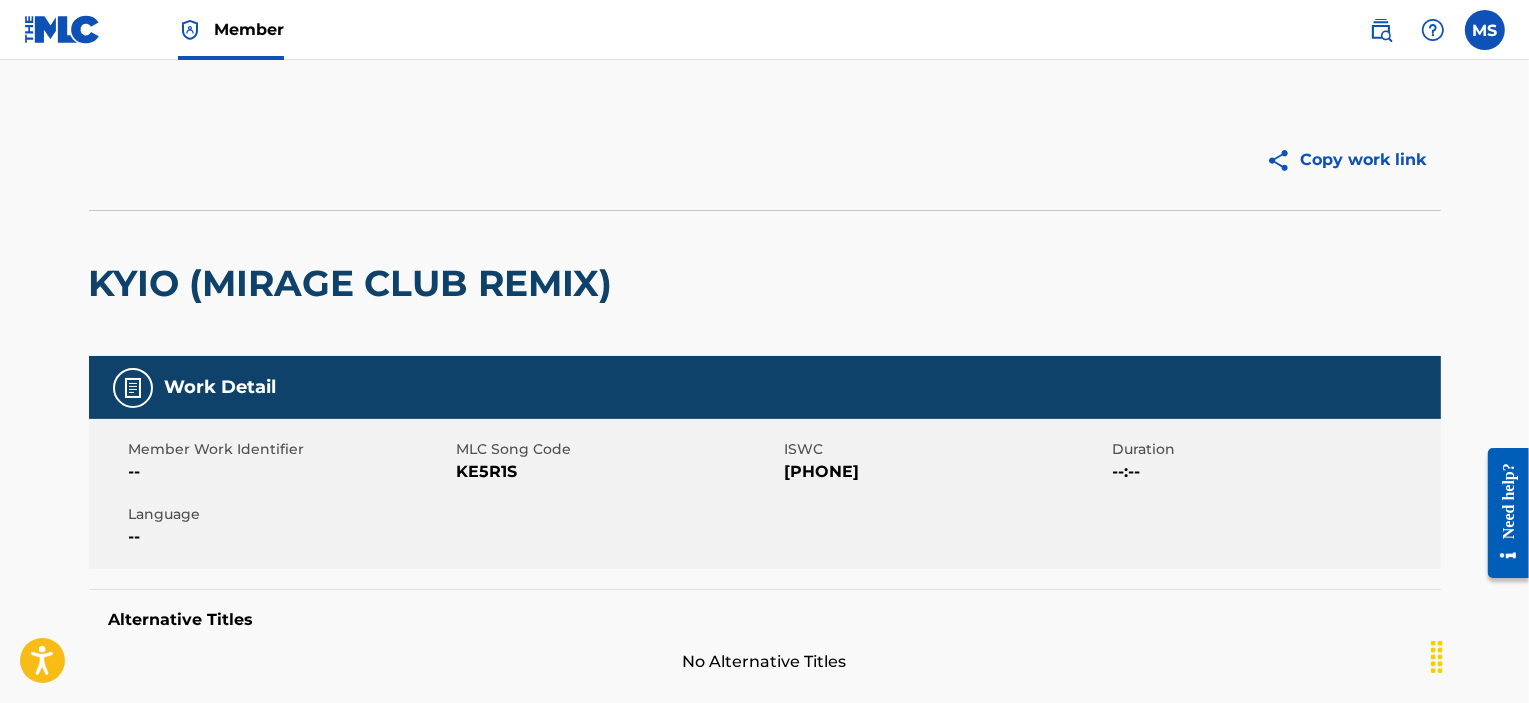 click on "KYIO (MIRAGE CLUB REMIX)" at bounding box center (765, 283) 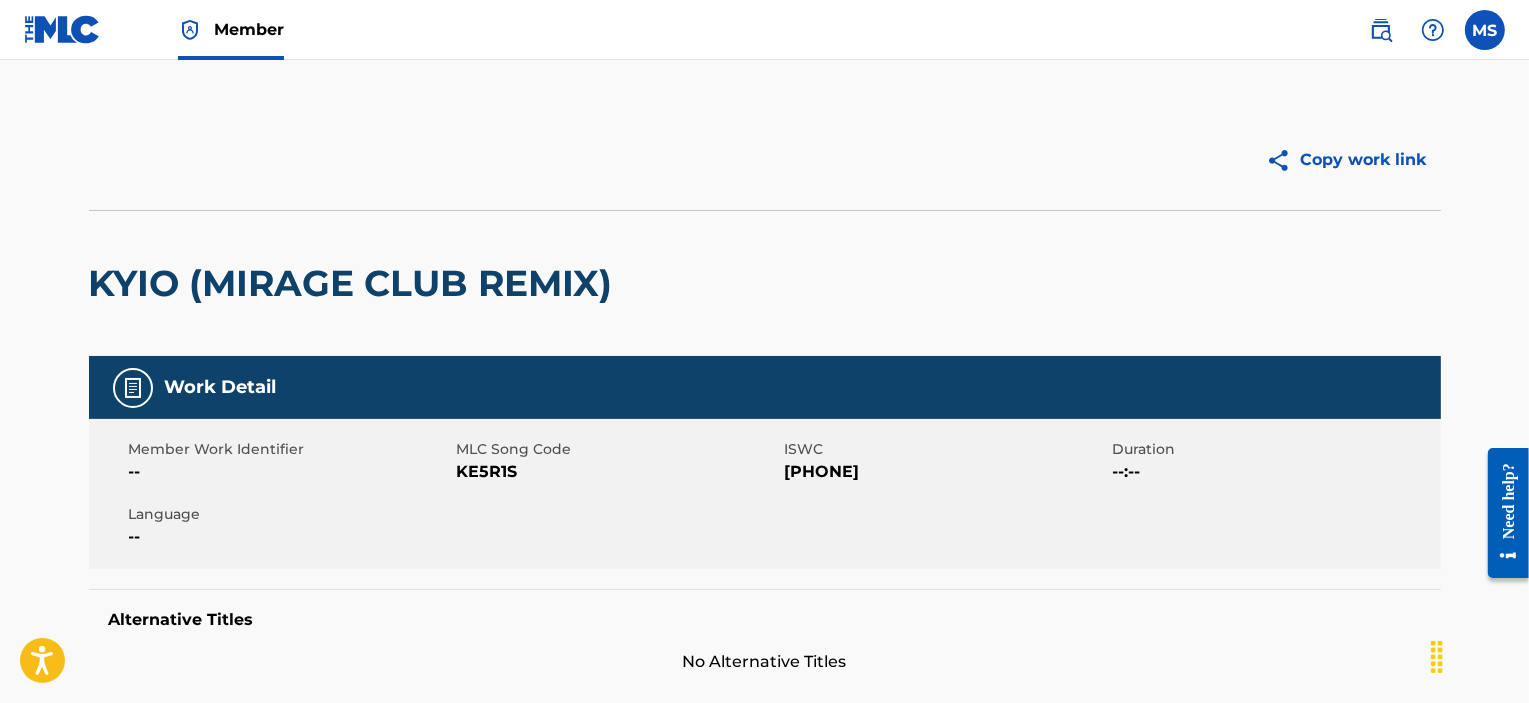 click at bounding box center (133, 388) 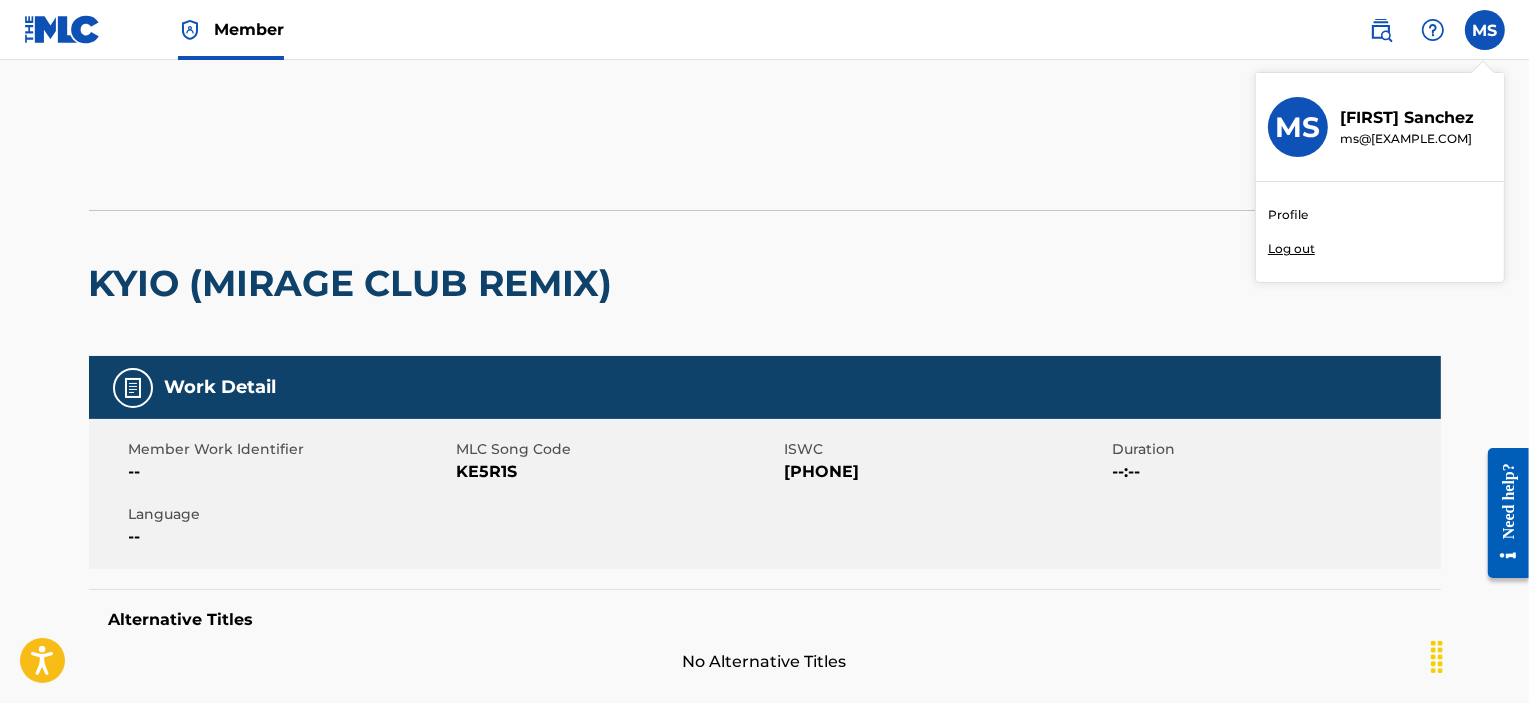 click on "Melanie   Sanchez" at bounding box center [1407, 118] 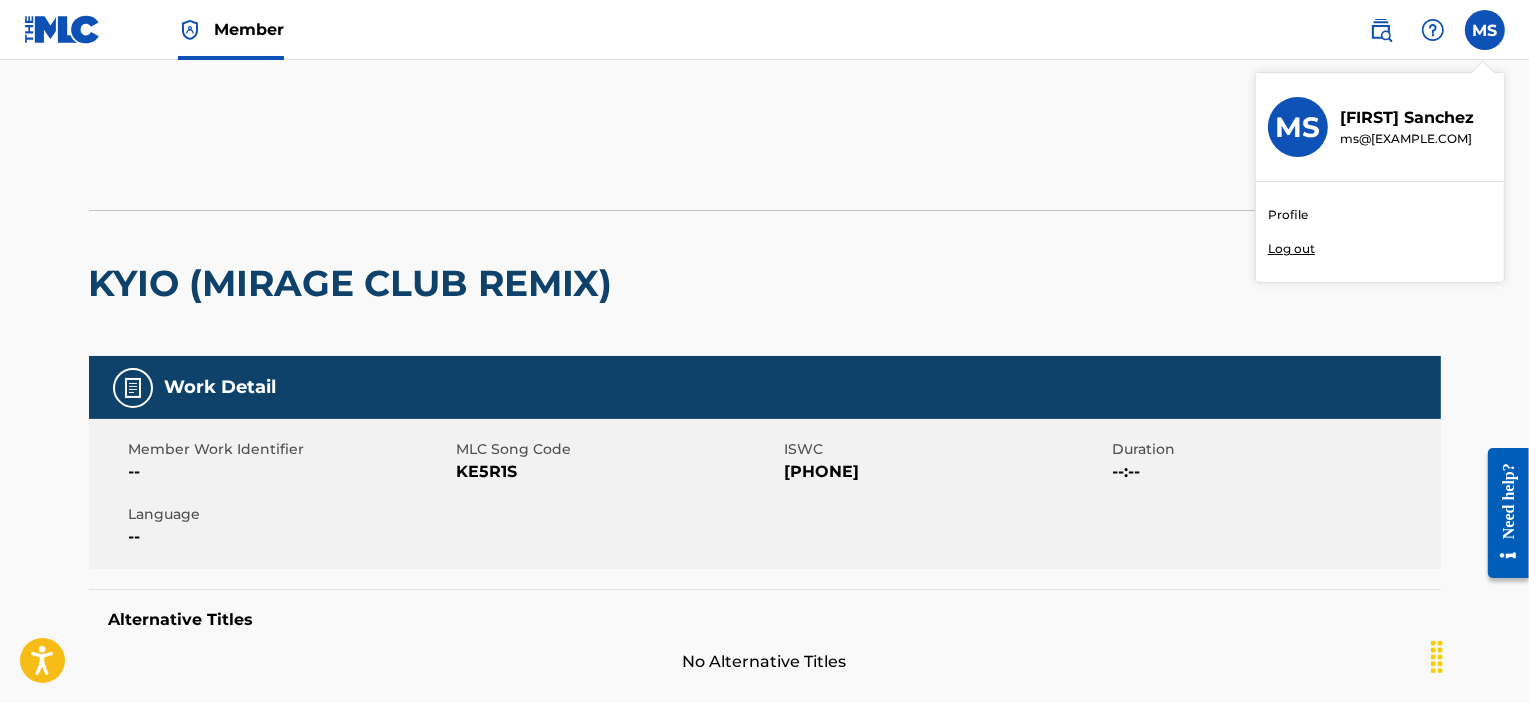 click on "MS MS Melanie   Sanchez ms@heydaymediagroup.com Profile Log out" at bounding box center (1485, 30) 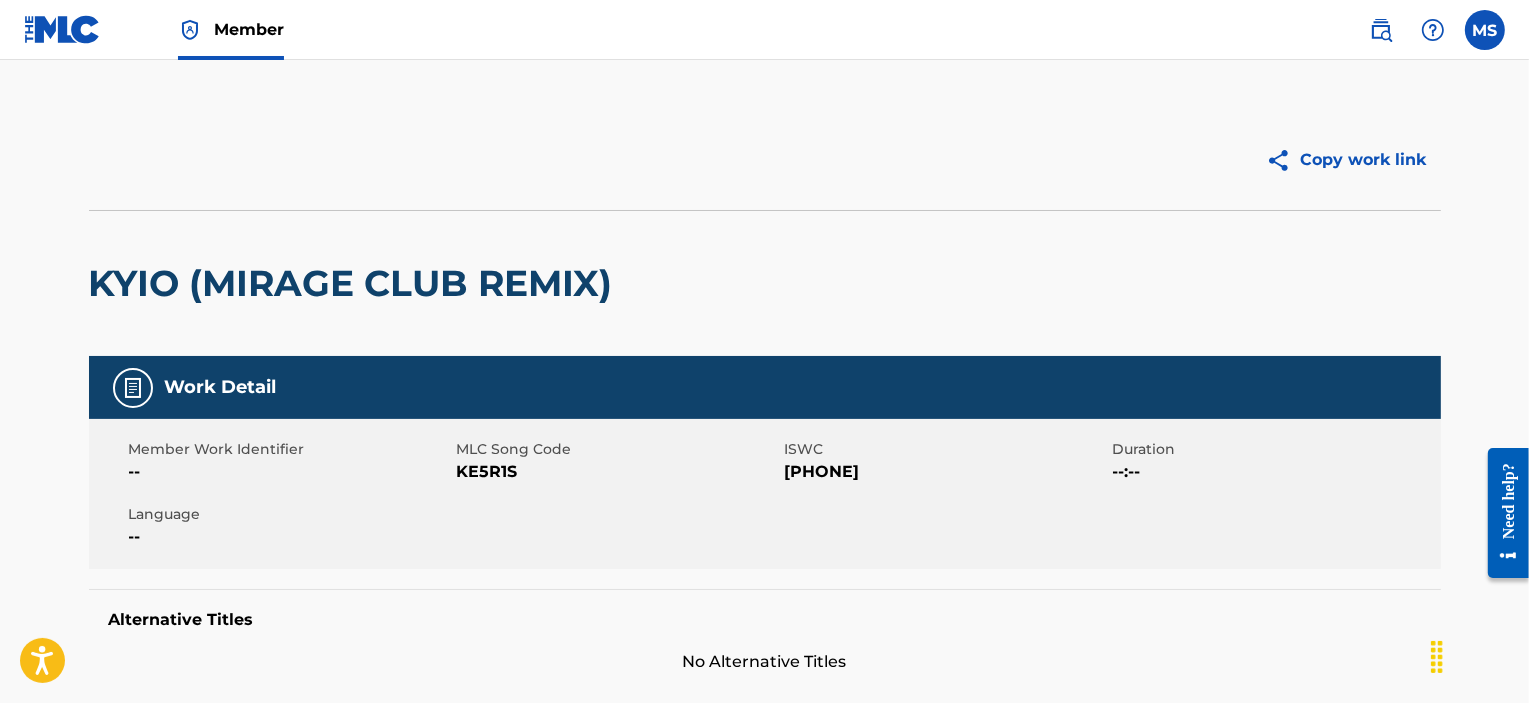 click at bounding box center (1381, 30) 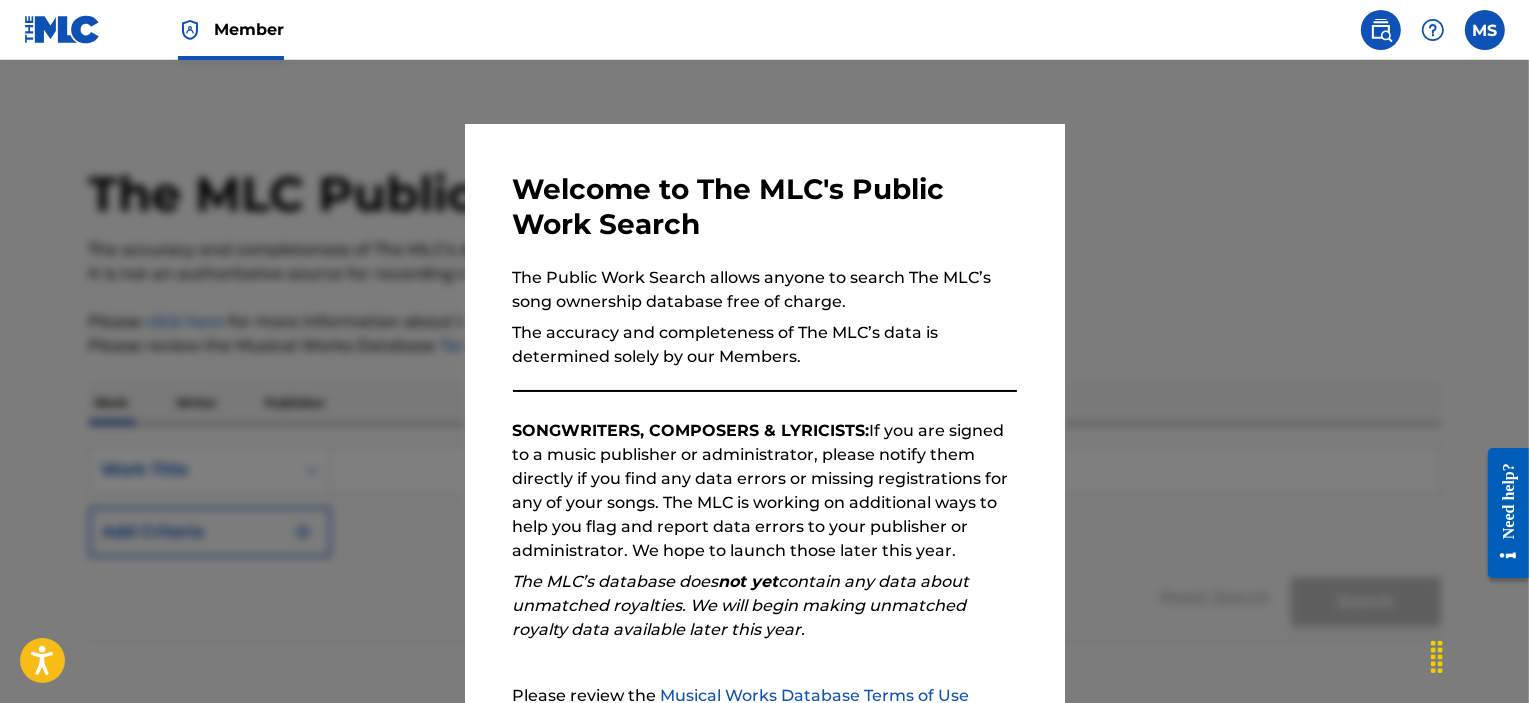 scroll, scrollTop: 211, scrollLeft: 0, axis: vertical 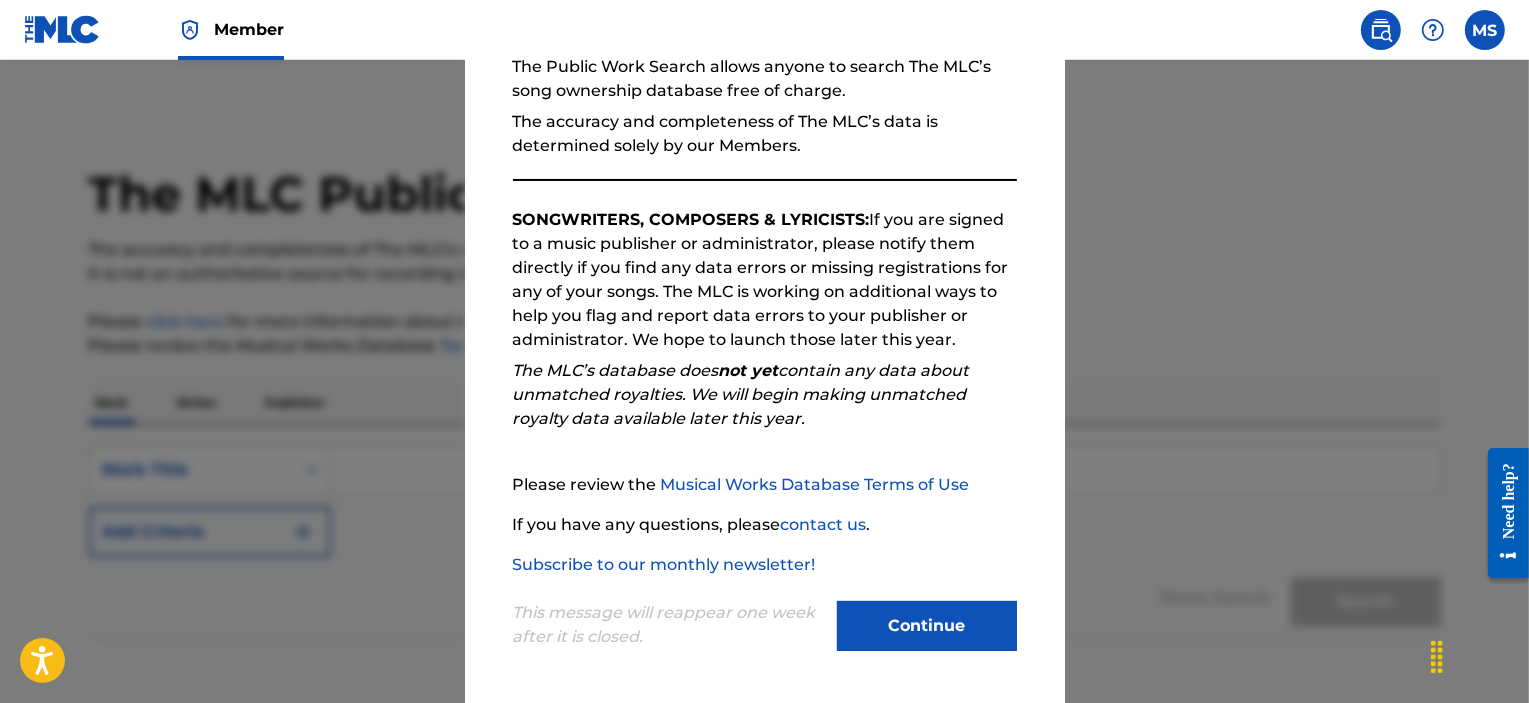 click on "Continue" at bounding box center [927, 626] 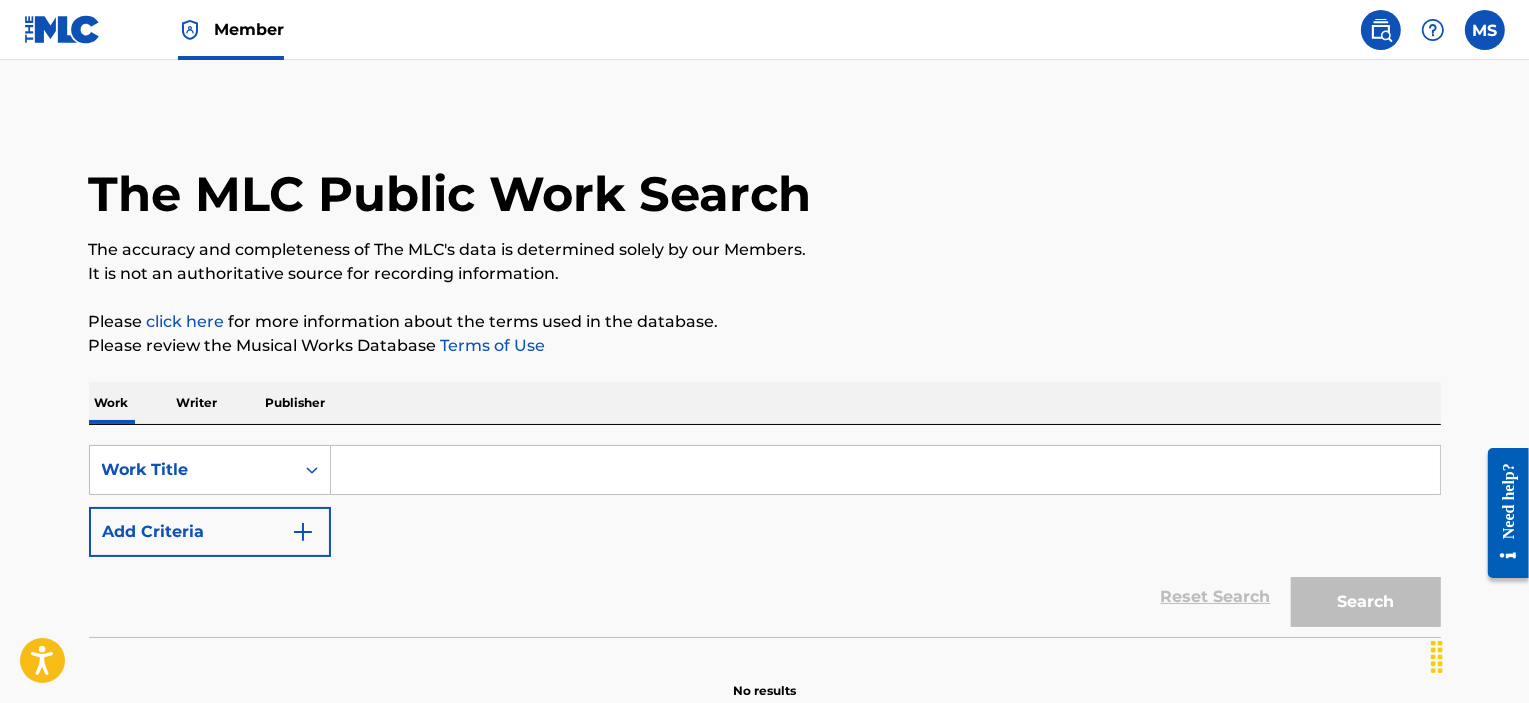 click at bounding box center [885, 470] 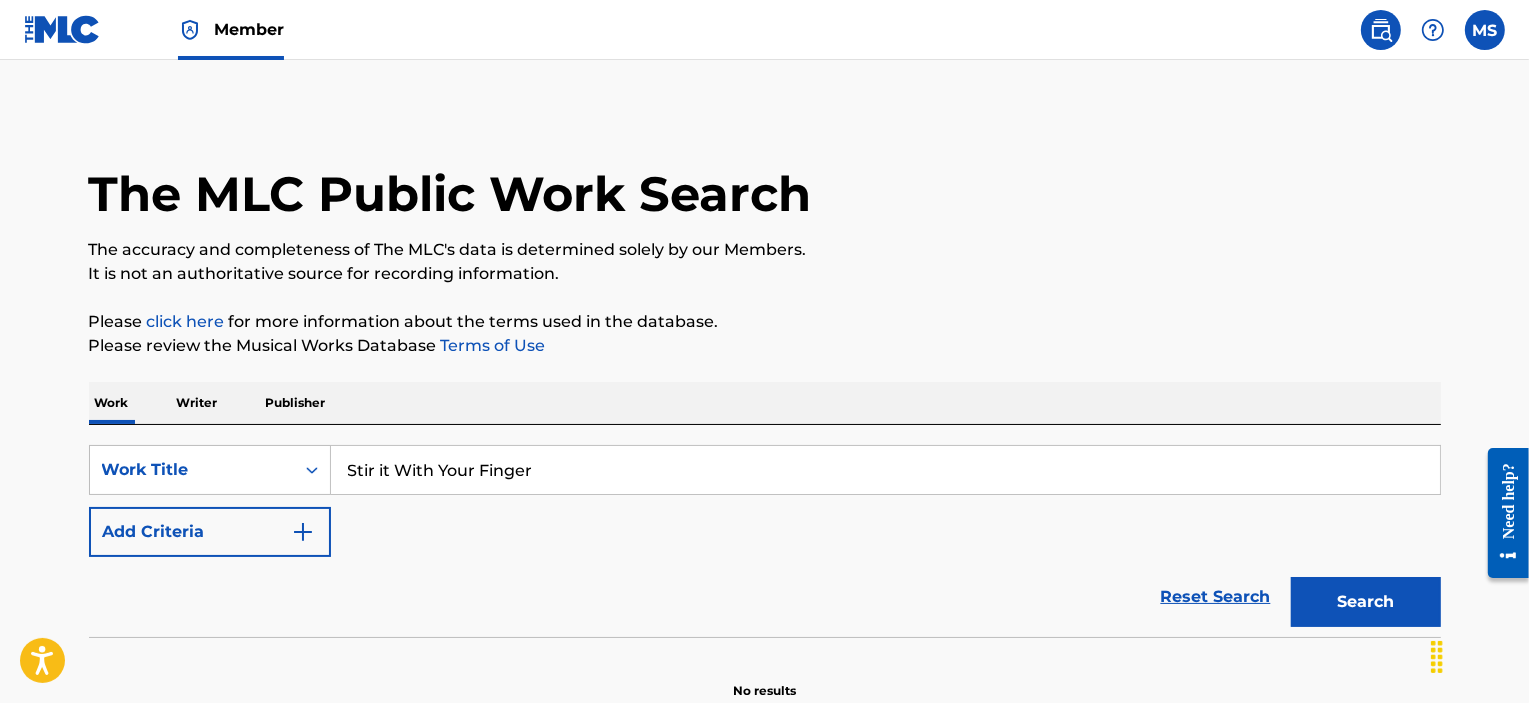 type on "Stir it With Your Finger" 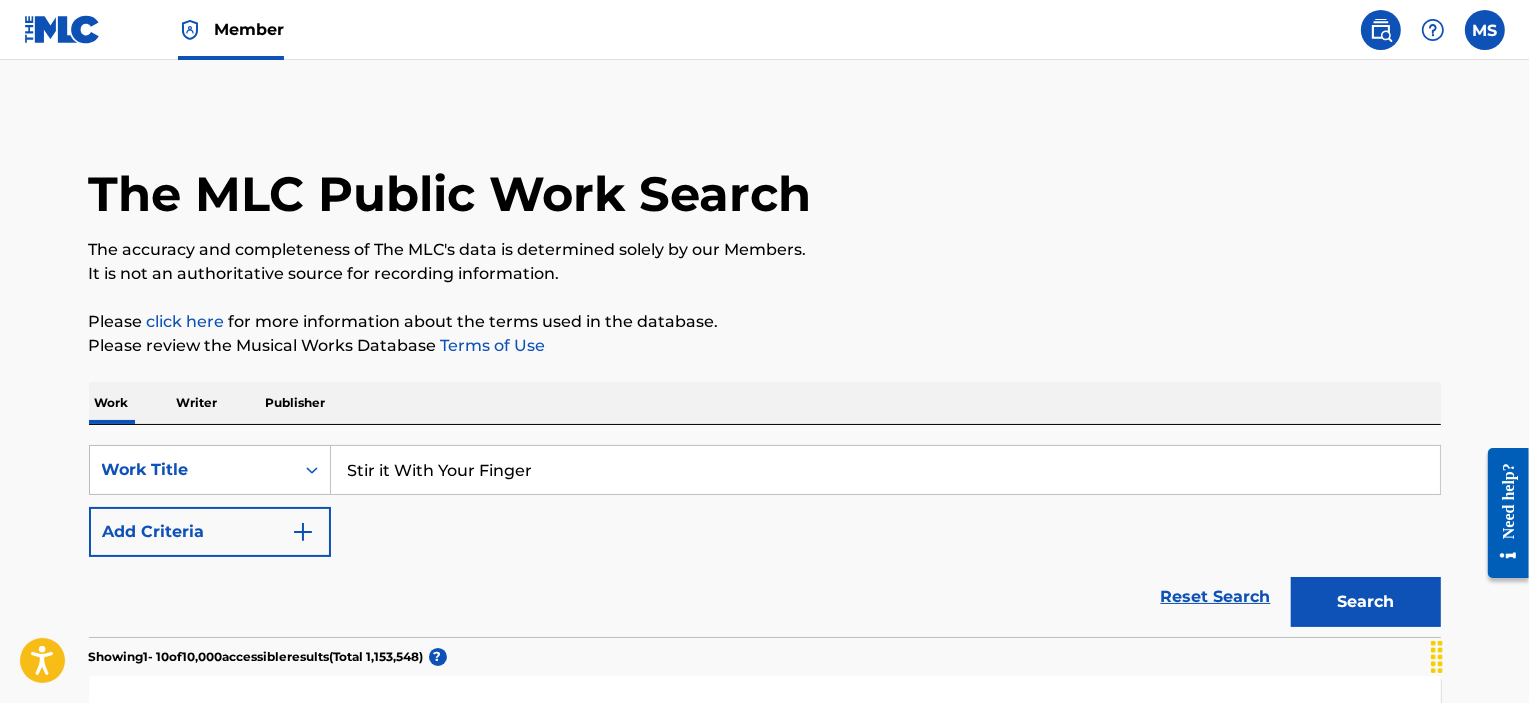 scroll, scrollTop: 466, scrollLeft: 0, axis: vertical 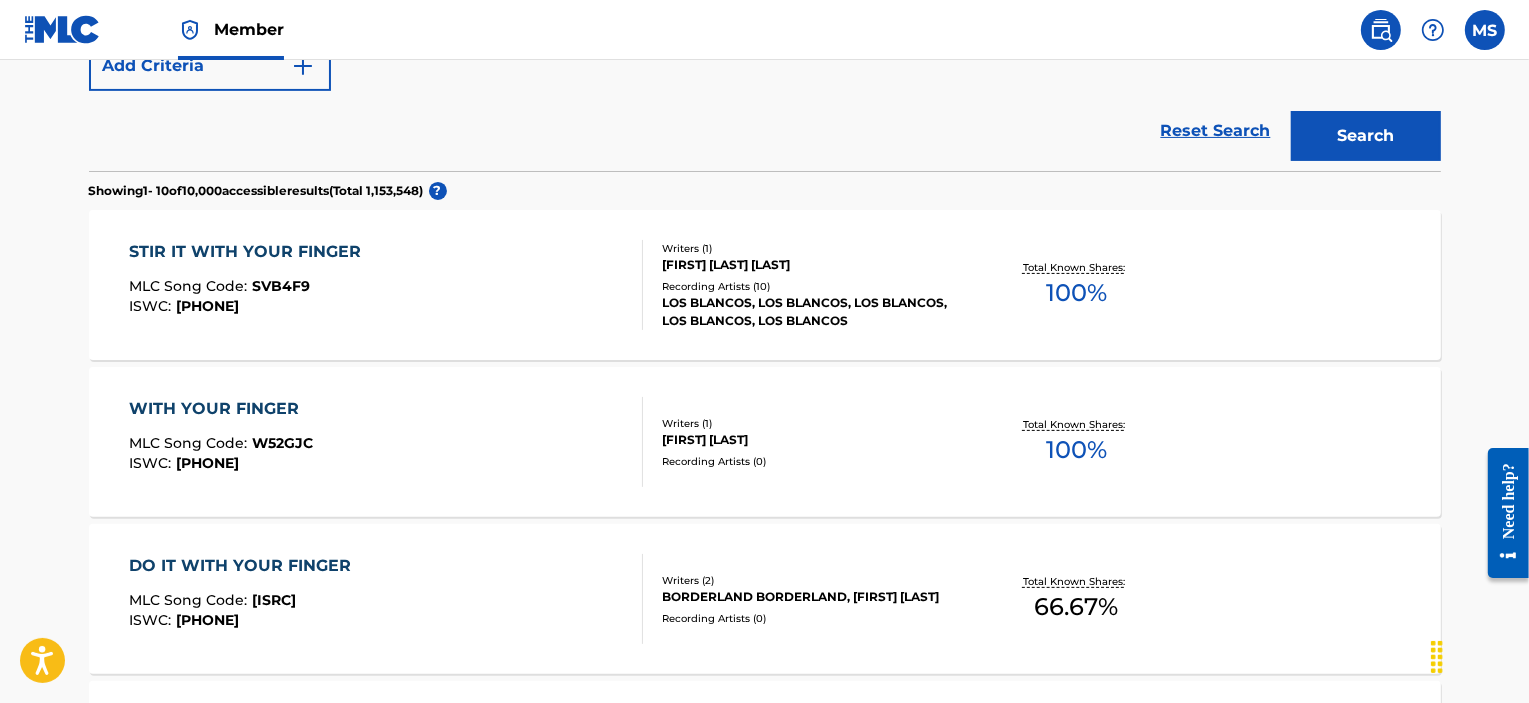 click on "STIR IT WITH YOUR FINGER" at bounding box center (250, 252) 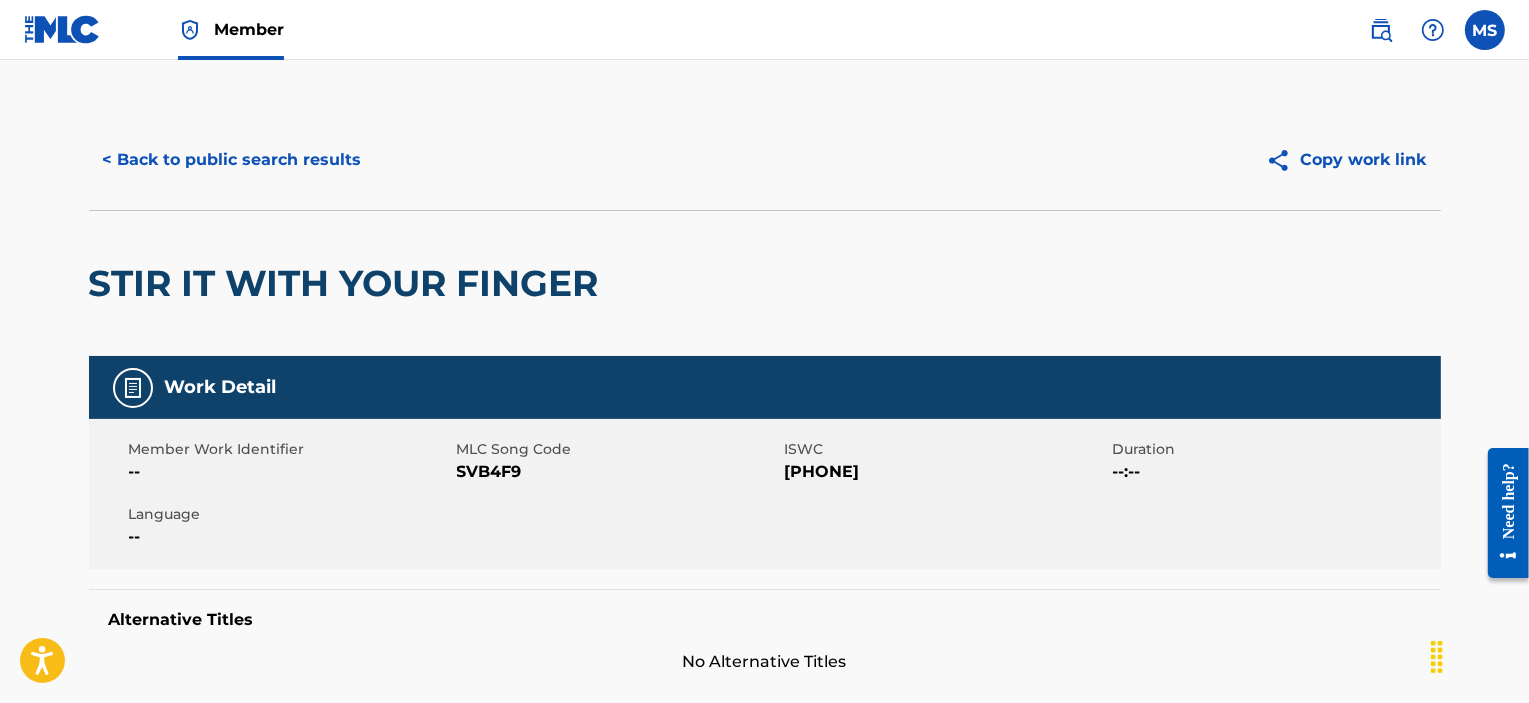 scroll, scrollTop: 466, scrollLeft: 0, axis: vertical 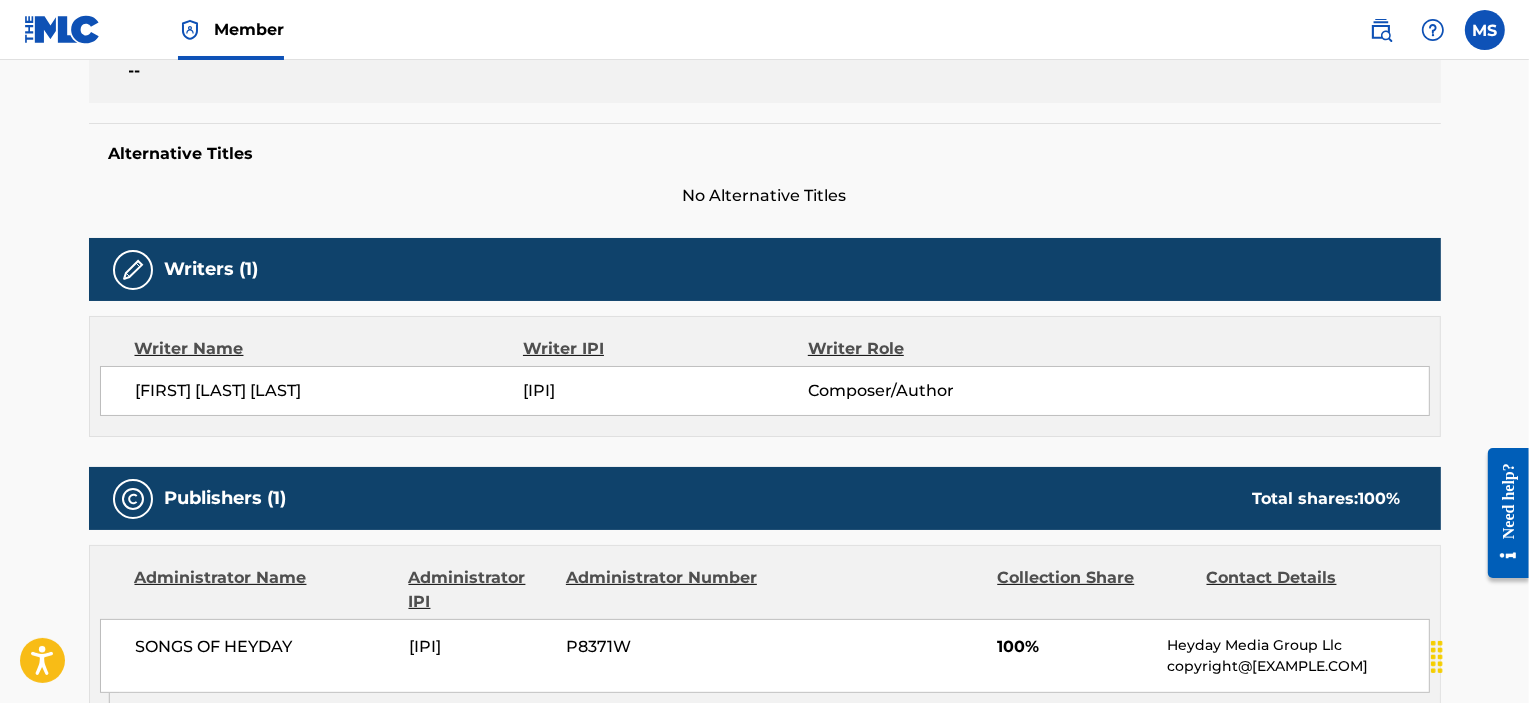 click on "REBECCA LYNN MARTINEZ RUSS" at bounding box center [330, 391] 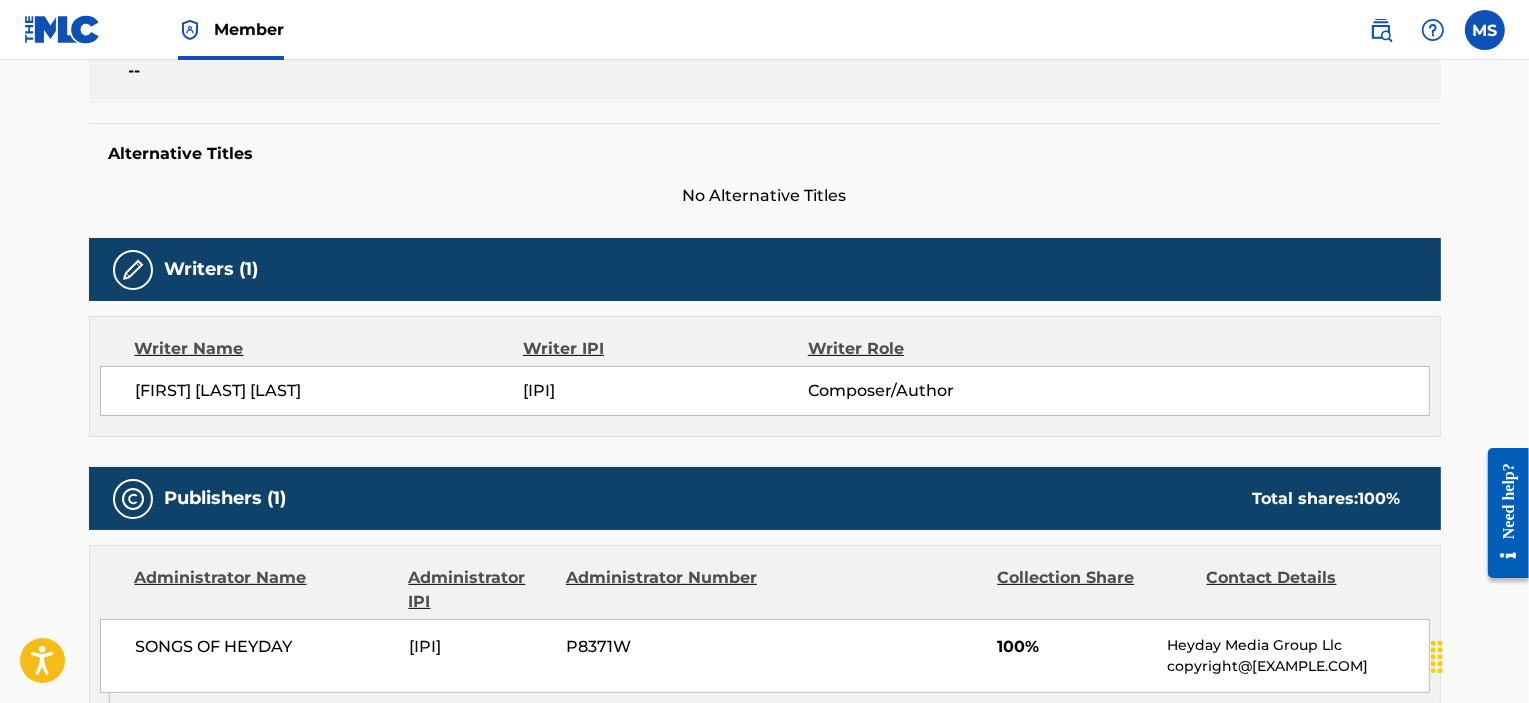click on "00671975994" at bounding box center [665, 391] 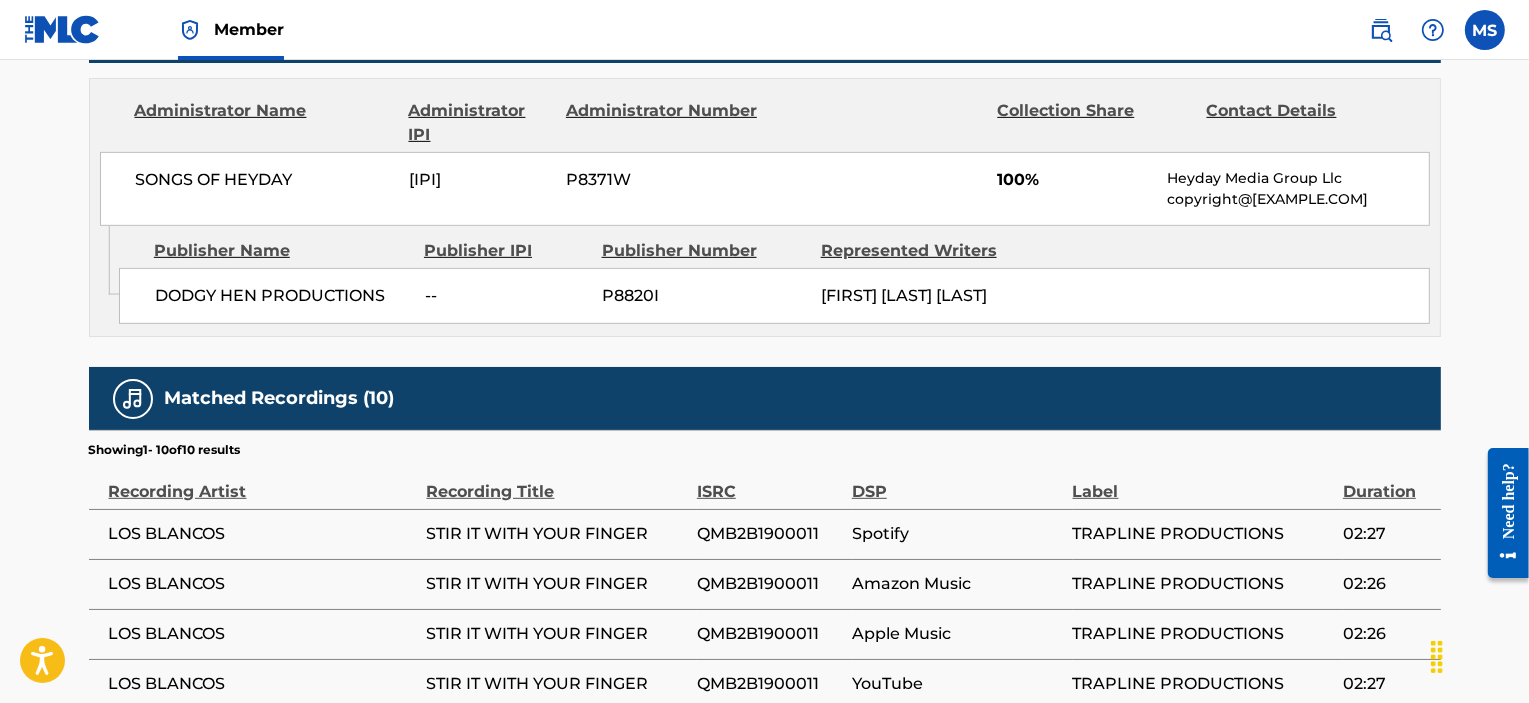 scroll, scrollTop: 1380, scrollLeft: 0, axis: vertical 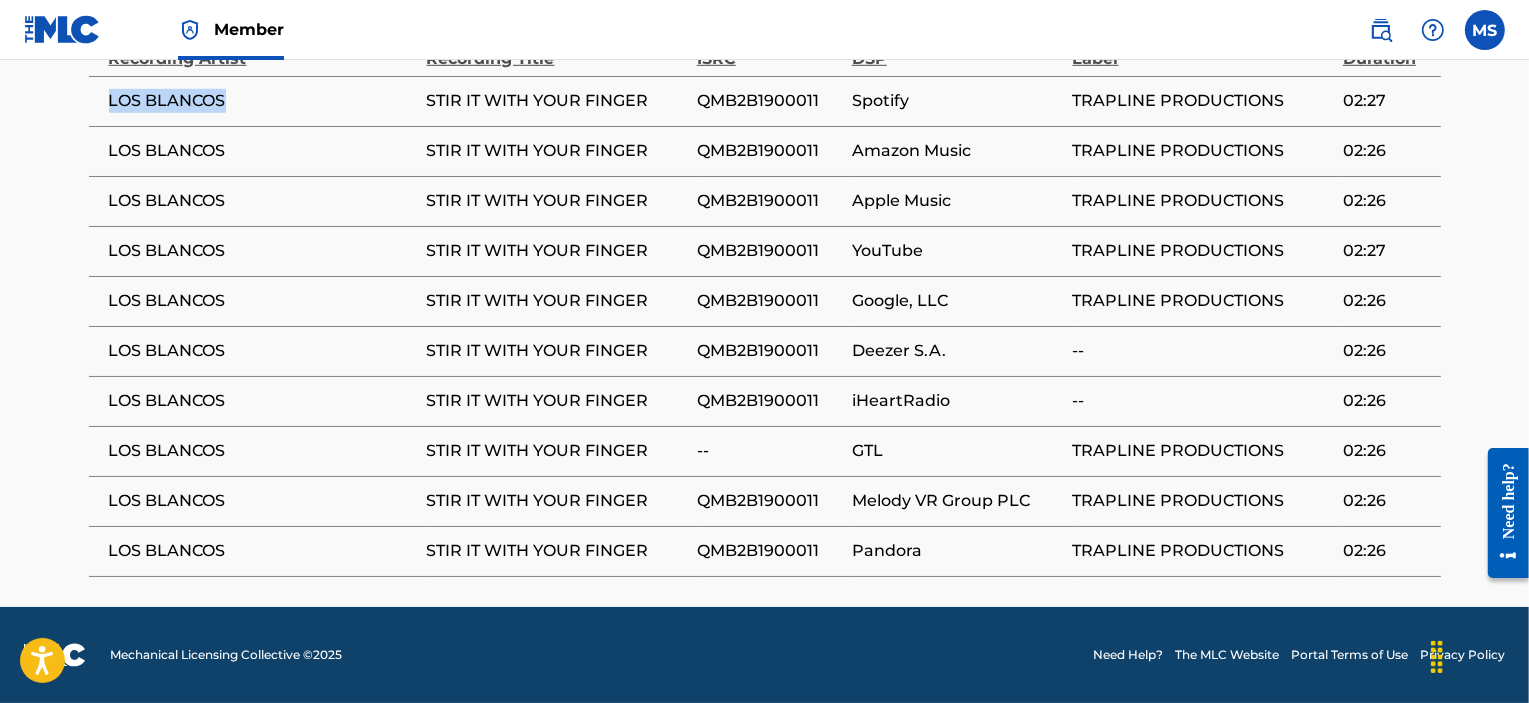 drag, startPoint x: 228, startPoint y: 102, endPoint x: 96, endPoint y: 102, distance: 132 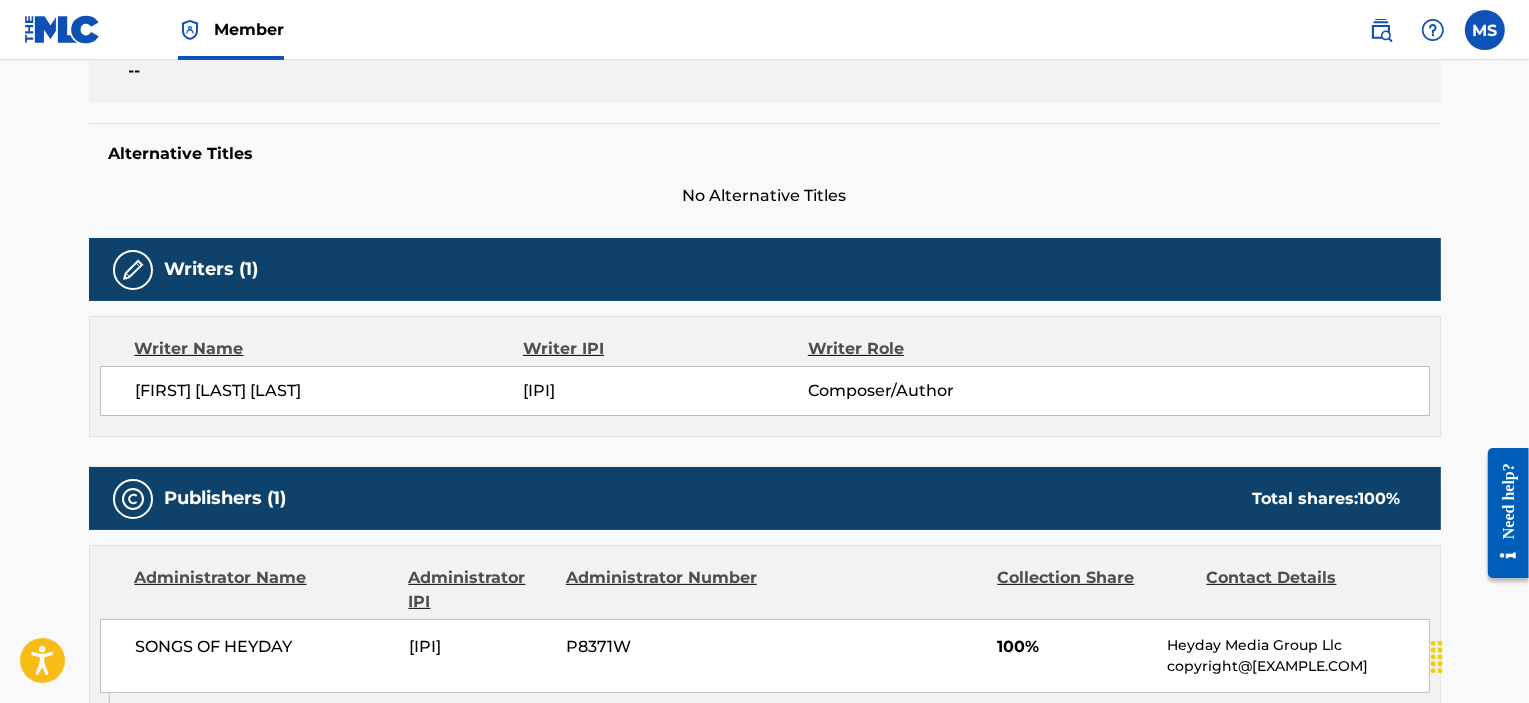 scroll, scrollTop: 933, scrollLeft: 0, axis: vertical 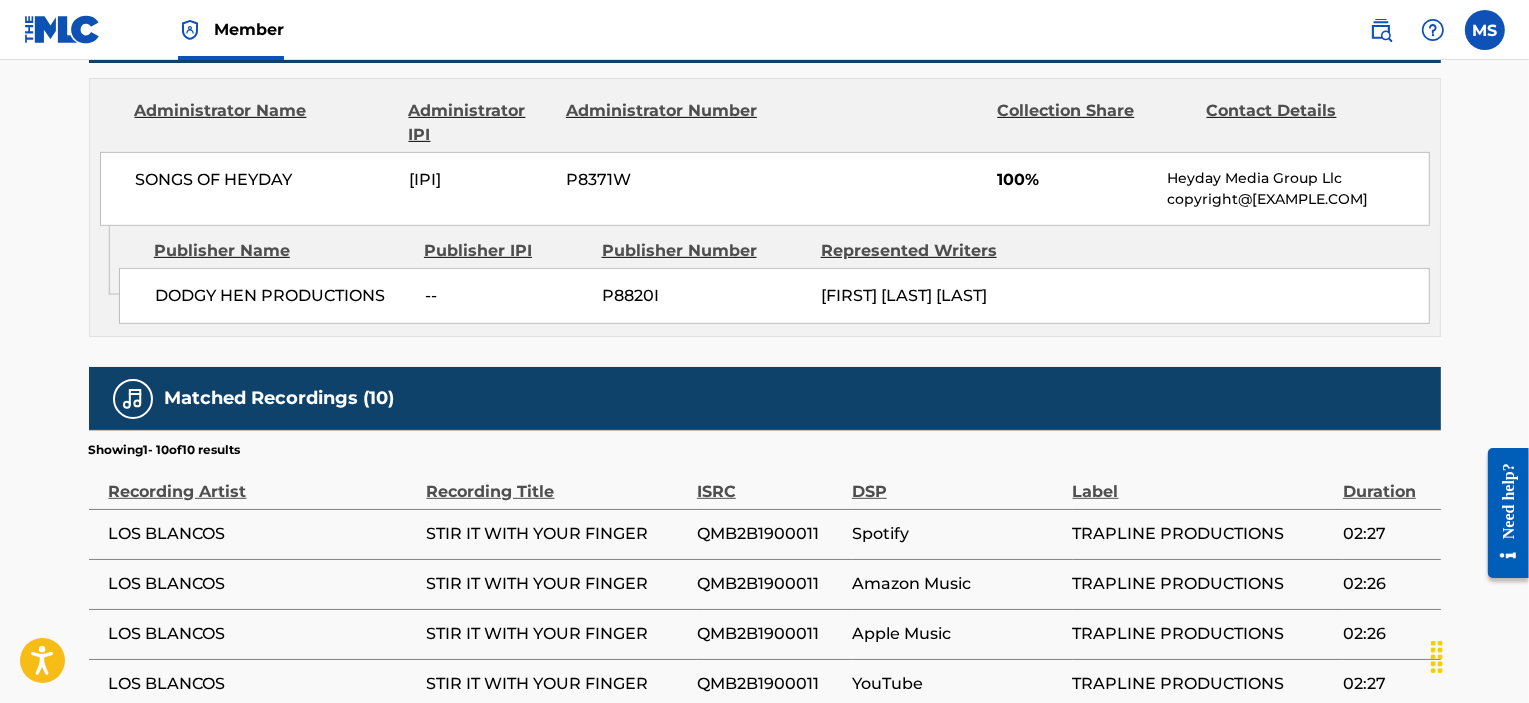 click on "< Back to public search results Copy work link STIR IT WITH YOUR FINGER     Work Detail   Member Work Identifier -- MLC Song Code SVB4F9 ISWC T9194510504 Duration --:-- Language -- Alternative Titles No Alternative Titles Writers   (1) Writer Name Writer IPI Writer Role REBECCA LYNN MARTINEZ RUSS 00671975994 Composer/Author Publishers   (1) Total shares:  100 % Administrator Name Administrator IPI Administrator Number Collection Share Contact Details SONGS OF HEYDAY 00500621510 P8371W 100% Heyday Media Group Llc copyright@heydaymediagroup.com Admin Original Publisher Connecting Line Publisher Name Publisher IPI Publisher Number Represented Writers DODGY HEN PRODUCTIONS -- P8820I REBECCA LYNN MARTINEZ RUSS Total shares:  100 % Matched Recordings   (10) Showing  1  -   10  of  10   results   Recording Artist Recording Title ISRC DSP Label Duration LOS BLANCOS STIR IT WITH YOUR FINGER QMB2B1900011 Spotify TRAPLINE PRODUCTIONS 02:27 LOS BLANCOS STIR IT WITH YOUR FINGER QMB2B1900011 Amazon Music 02:26 LOS BLANCOS" at bounding box center [764, 83] 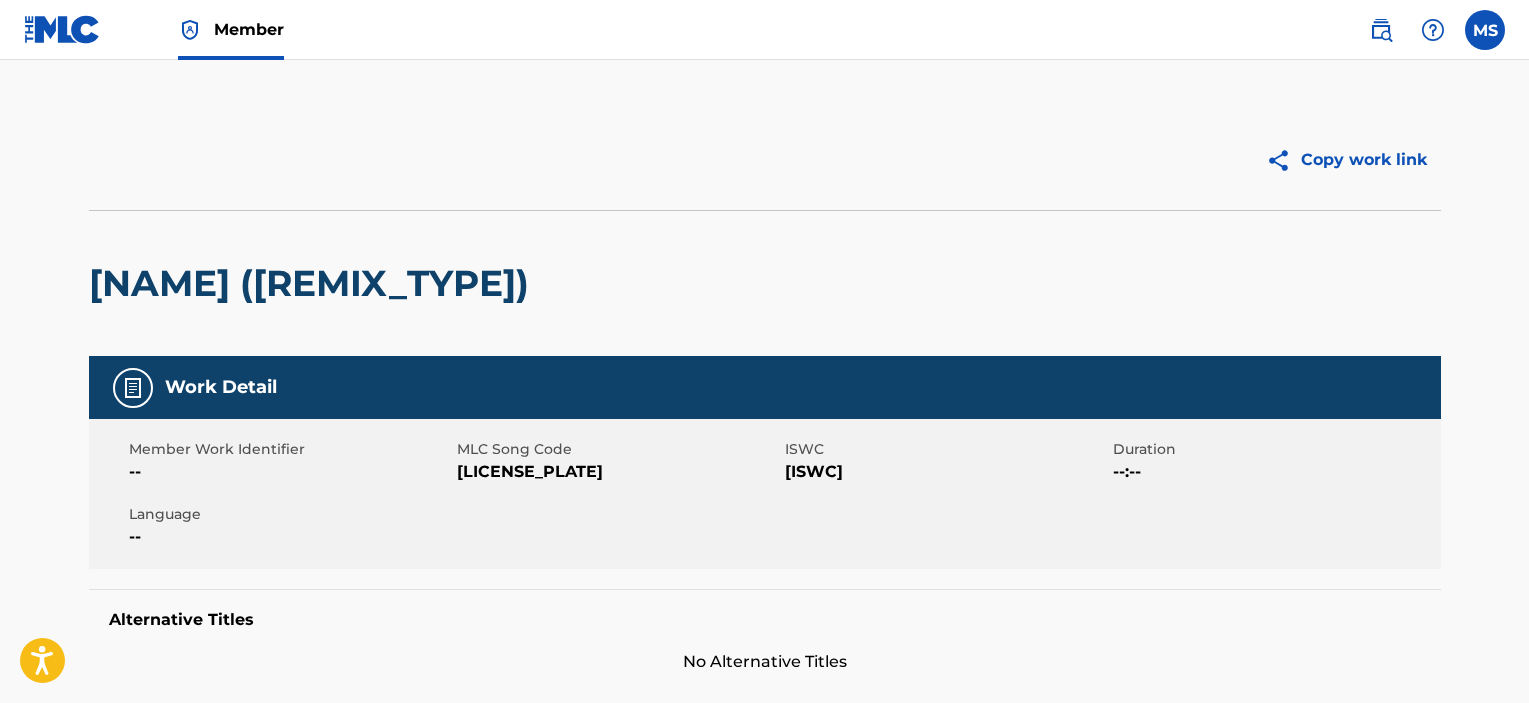 scroll, scrollTop: 0, scrollLeft: 0, axis: both 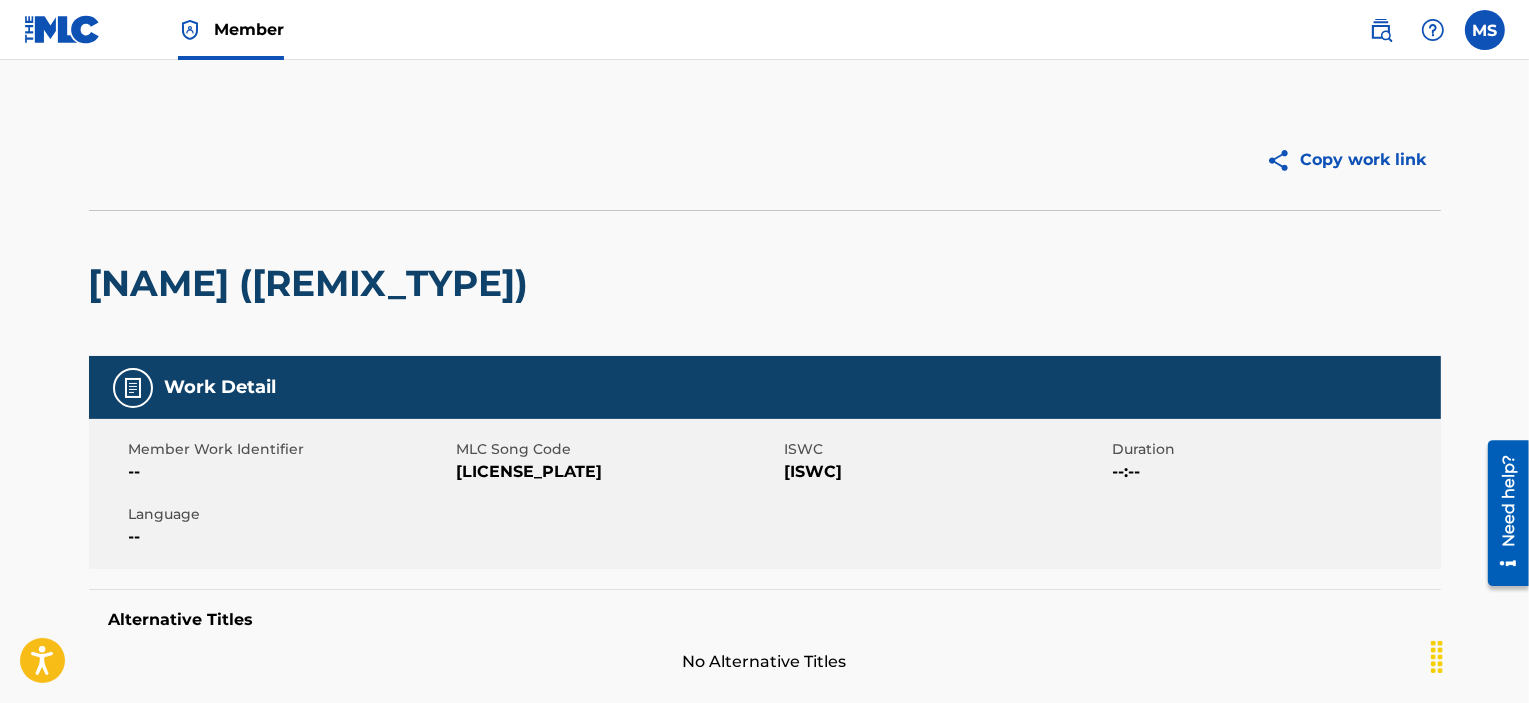 click at bounding box center (1485, 30) 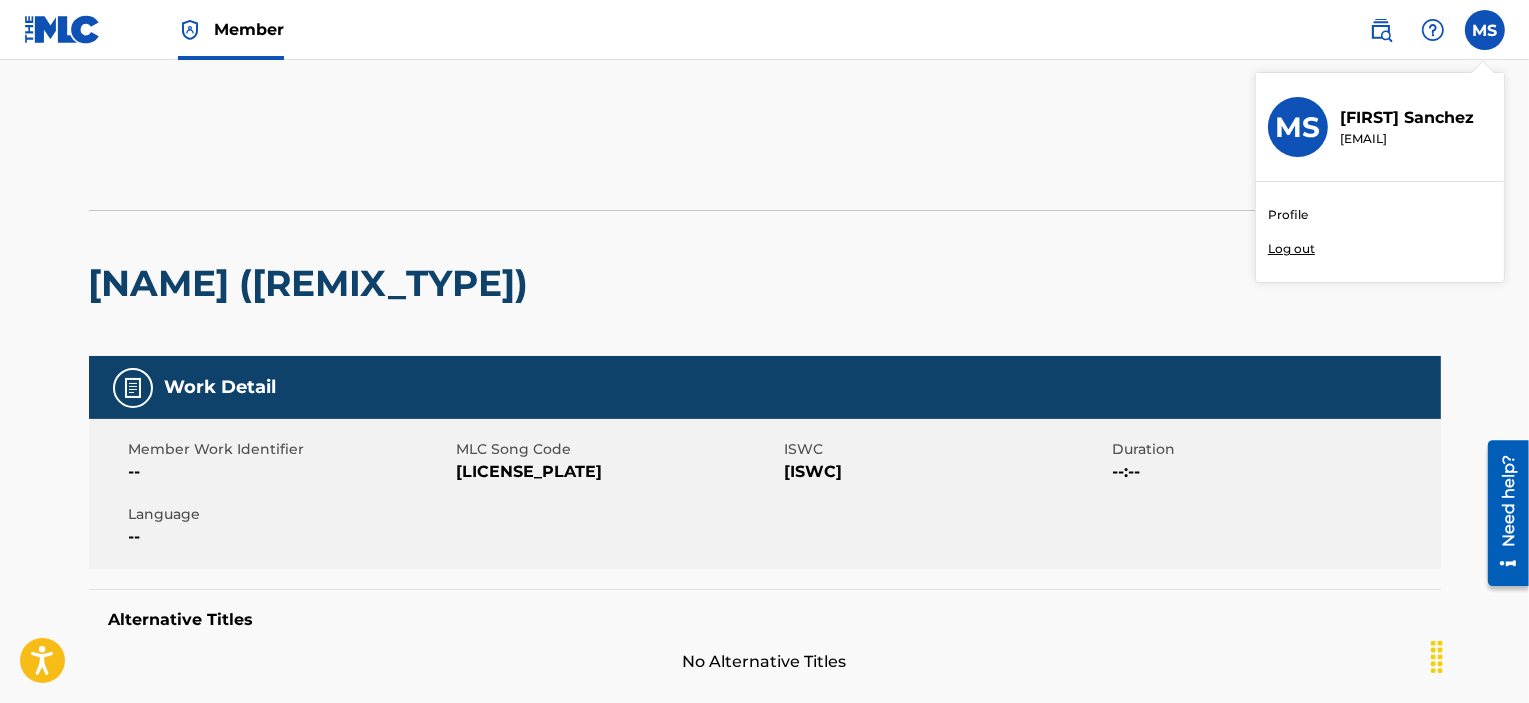 click on "MS MS Melanie   Sanchez ms@heydaymediagroup.com Profile Log out" at bounding box center (1485, 30) 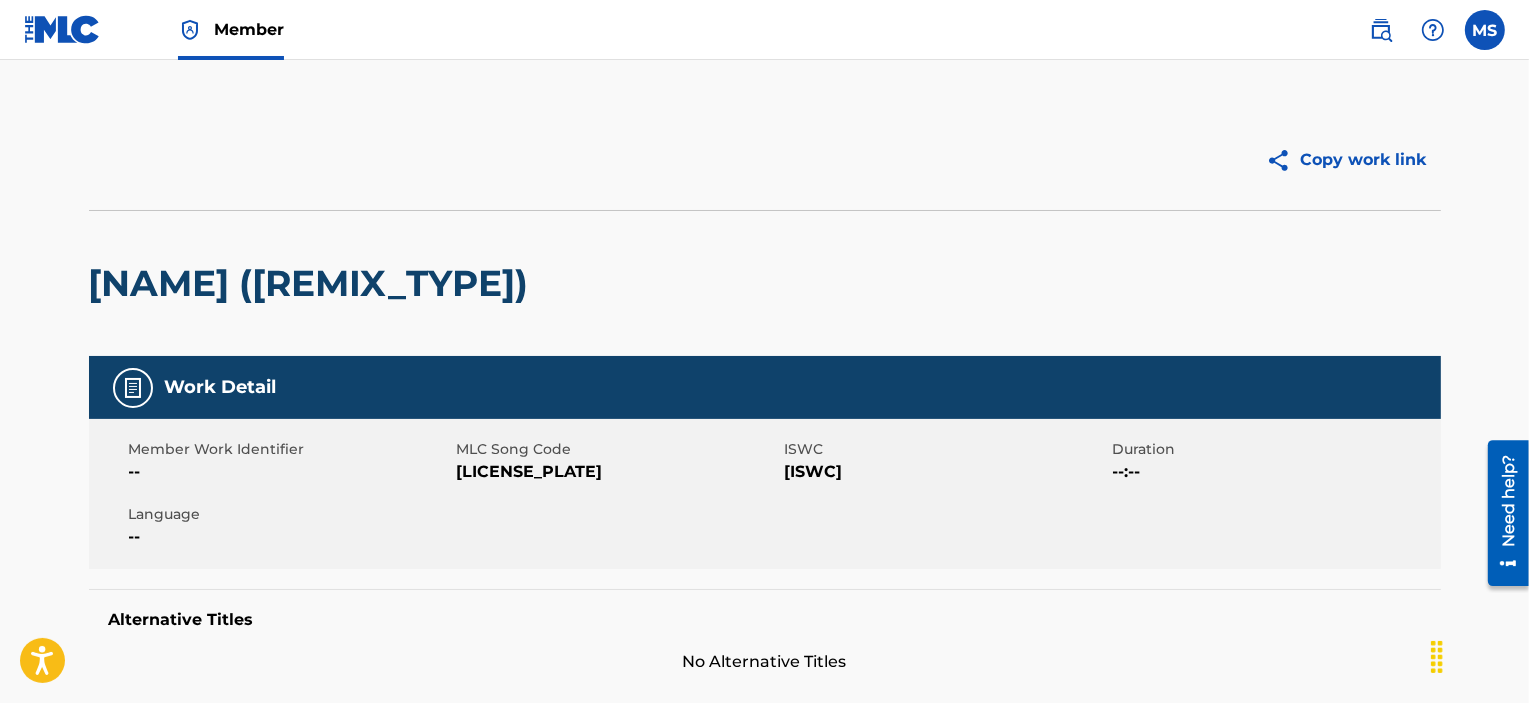 click on "Copy work link" at bounding box center (1103, 160) 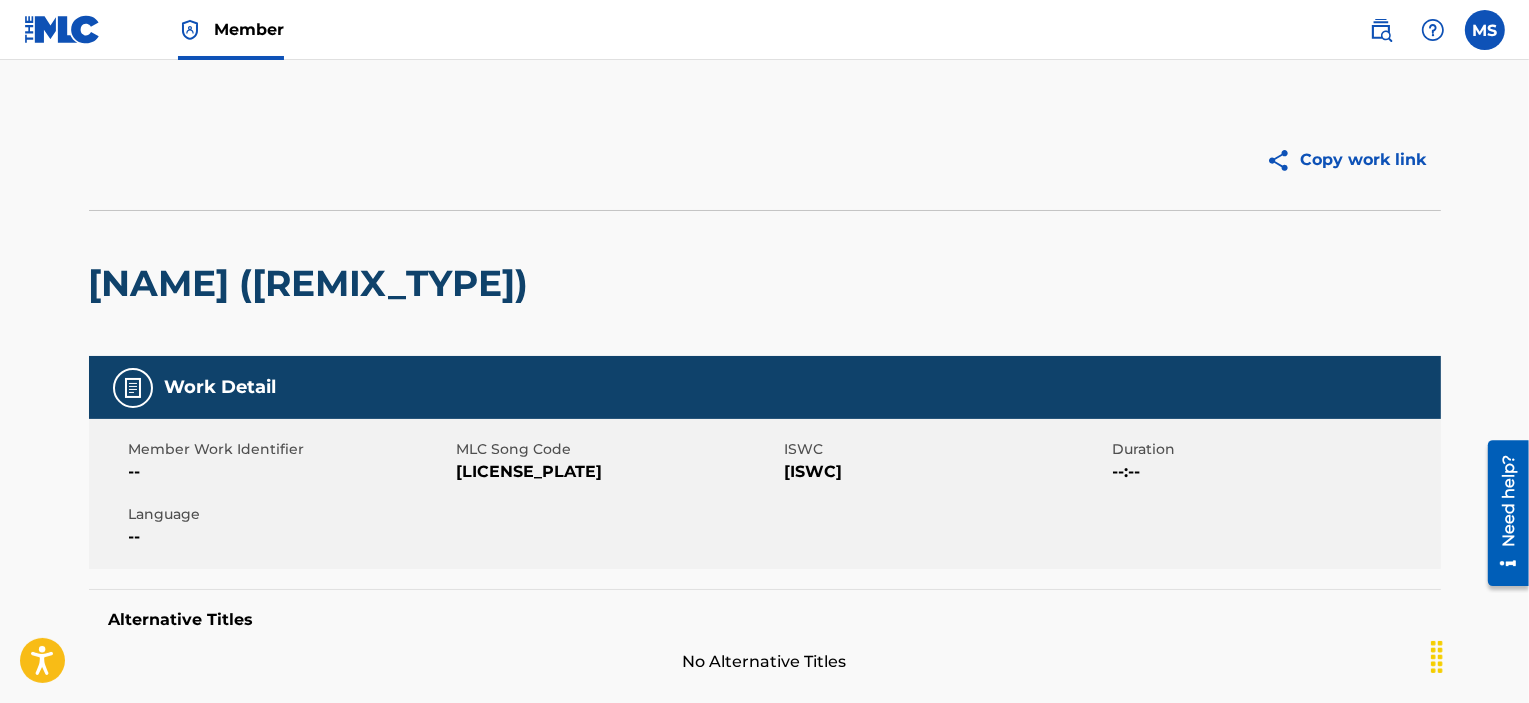 click at bounding box center [62, 29] 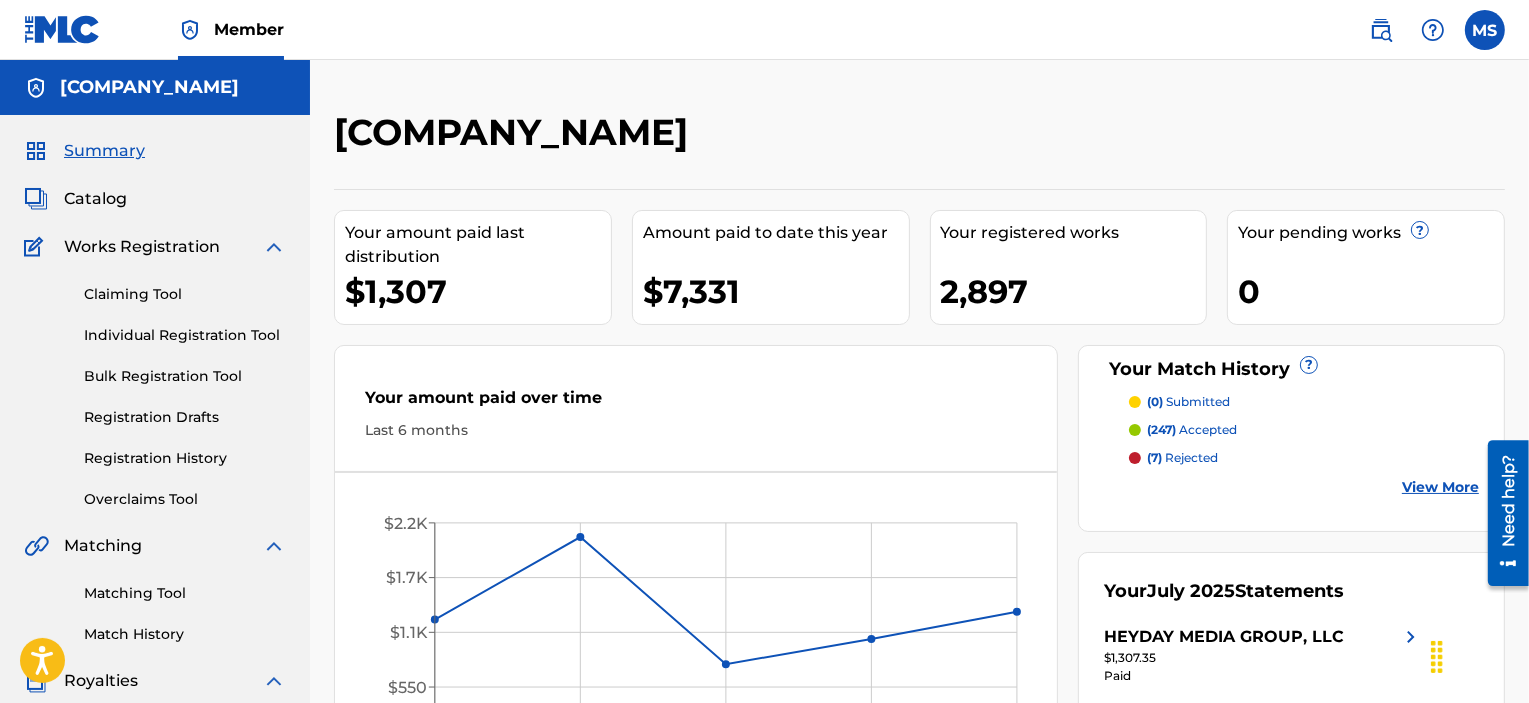 click on "Catalog" at bounding box center (95, 199) 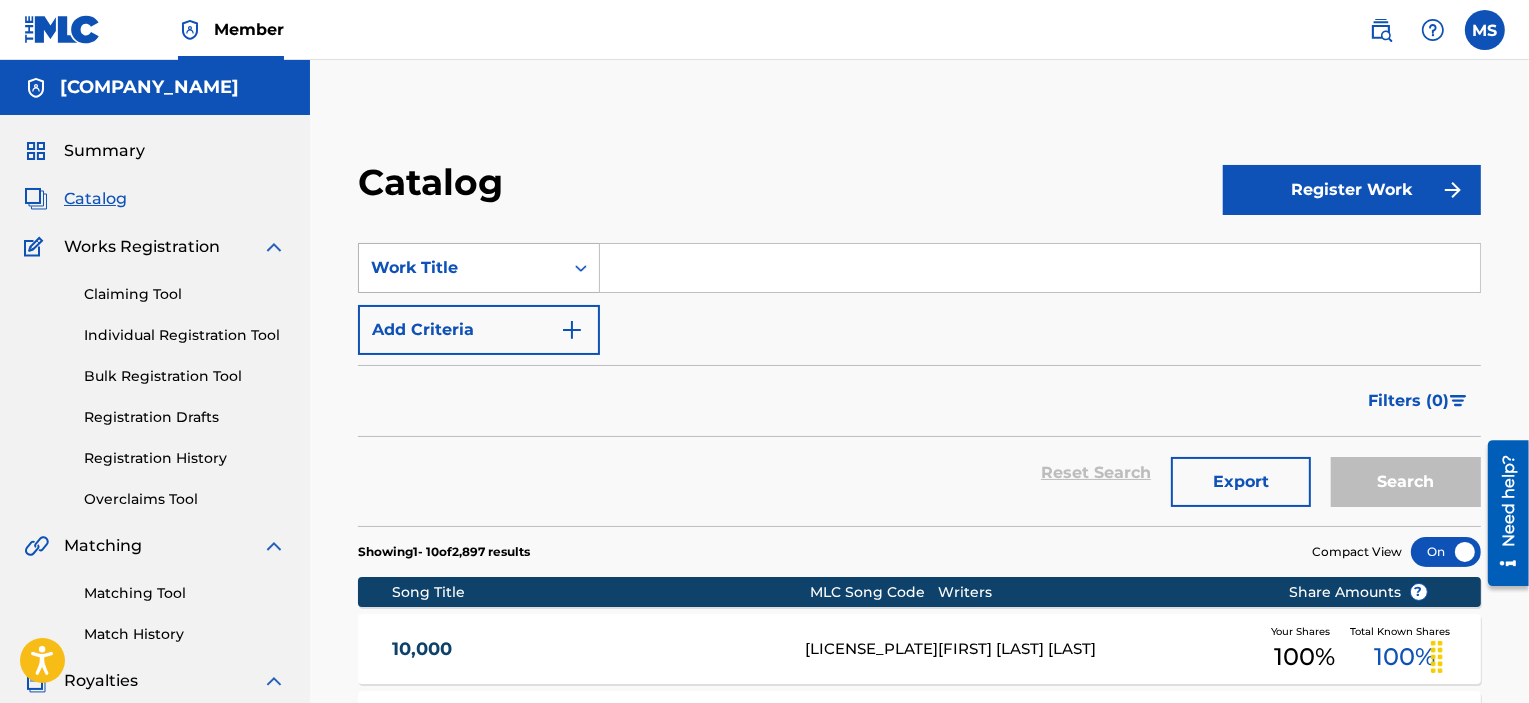 click 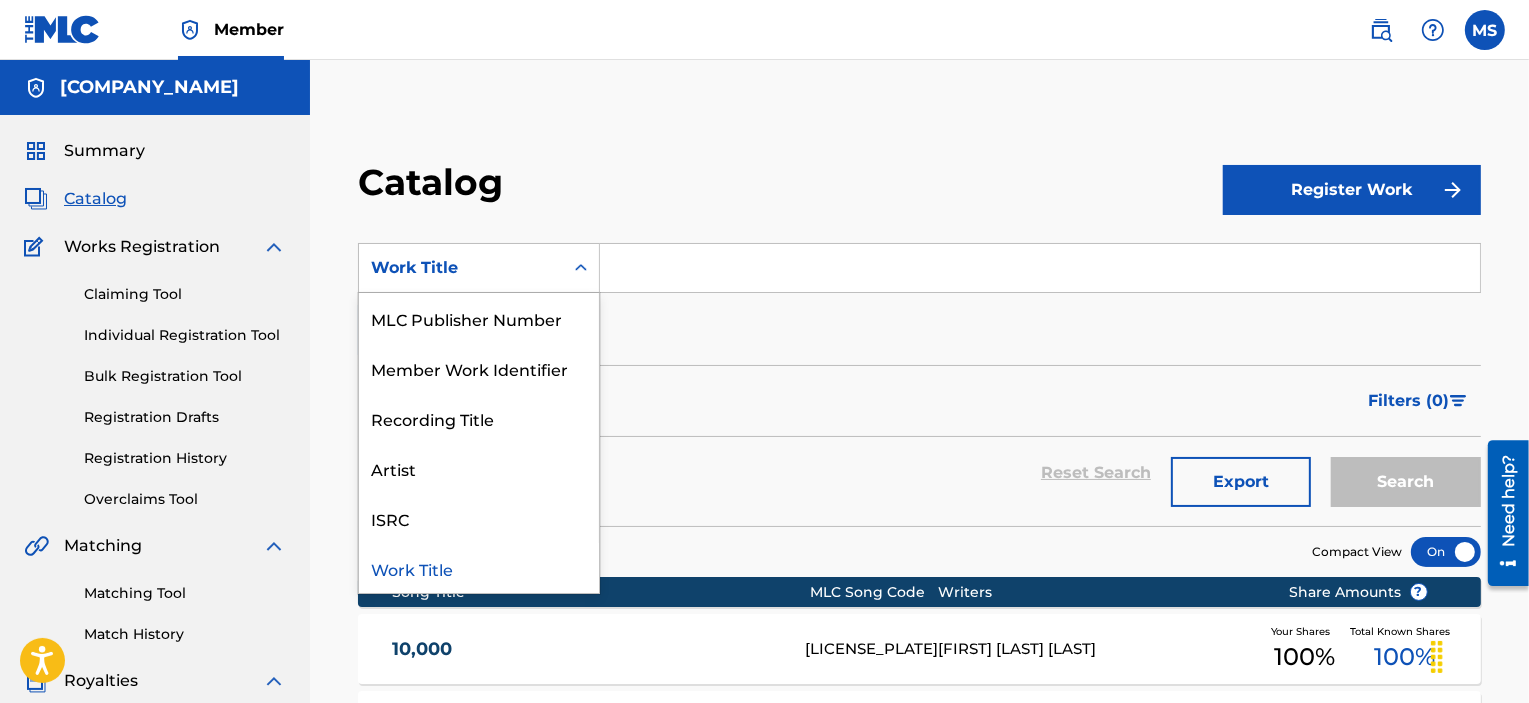 scroll, scrollTop: 0, scrollLeft: 0, axis: both 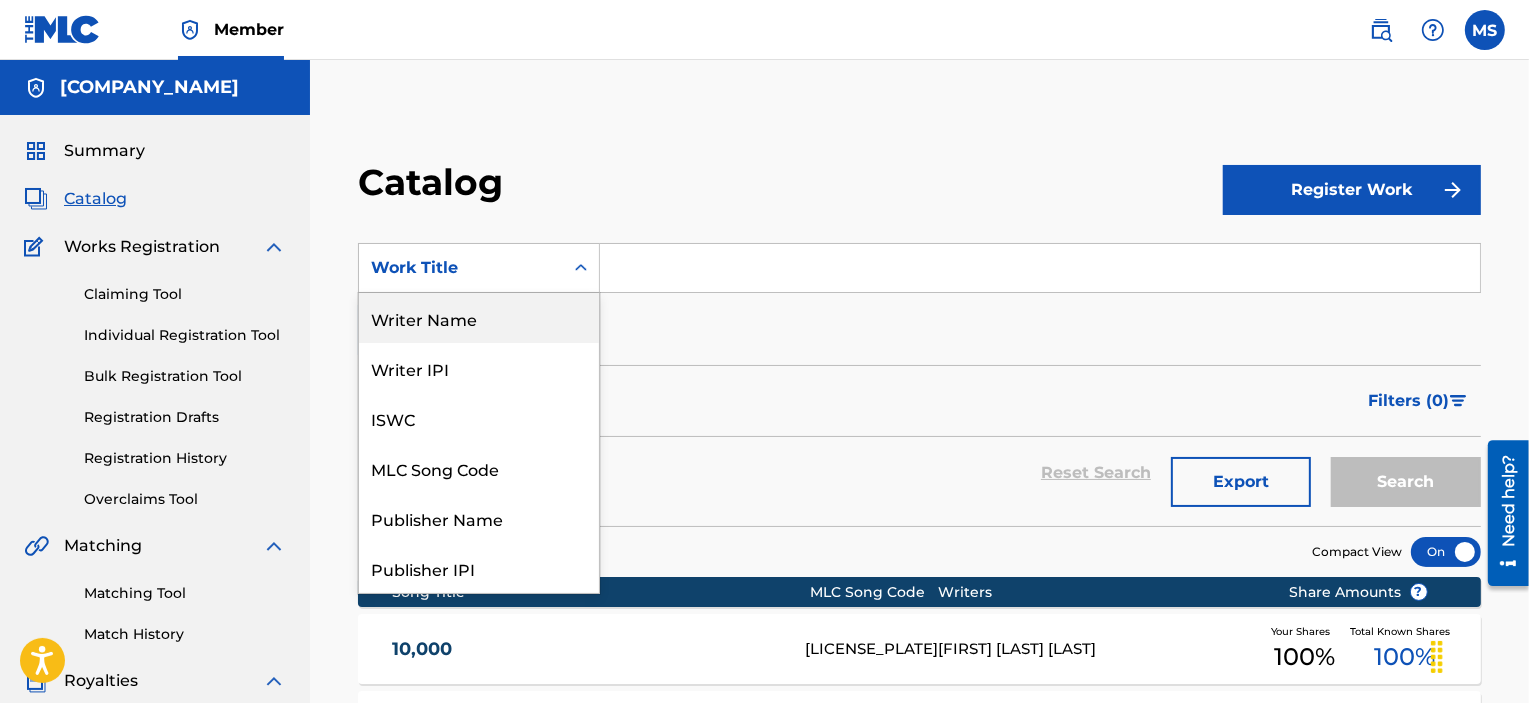 click on "Writer Name" at bounding box center (479, 318) 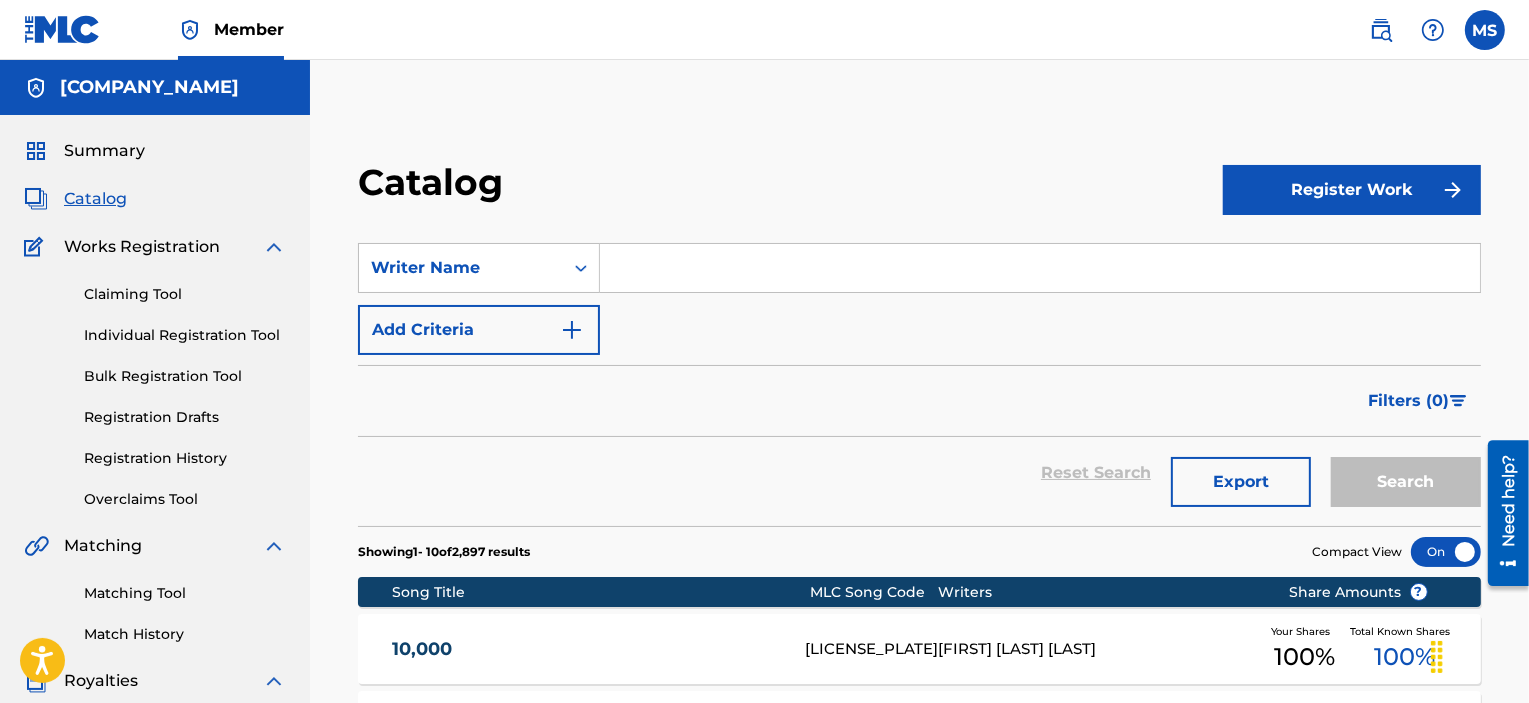 click at bounding box center [1040, 268] 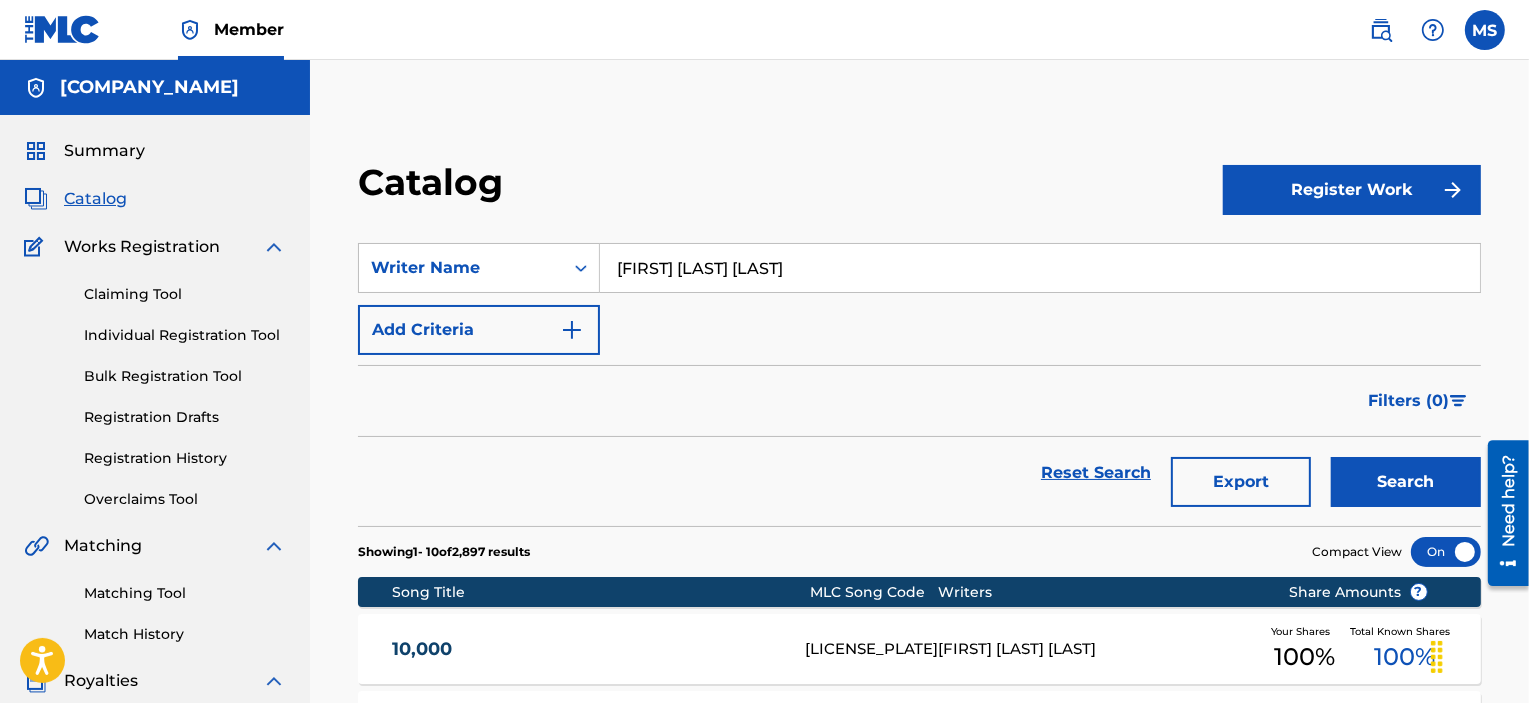 type on "Rebecca Lynn Martinez Russ" 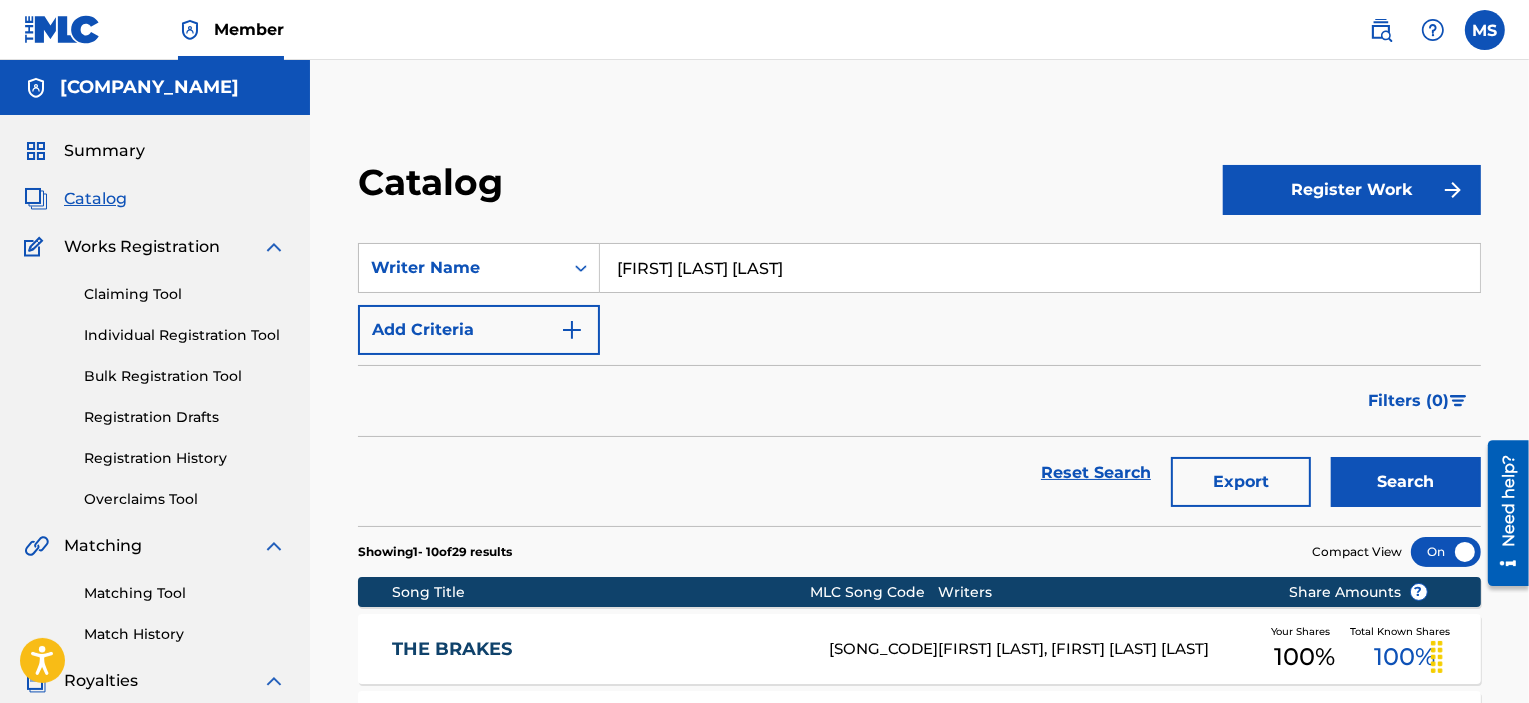 scroll, scrollTop: 466, scrollLeft: 0, axis: vertical 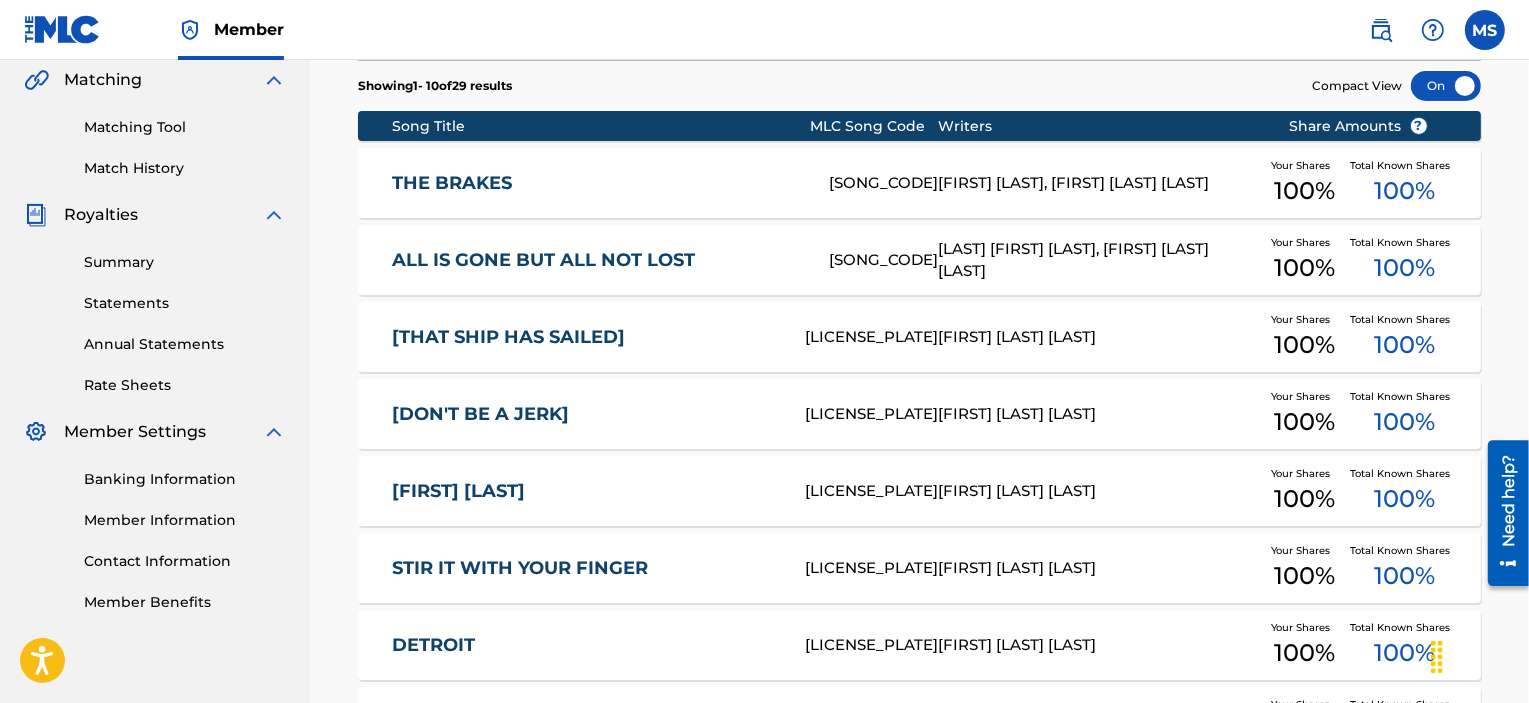click on "THAT SHIP HAS SAILED" at bounding box center (585, 337) 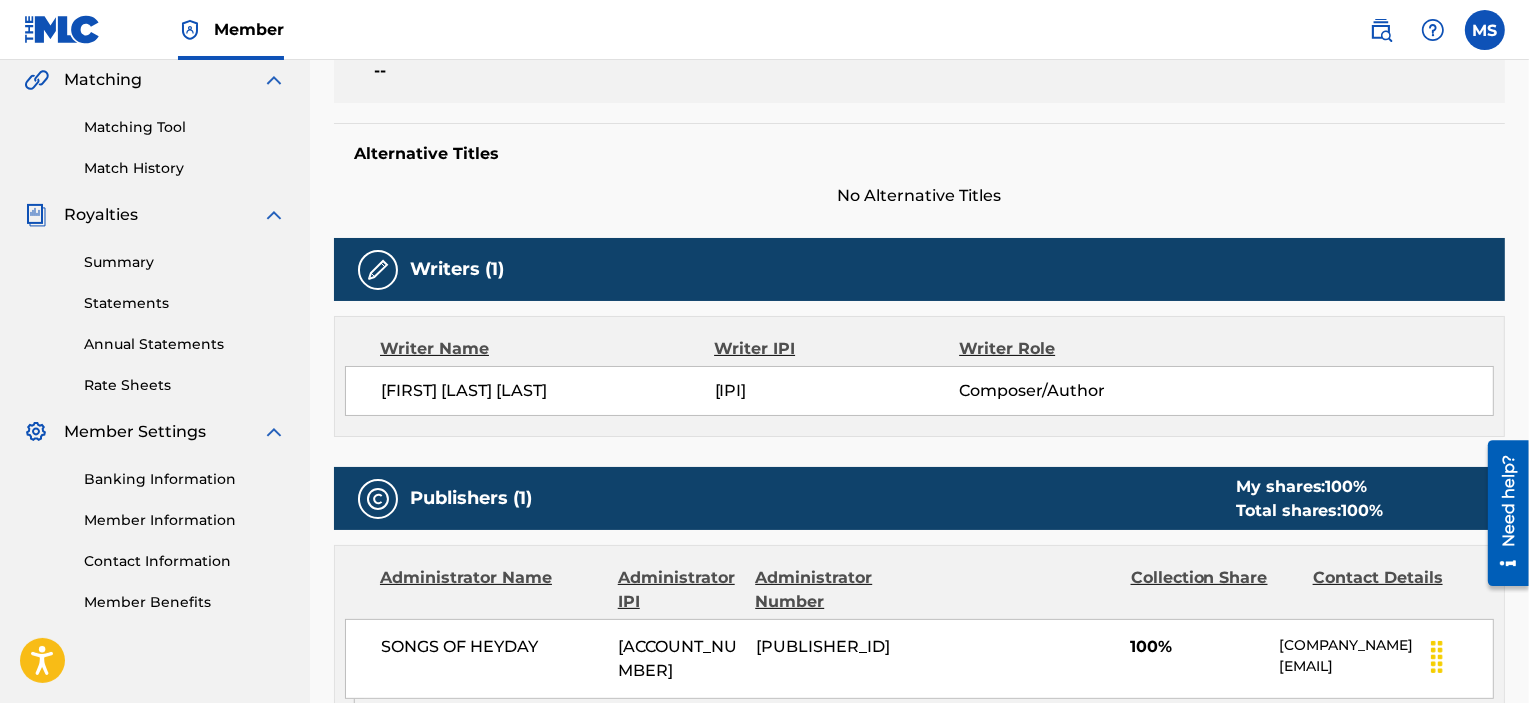 scroll, scrollTop: 0, scrollLeft: 0, axis: both 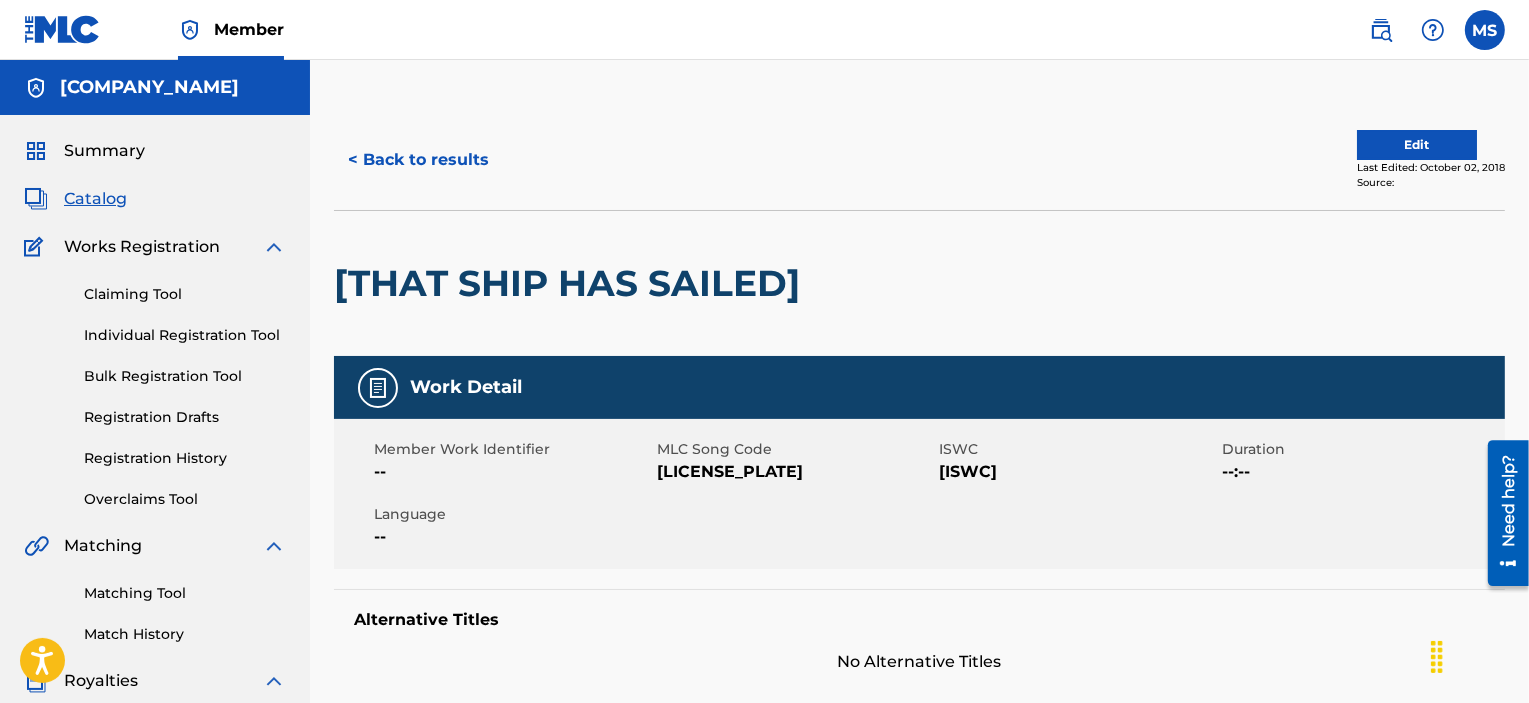 click on "< Back to results" at bounding box center (418, 160) 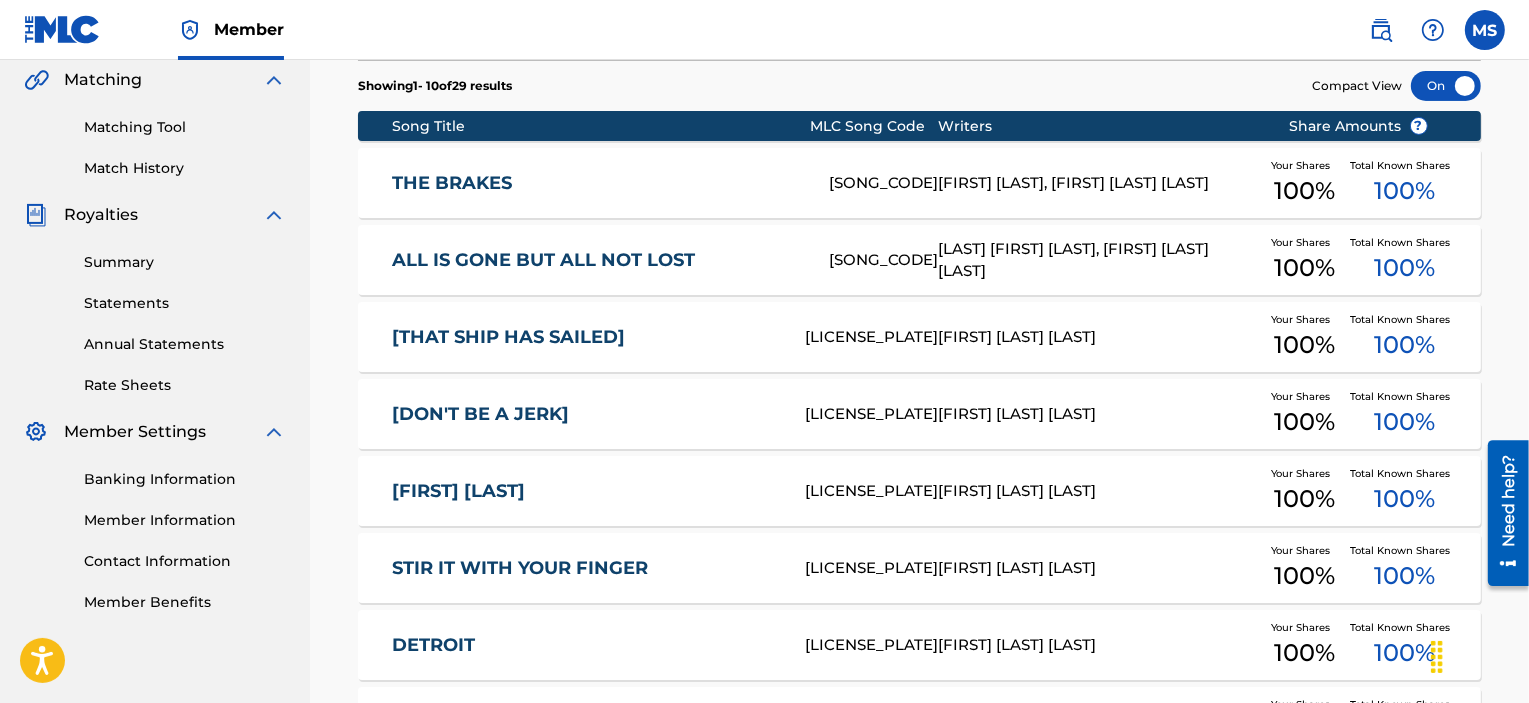 click on "DON'T BE A JERK" at bounding box center [585, 414] 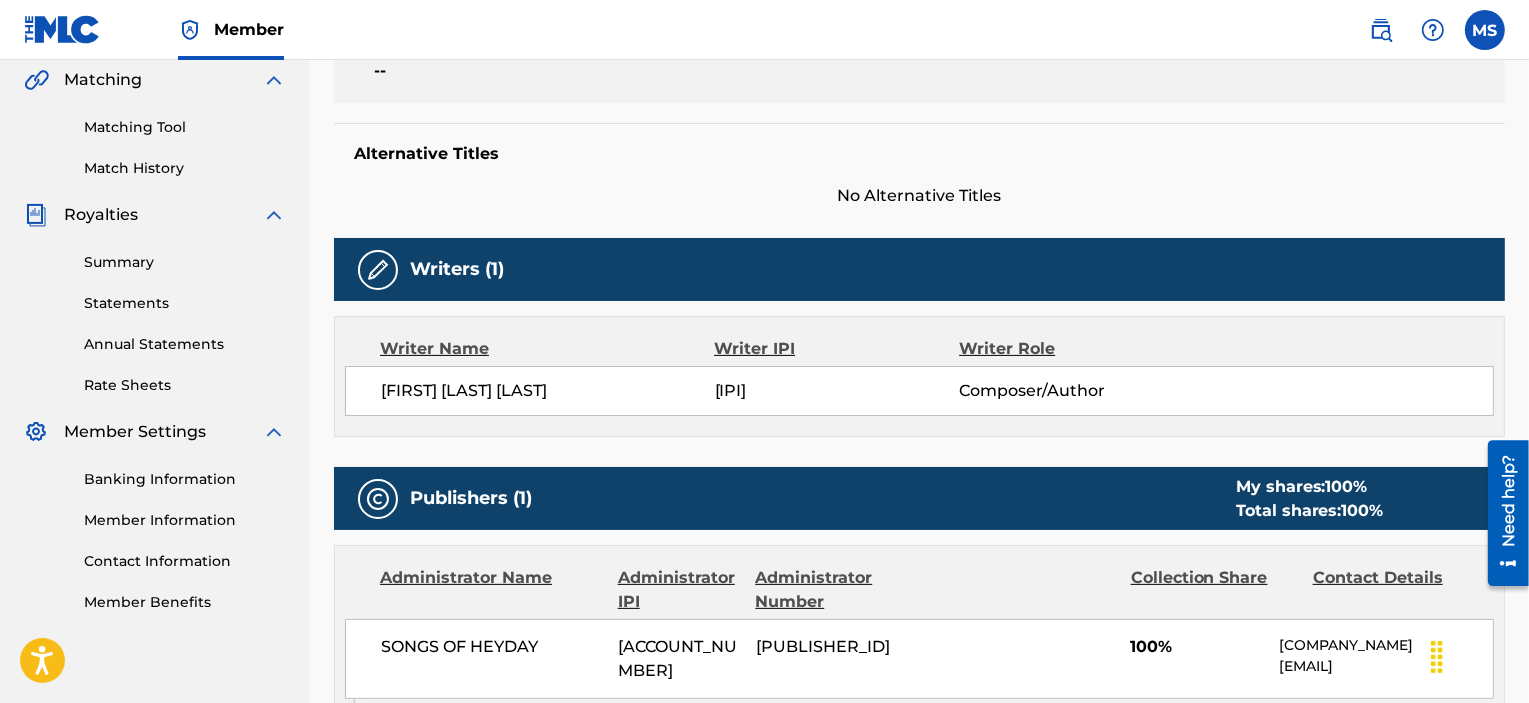 scroll, scrollTop: 0, scrollLeft: 0, axis: both 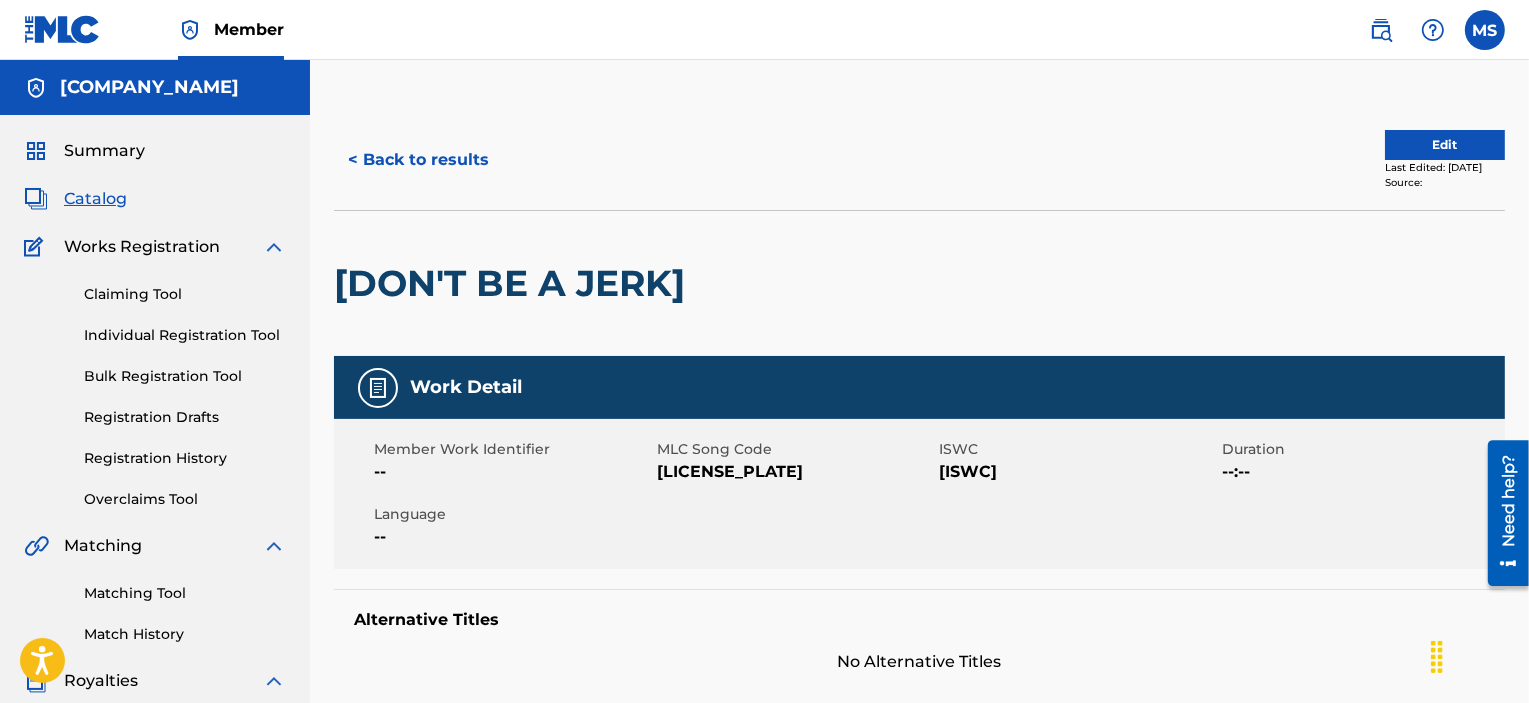 click on "< Back to results" at bounding box center [418, 160] 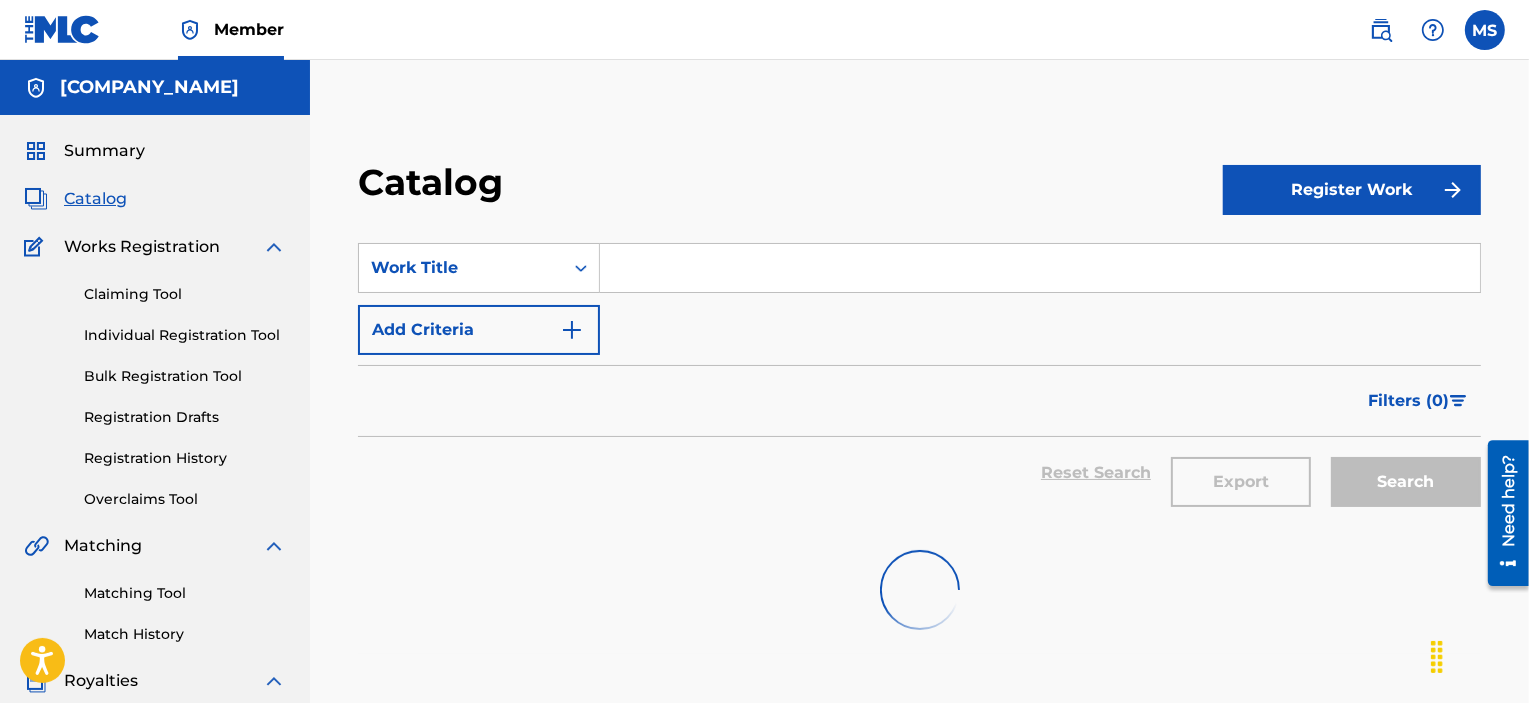 scroll, scrollTop: 466, scrollLeft: 0, axis: vertical 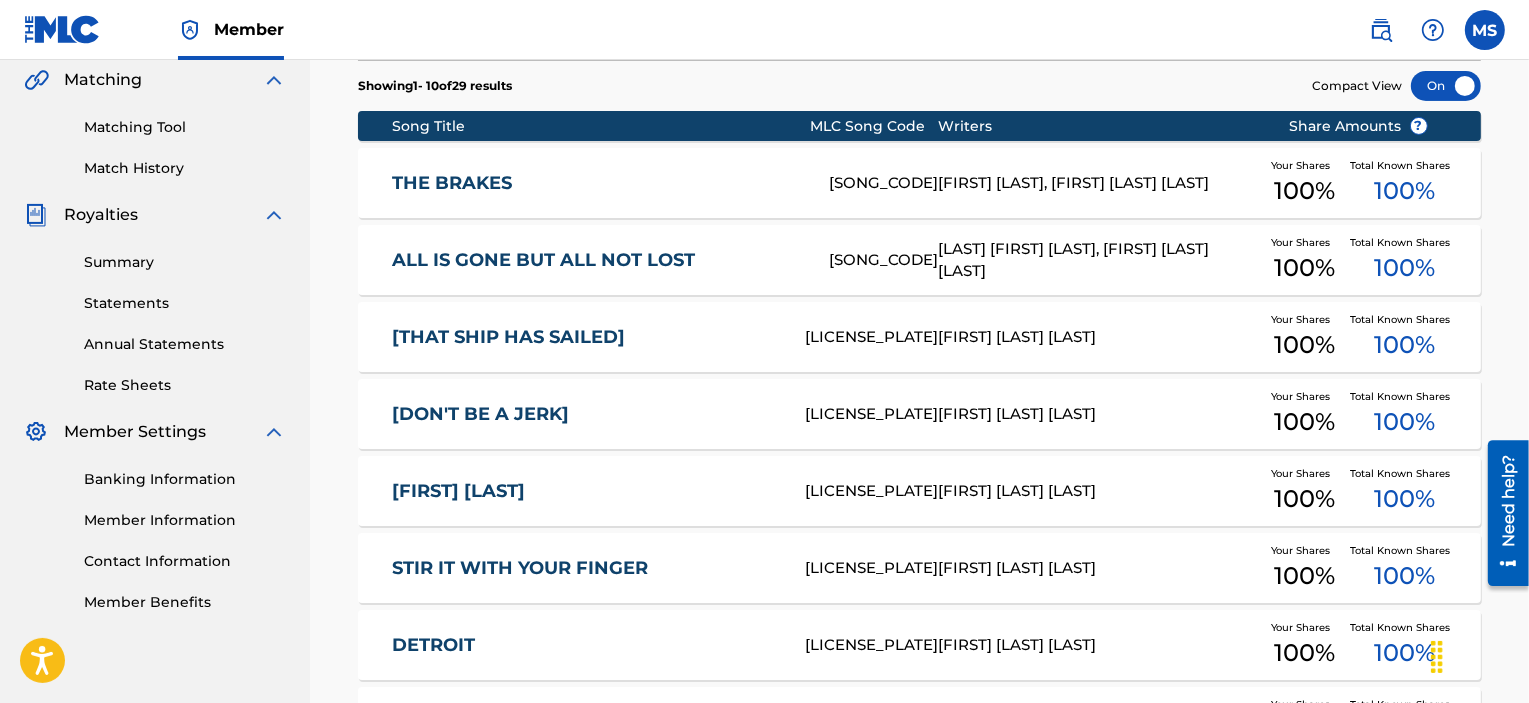 click on "TEENIE MARLENIE" at bounding box center (585, 491) 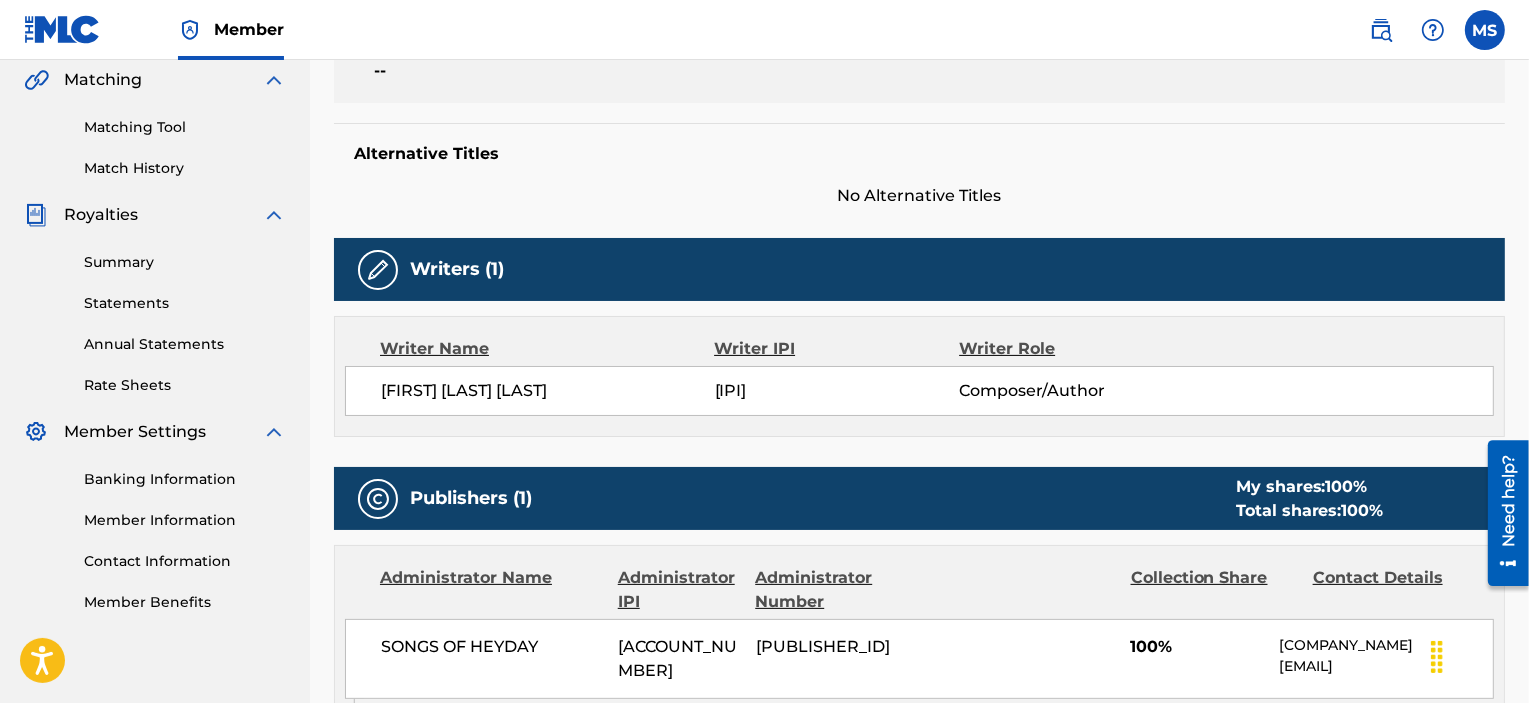 scroll, scrollTop: 0, scrollLeft: 0, axis: both 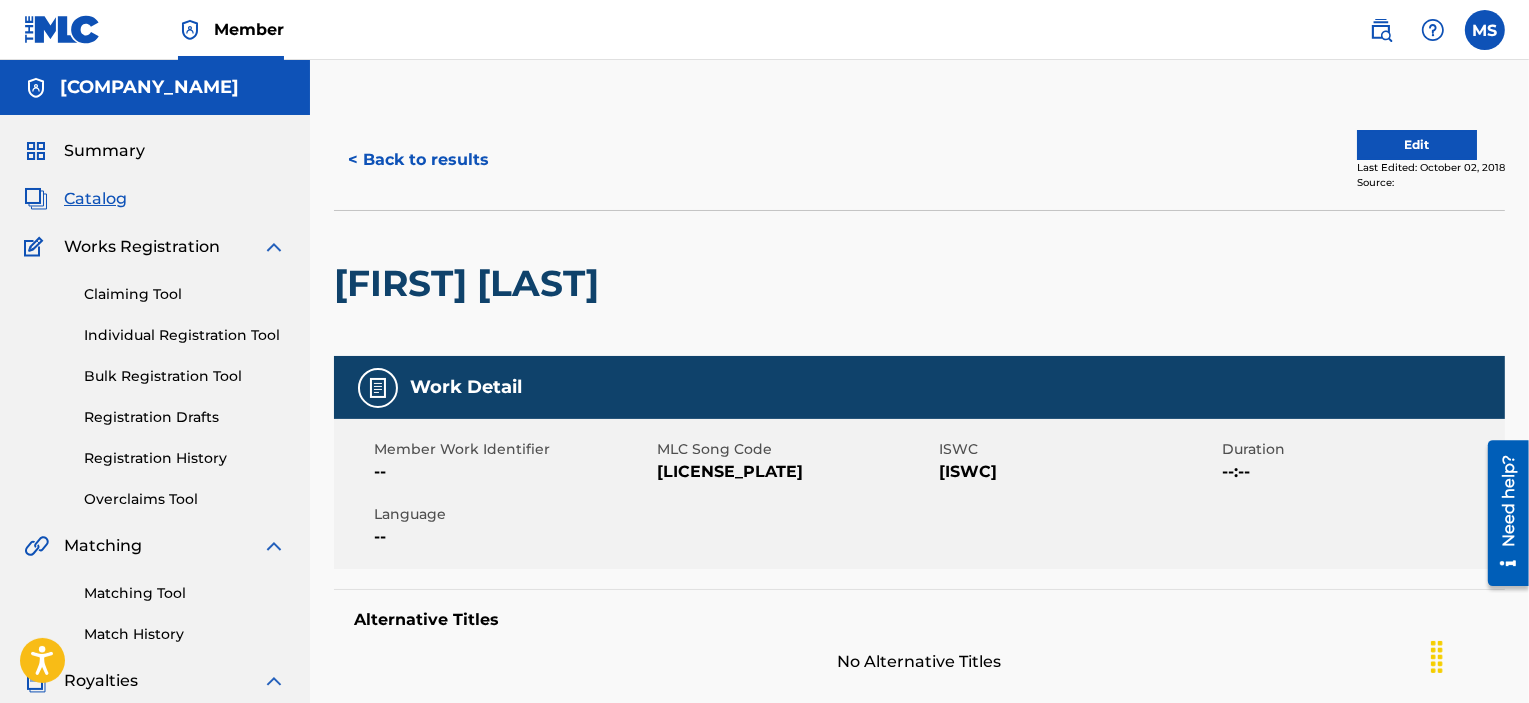 click on "< Back to results" at bounding box center [418, 160] 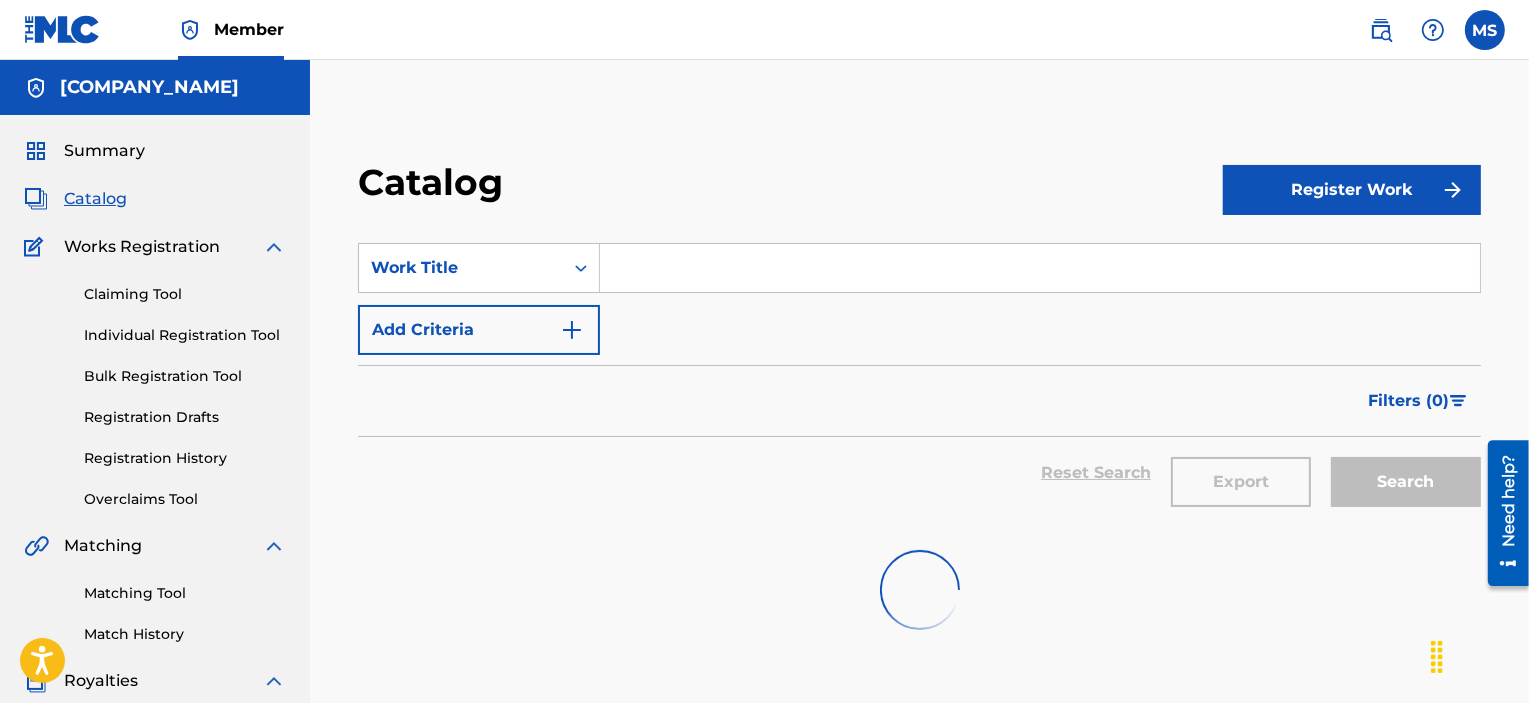 scroll, scrollTop: 466, scrollLeft: 0, axis: vertical 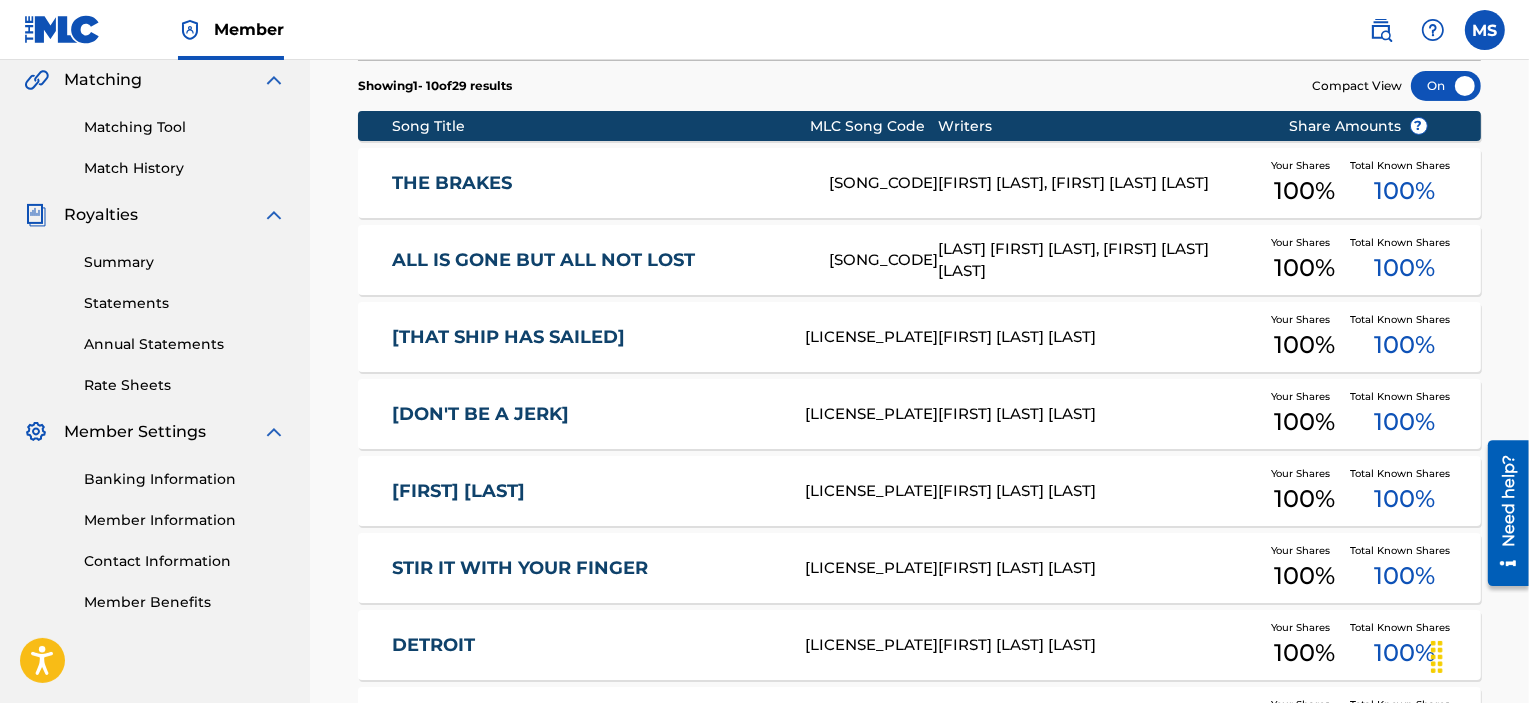 click on "STIR IT WITH YOUR FINGER" at bounding box center (585, 568) 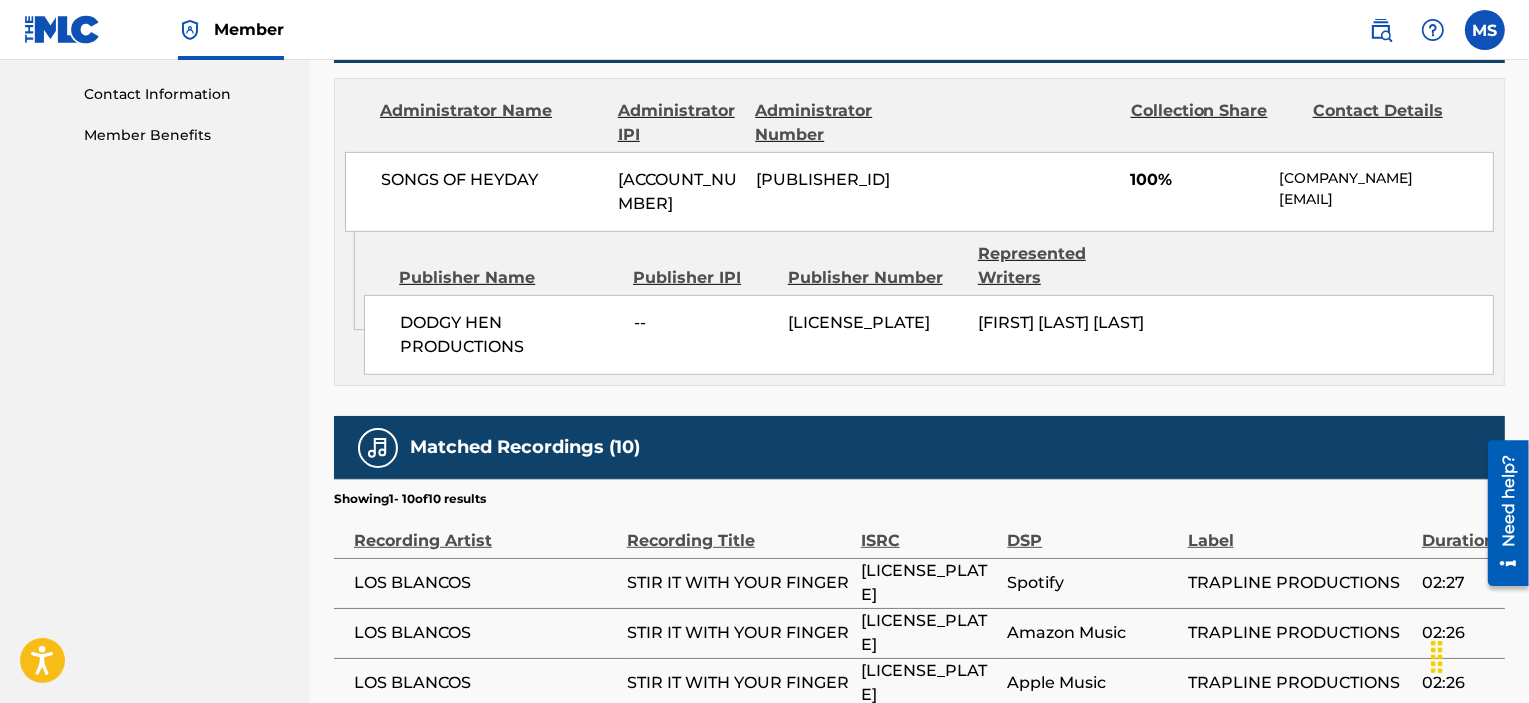 scroll, scrollTop: 0, scrollLeft: 0, axis: both 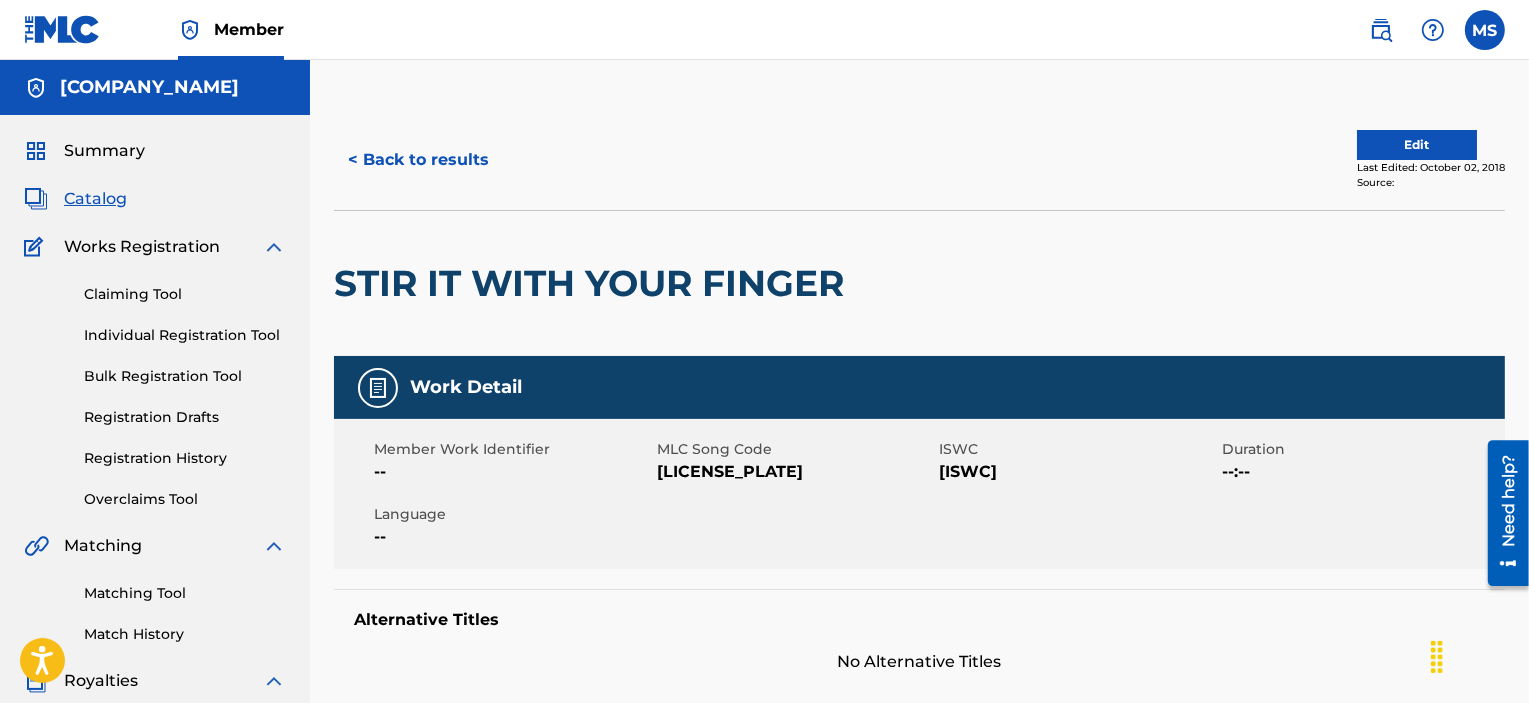 click on "< Back to results" at bounding box center [418, 160] 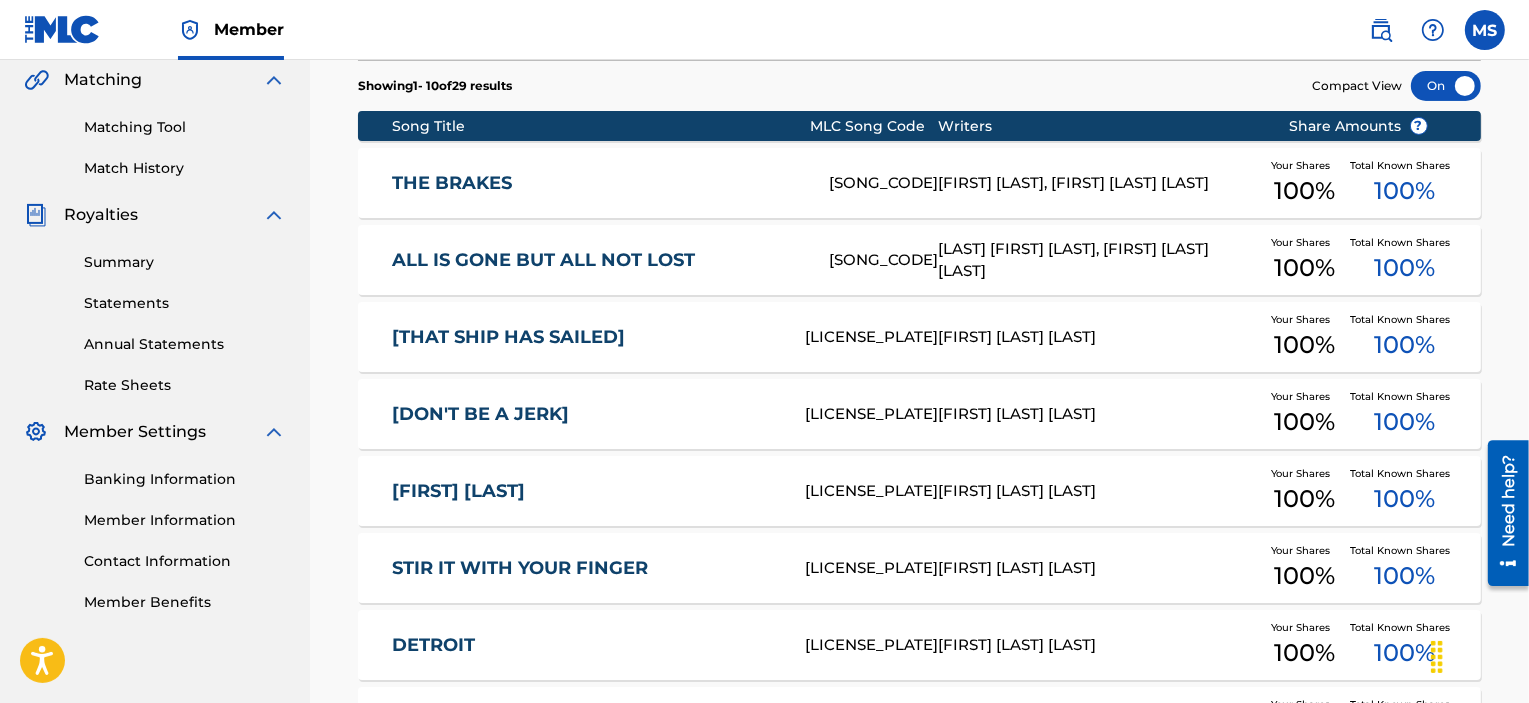 click on "DETROIT" at bounding box center (585, 645) 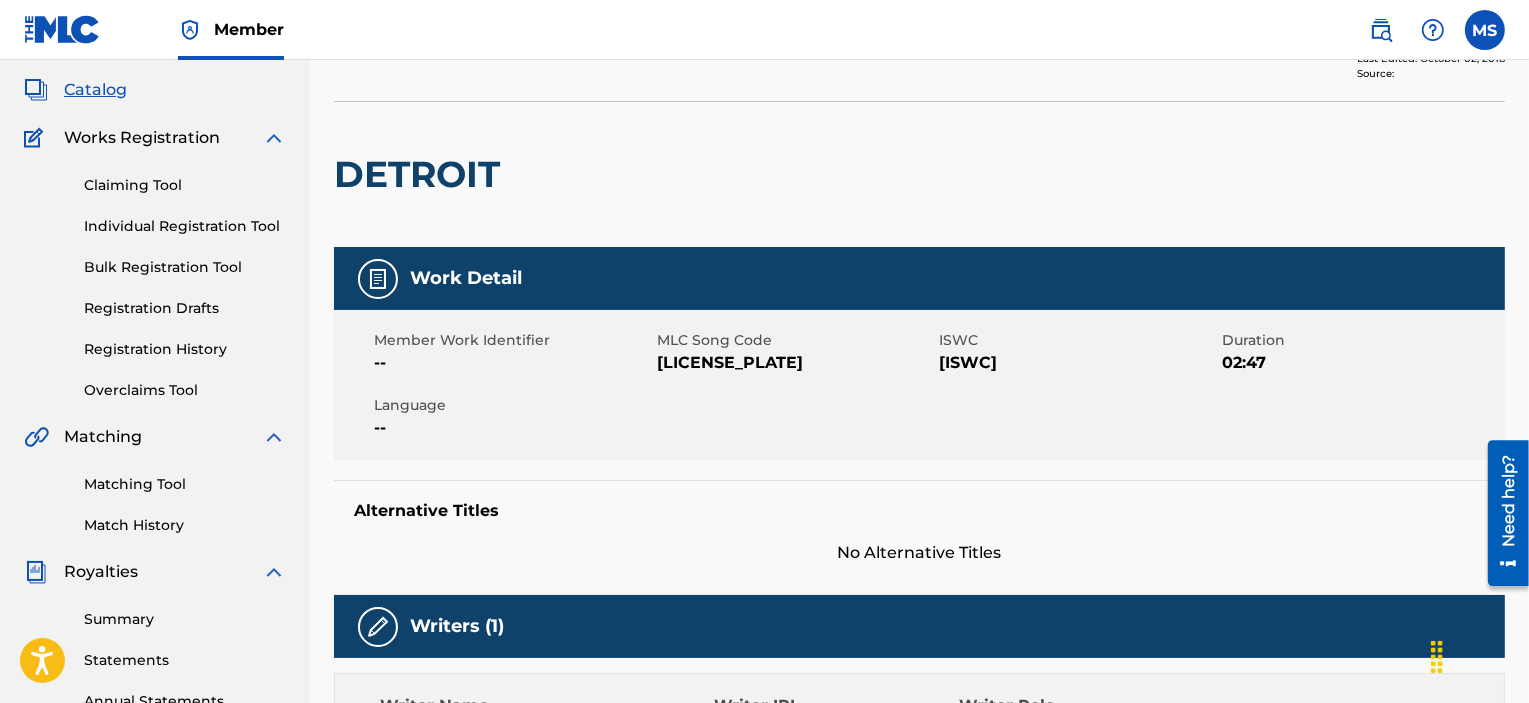scroll, scrollTop: 0, scrollLeft: 0, axis: both 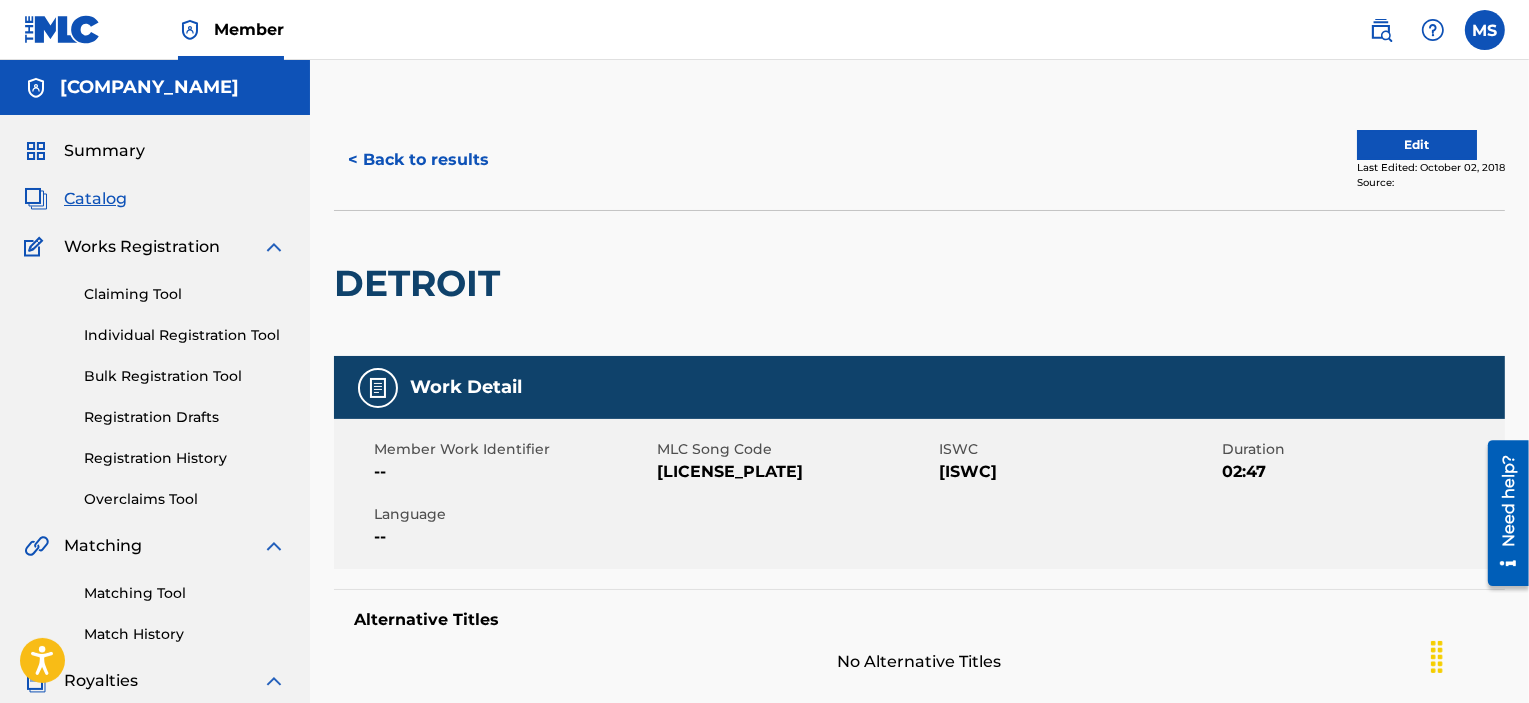 click on "< Back to results" at bounding box center [418, 160] 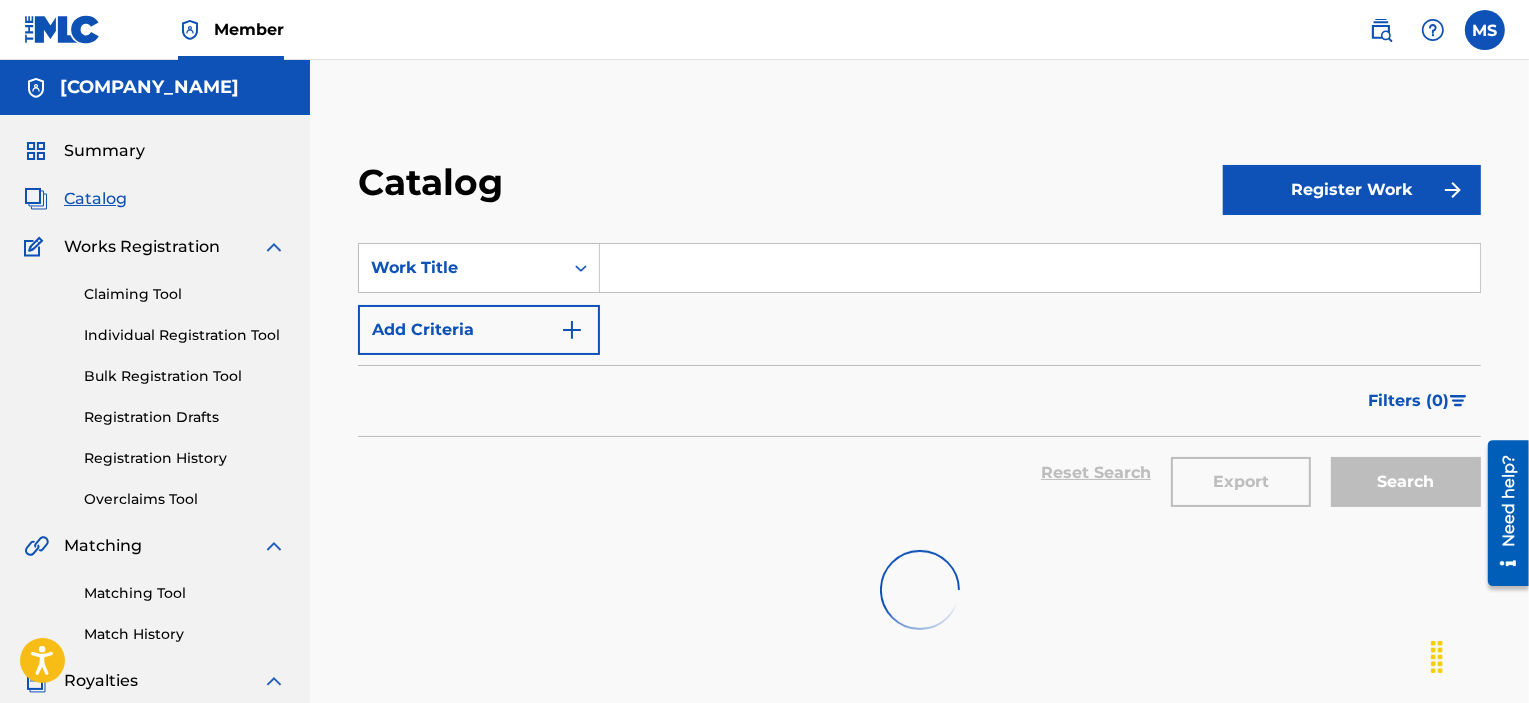 scroll, scrollTop: 466, scrollLeft: 0, axis: vertical 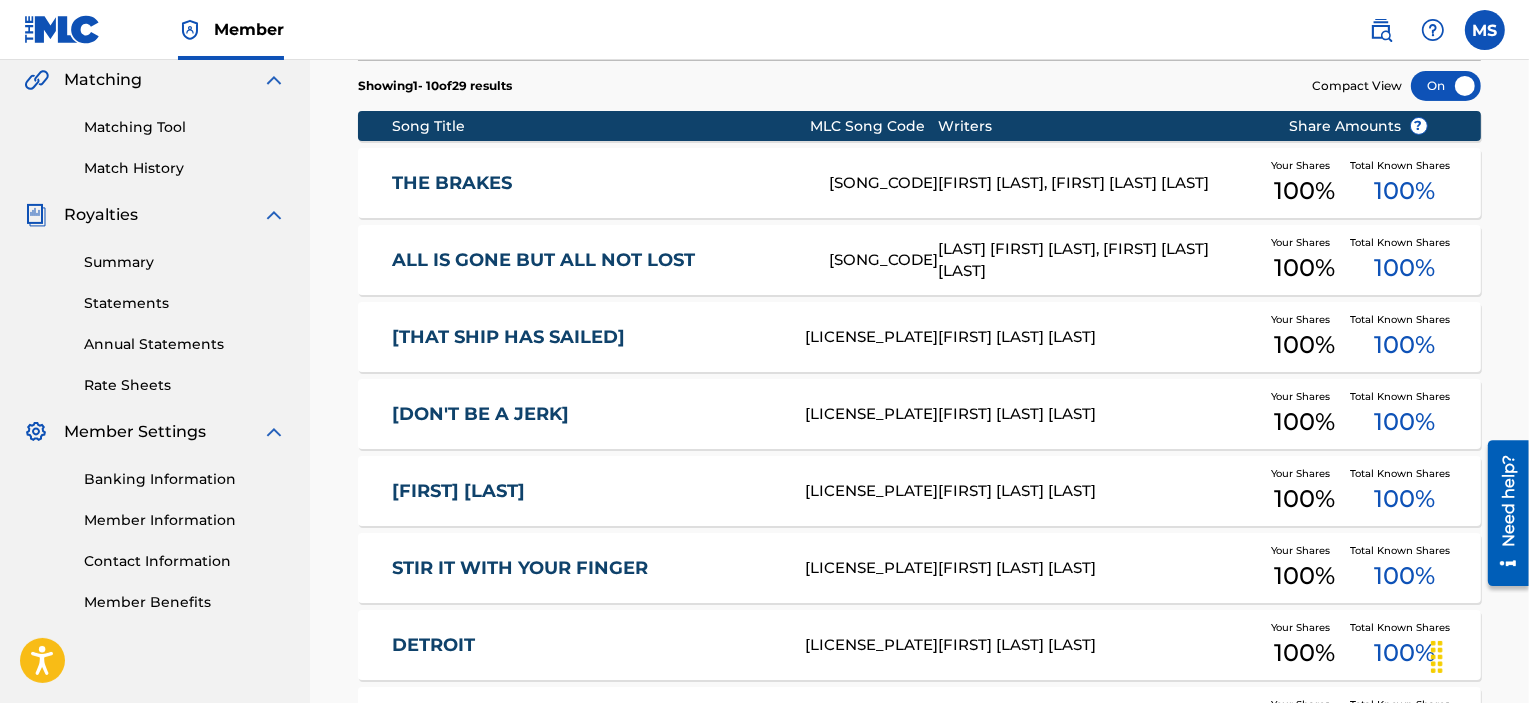 click on "THE BRAKES" at bounding box center [597, 183] 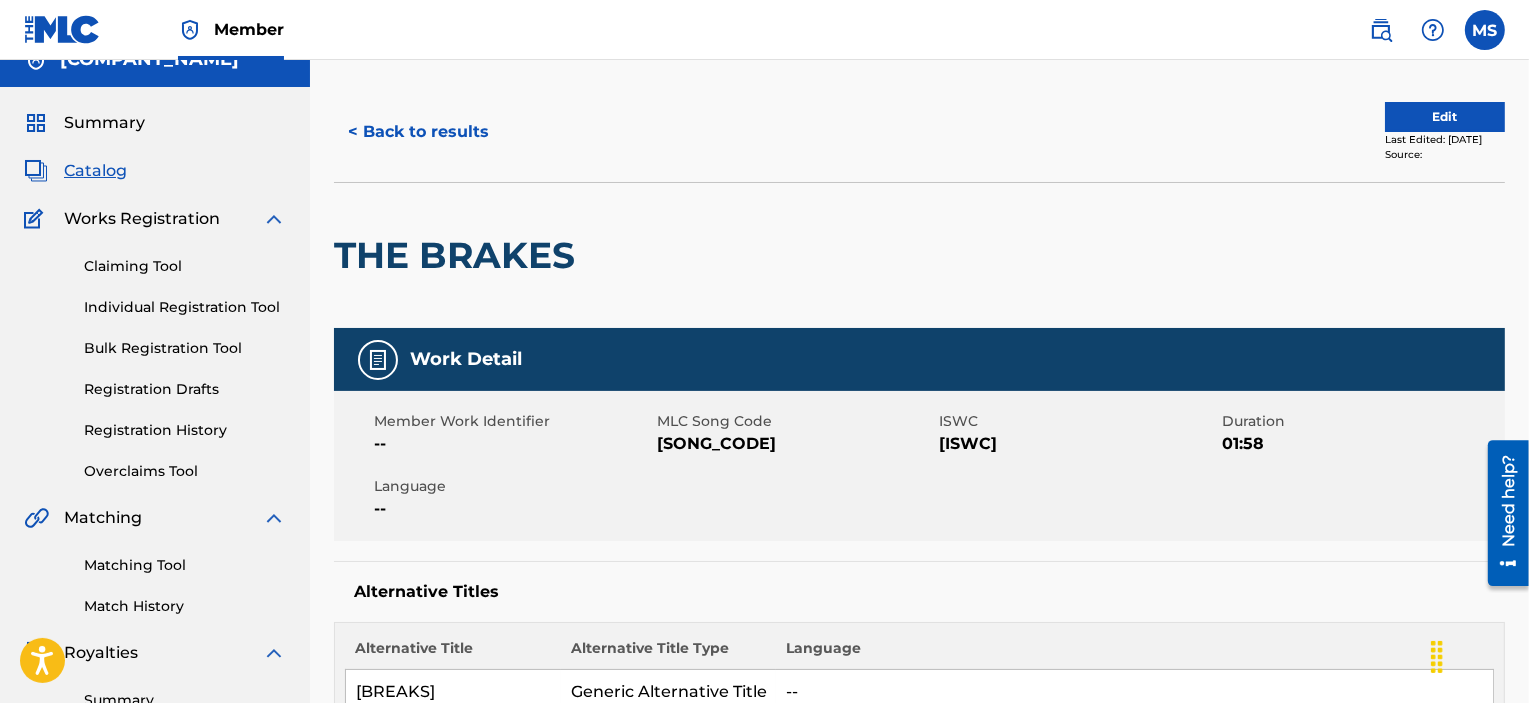 scroll, scrollTop: 0, scrollLeft: 0, axis: both 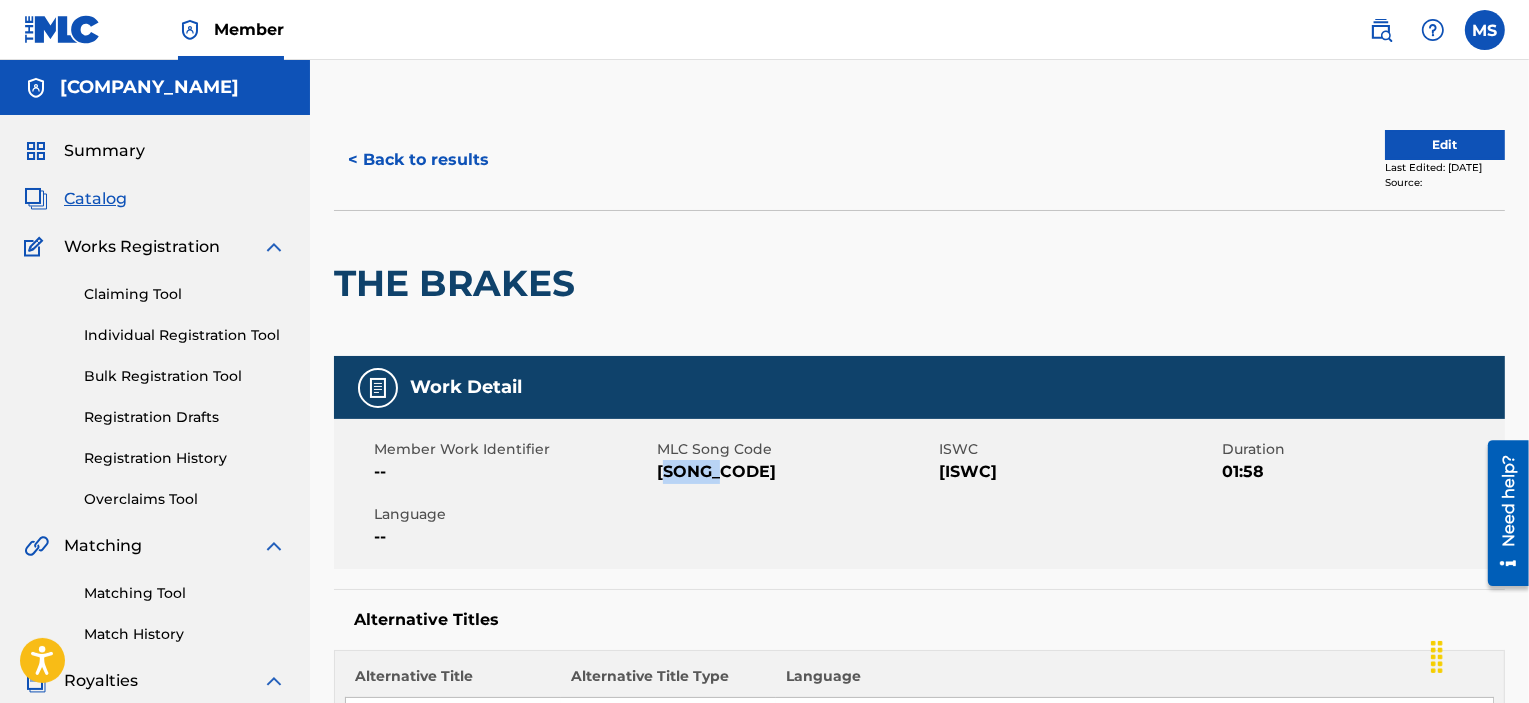 drag, startPoint x: 726, startPoint y: 473, endPoint x: 673, endPoint y: 467, distance: 53.338543 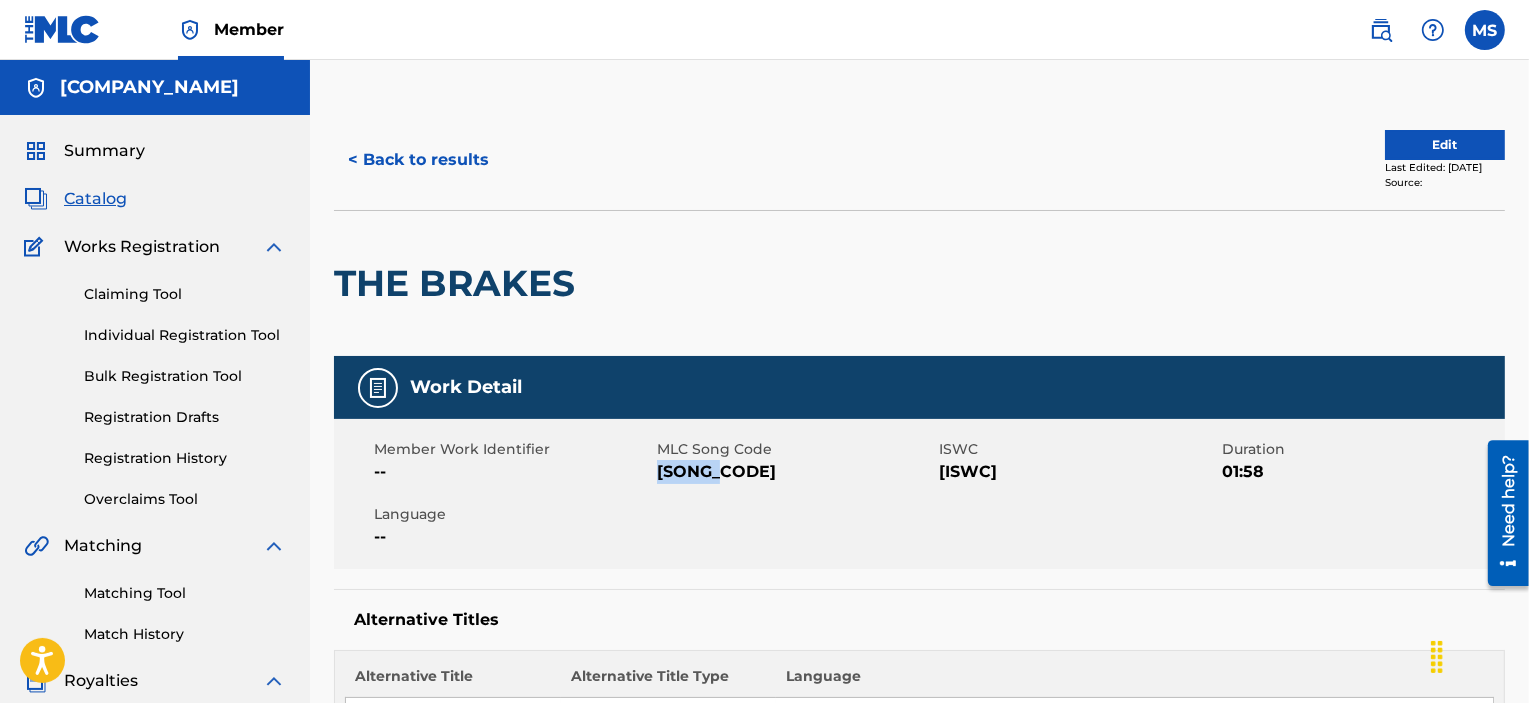 drag, startPoint x: 735, startPoint y: 468, endPoint x: 660, endPoint y: 471, distance: 75.059975 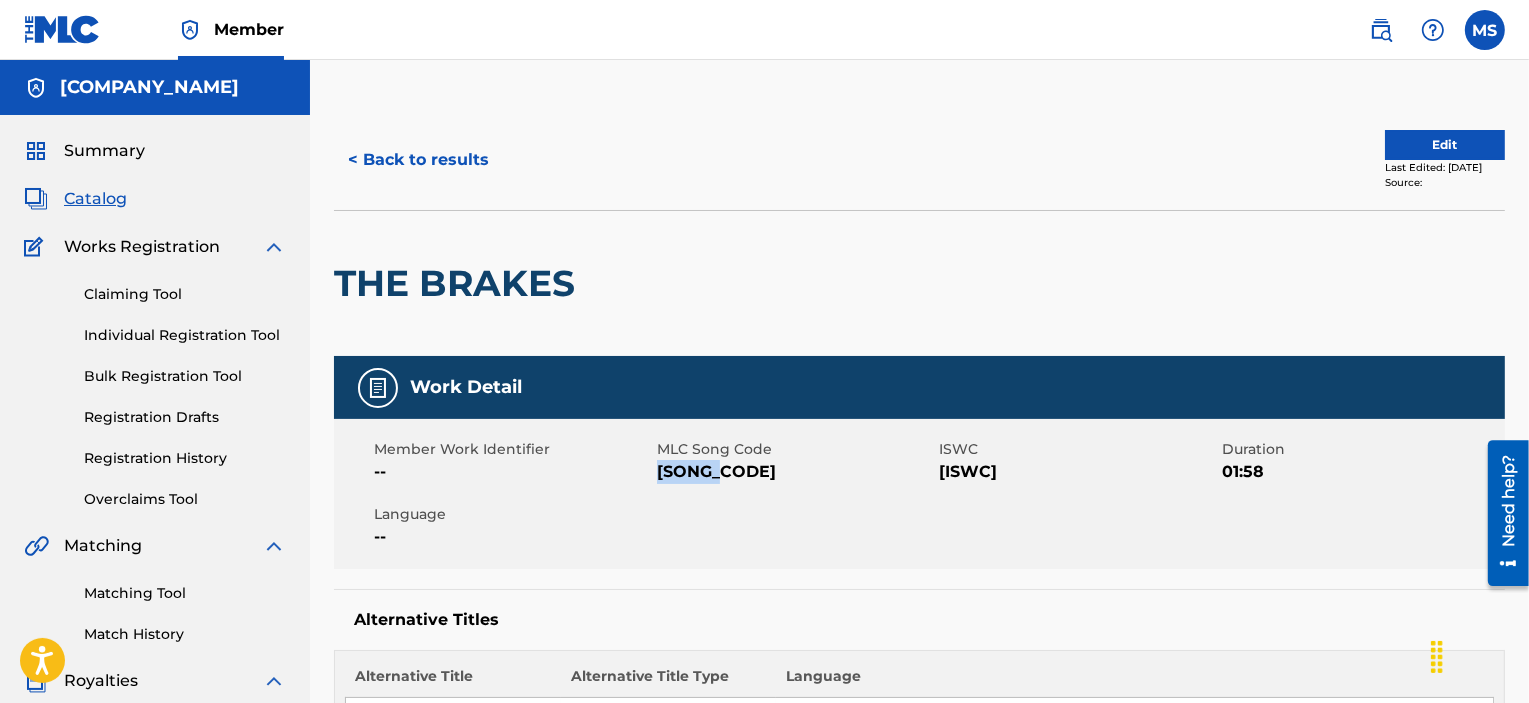 copy on "B8467K" 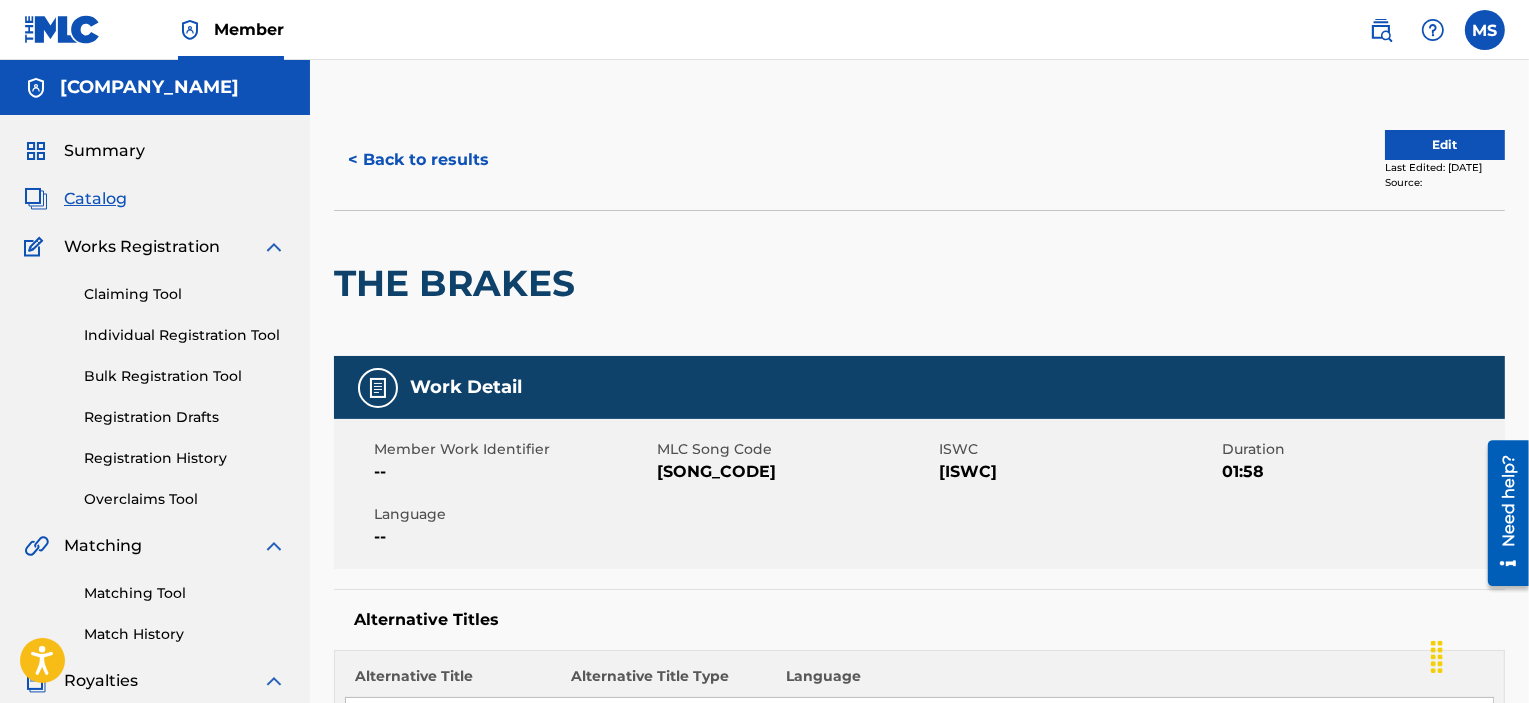 click on "T9092689195" at bounding box center (1079, 472) 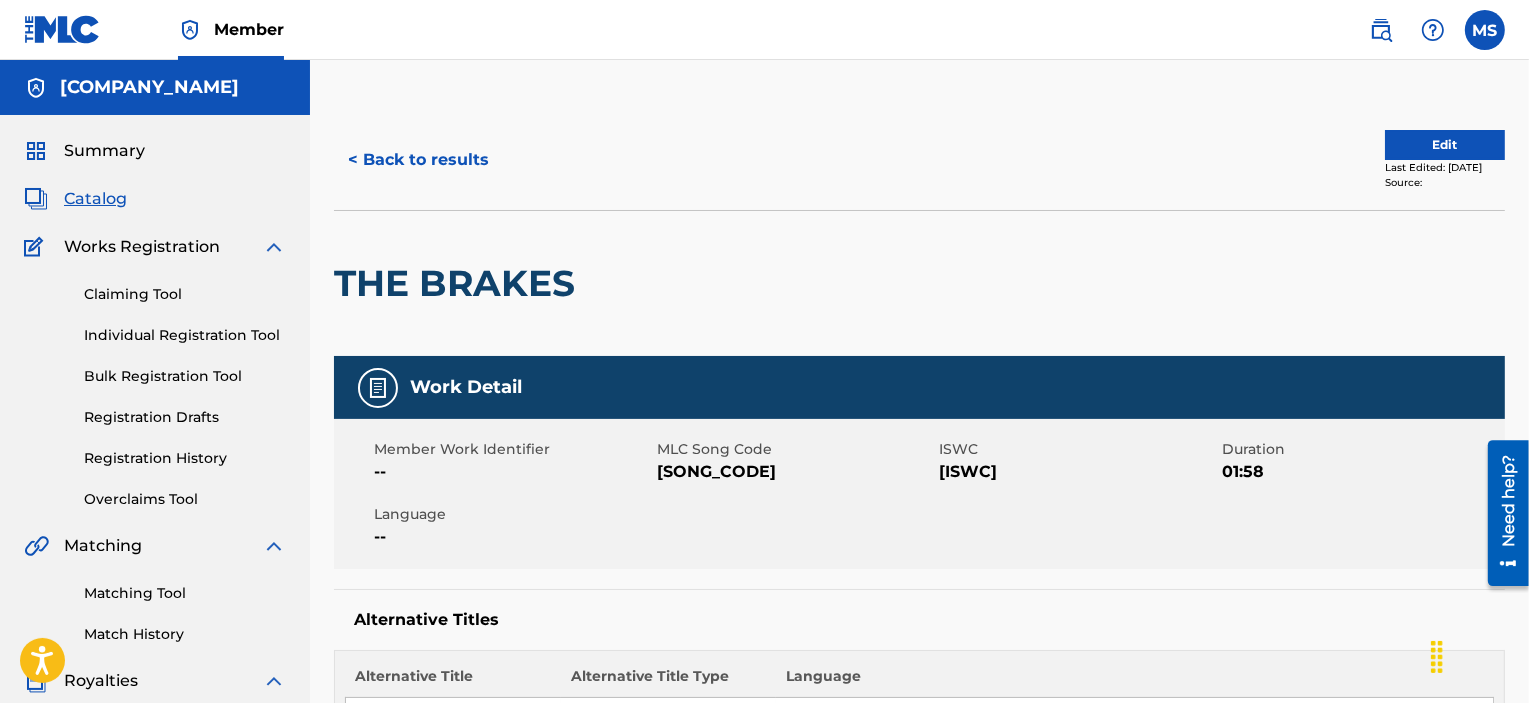 copy on "T9092689195" 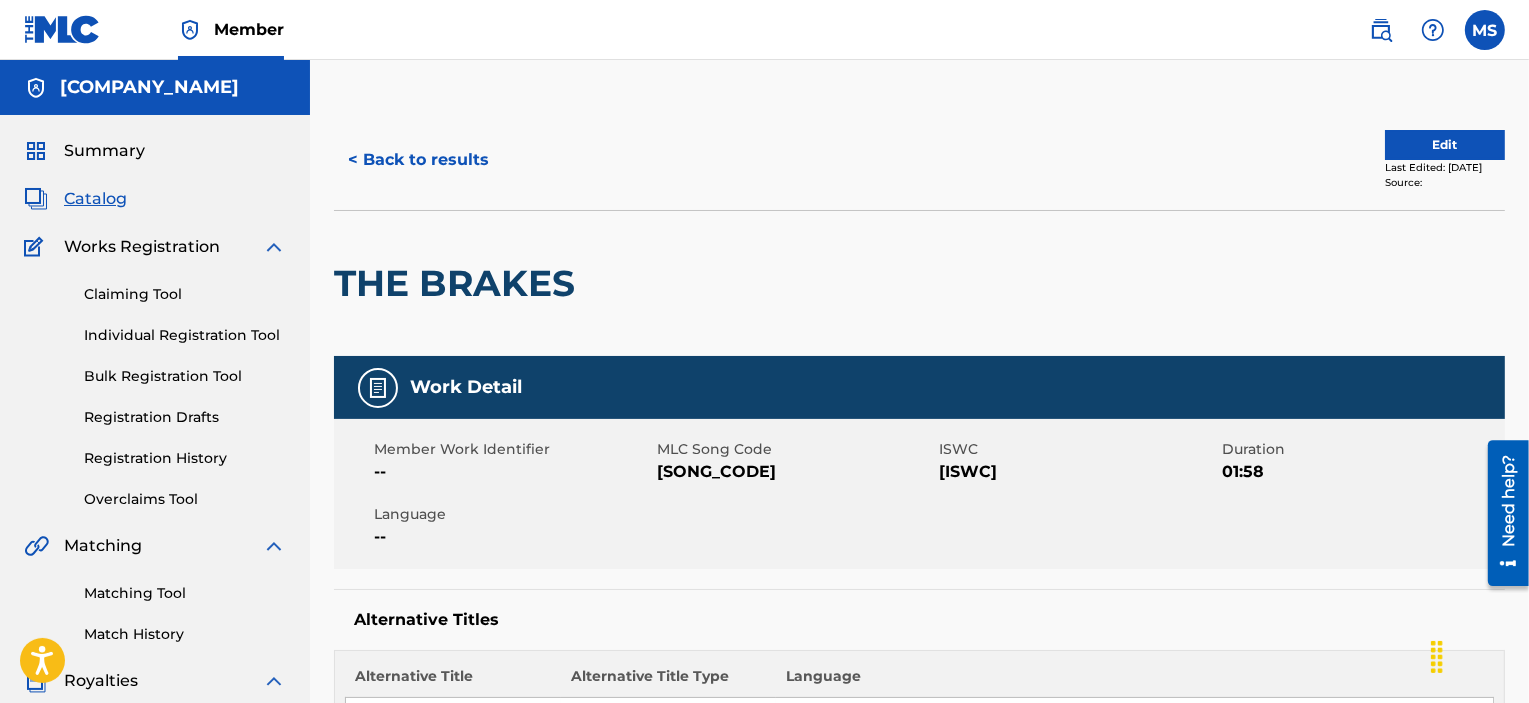 scroll, scrollTop: 466, scrollLeft: 0, axis: vertical 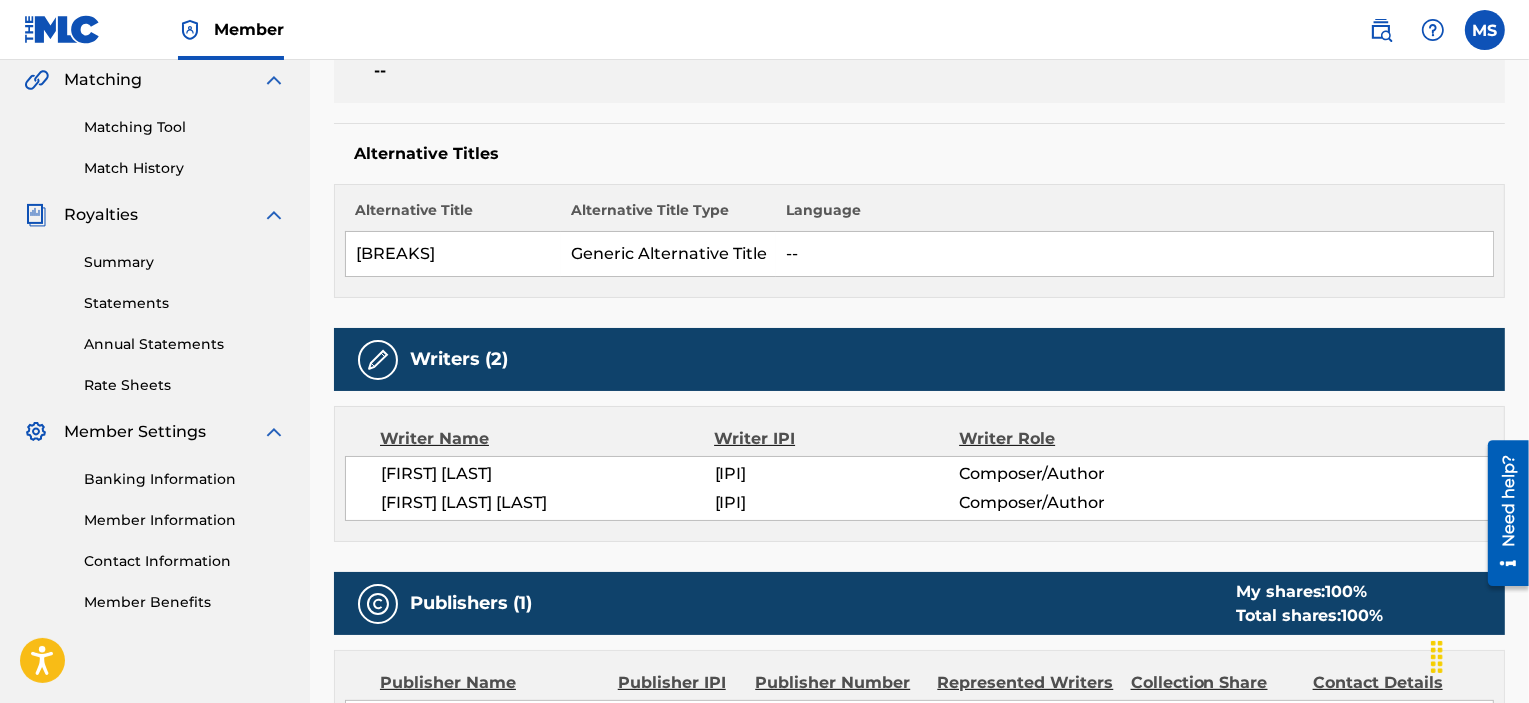 drag, startPoint x: 829, startPoint y: 501, endPoint x: 714, endPoint y: 500, distance: 115.00435 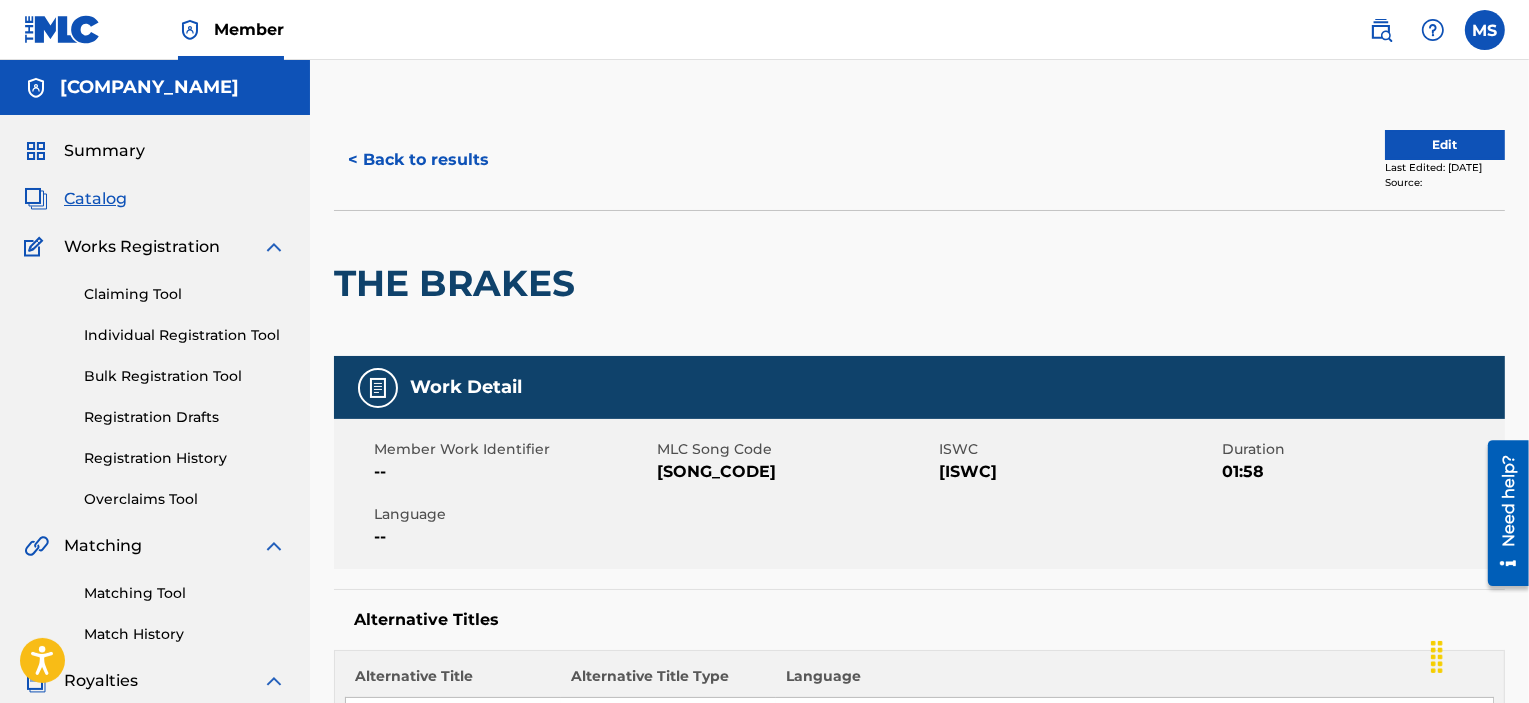 click on "THE BRAKES" at bounding box center [459, 283] 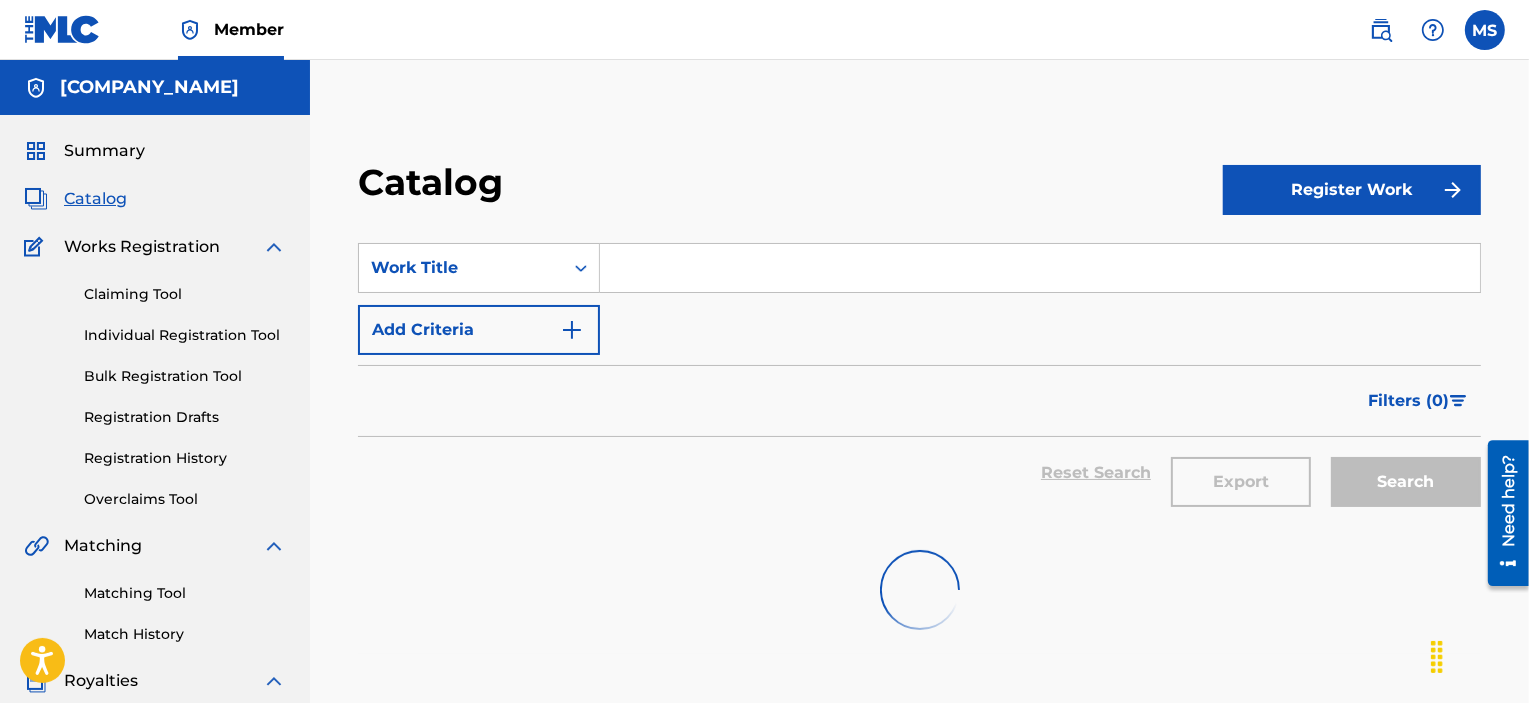 scroll, scrollTop: 466, scrollLeft: 0, axis: vertical 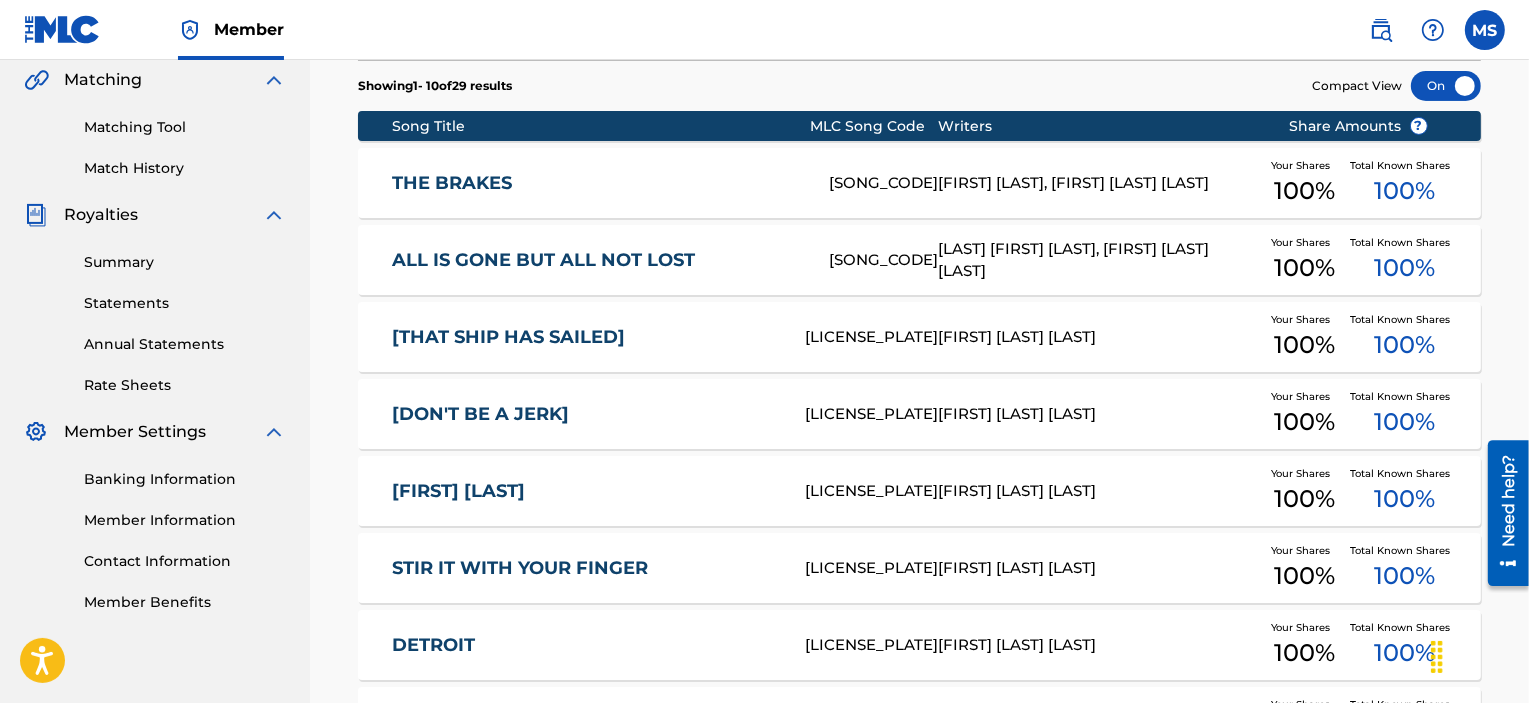 click on "ALL IS GONE BUT ALL NOT LOST" at bounding box center [597, 260] 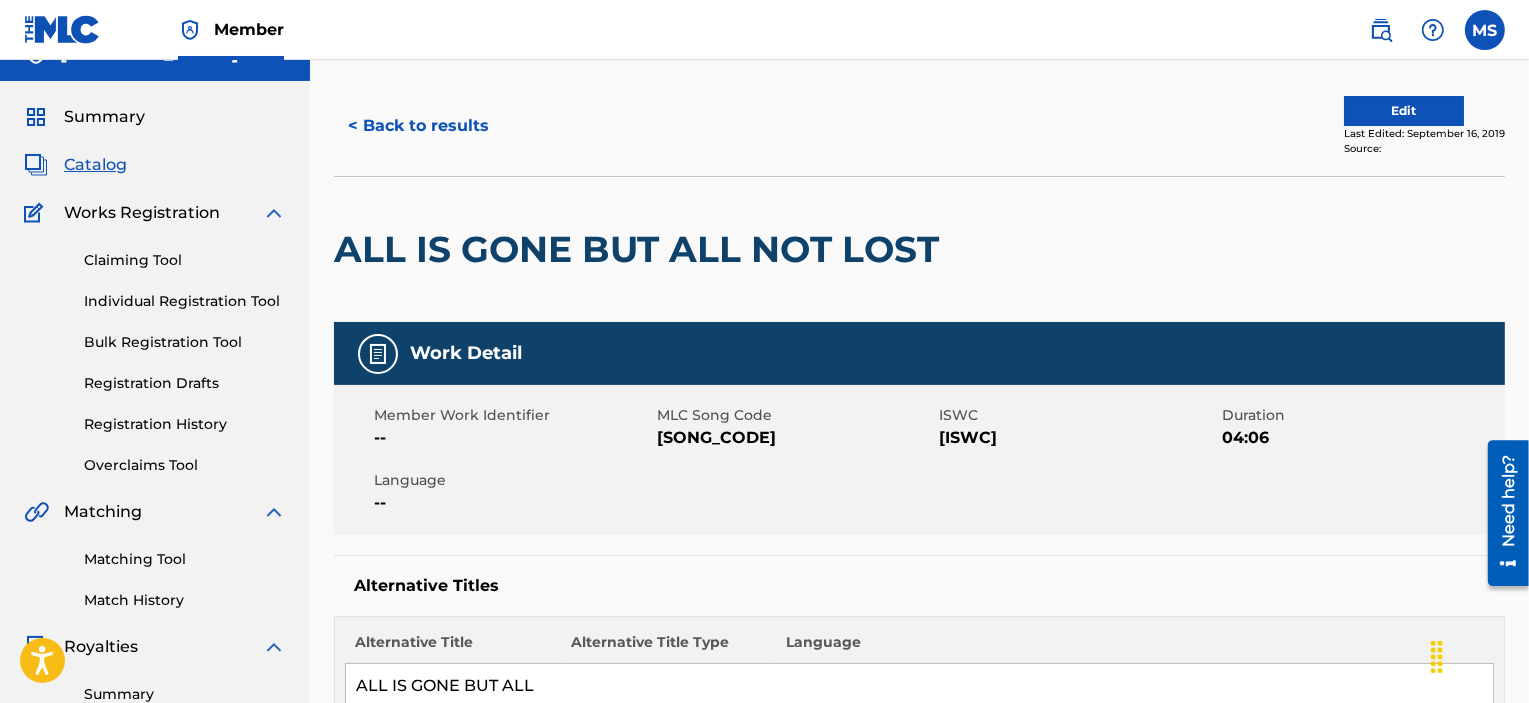 scroll, scrollTop: 0, scrollLeft: 0, axis: both 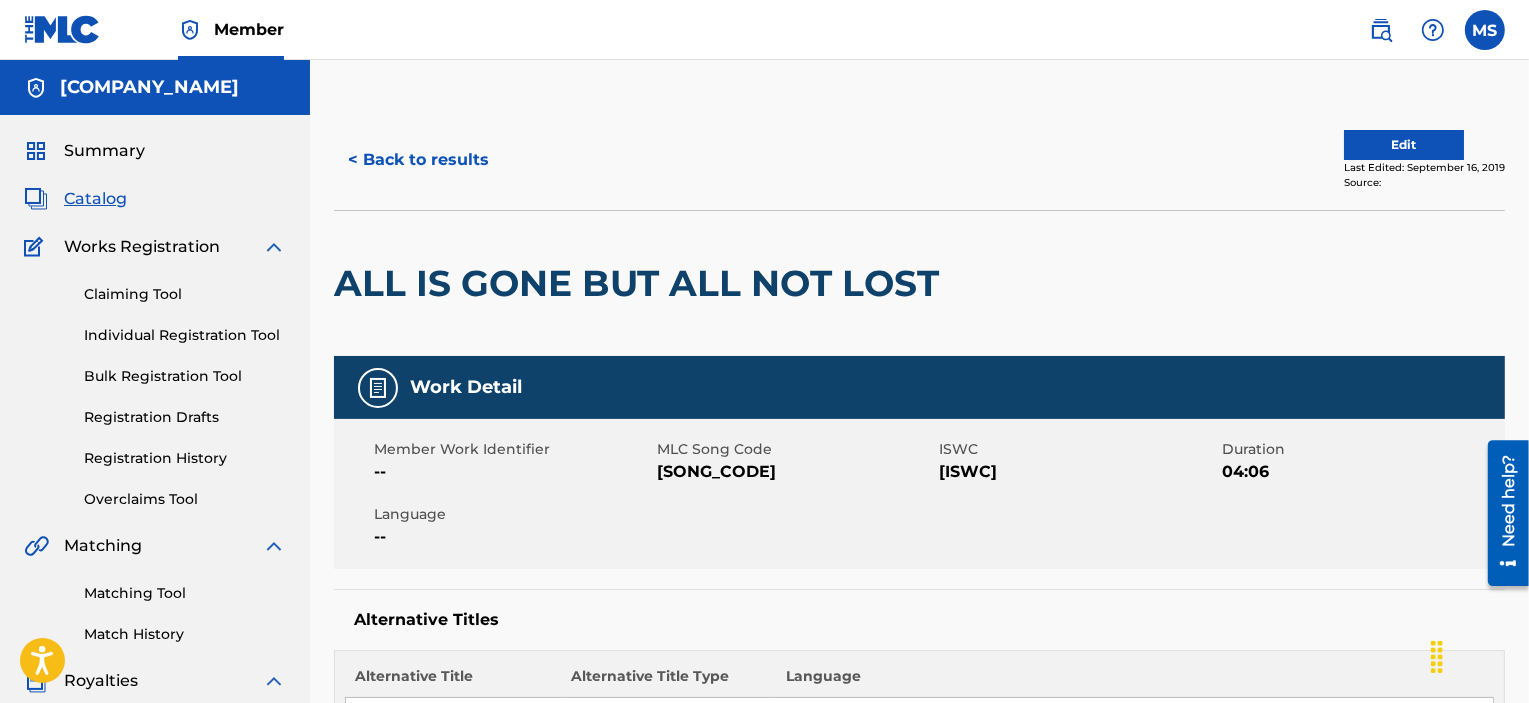 click at bounding box center [1083, 283] 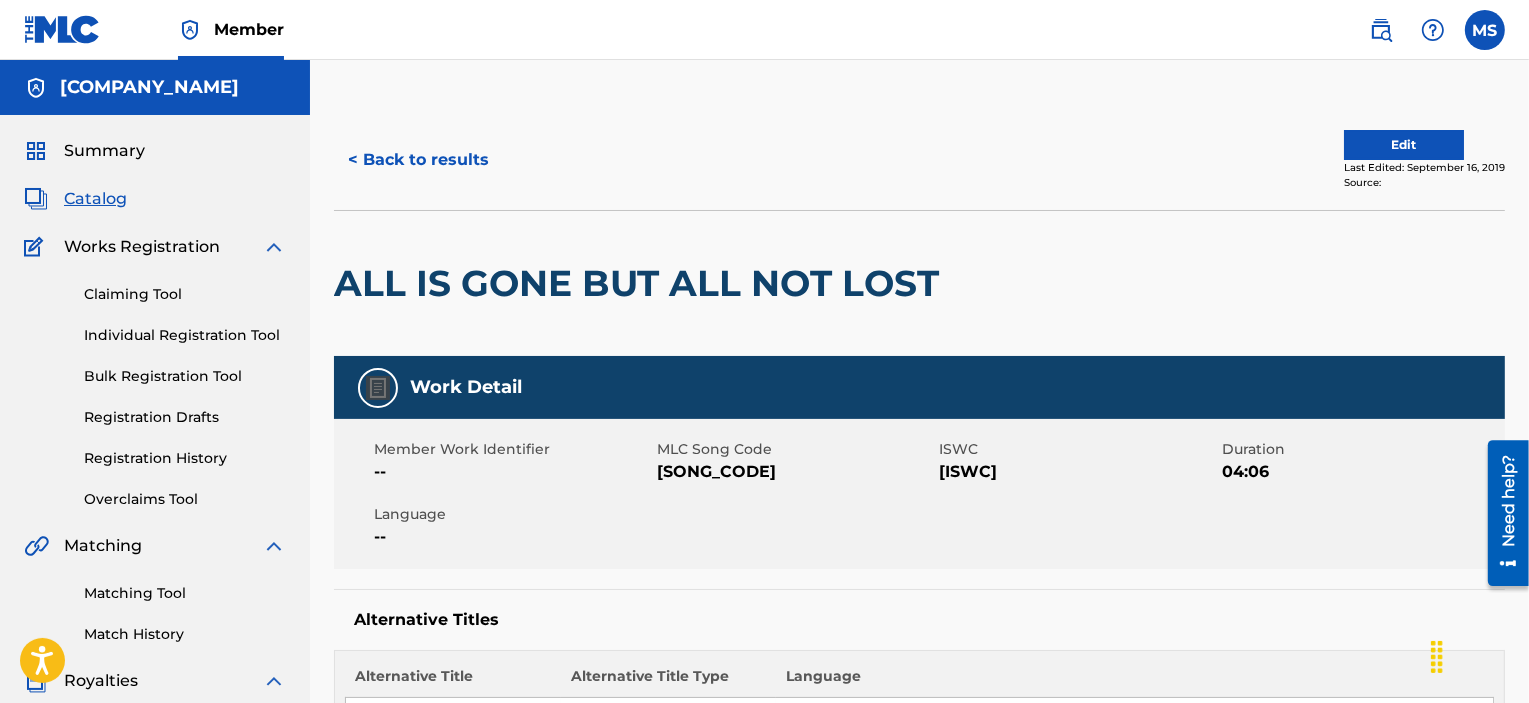 click at bounding box center [1083, 283] 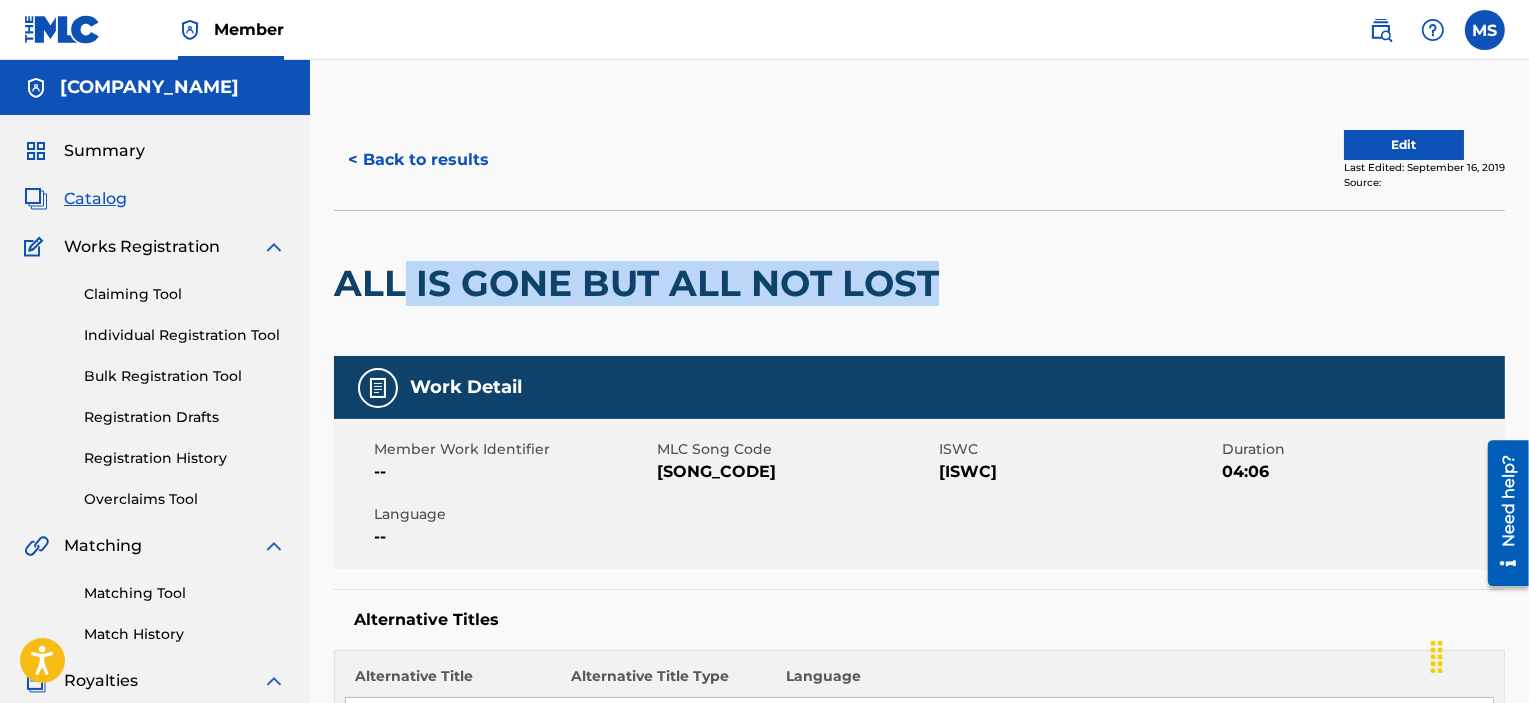 drag, startPoint x: 942, startPoint y: 278, endPoint x: 398, endPoint y: 303, distance: 544.57416 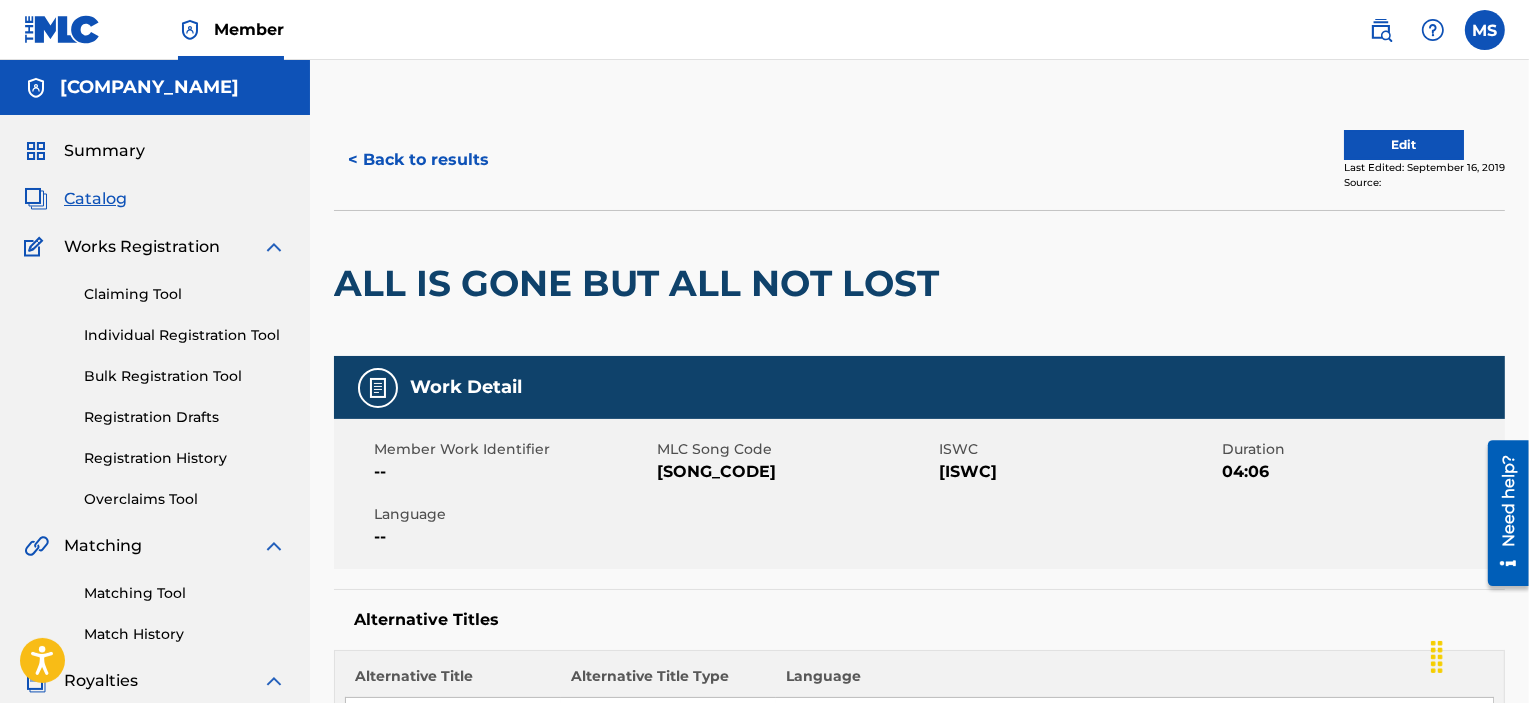 click at bounding box center (1083, 283) 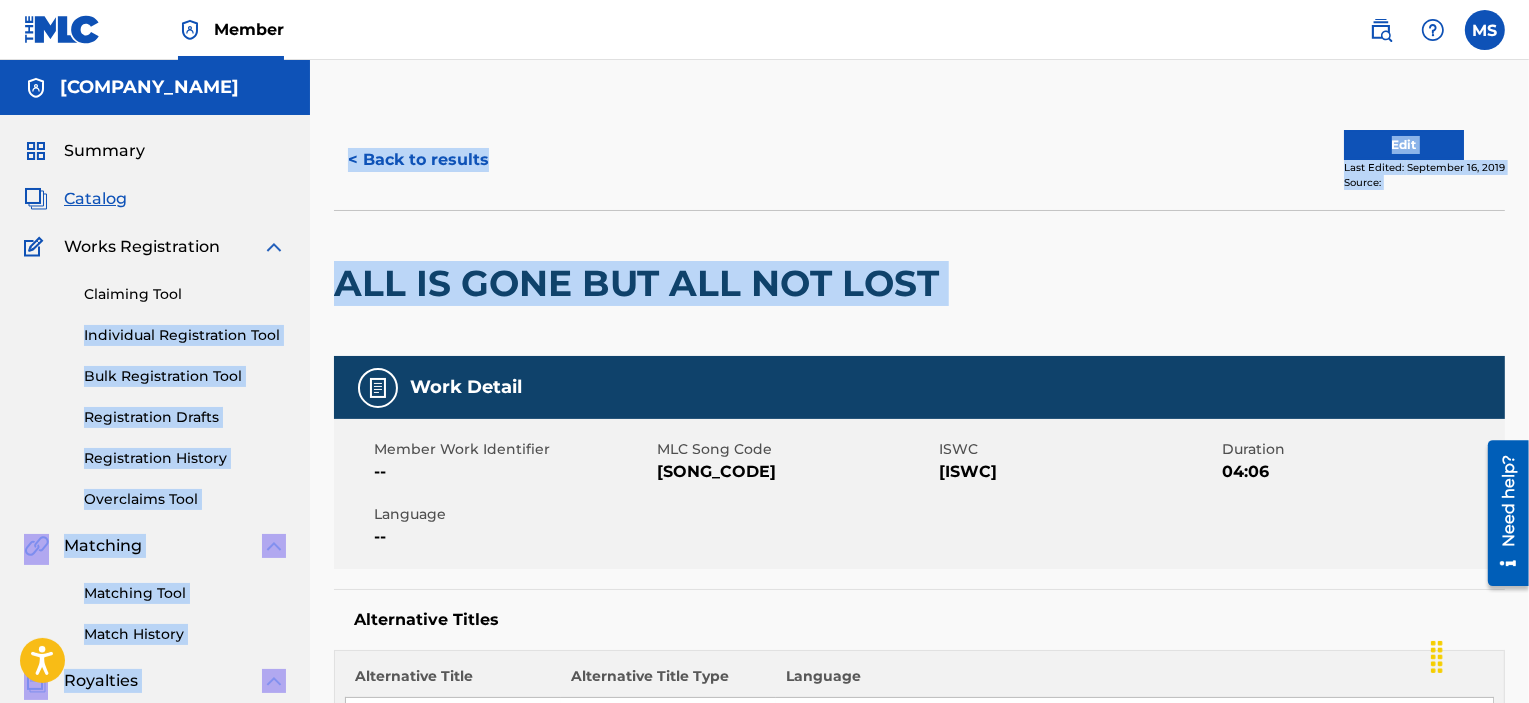 drag, startPoint x: 969, startPoint y: 278, endPoint x: 309, endPoint y: 280, distance: 660.00305 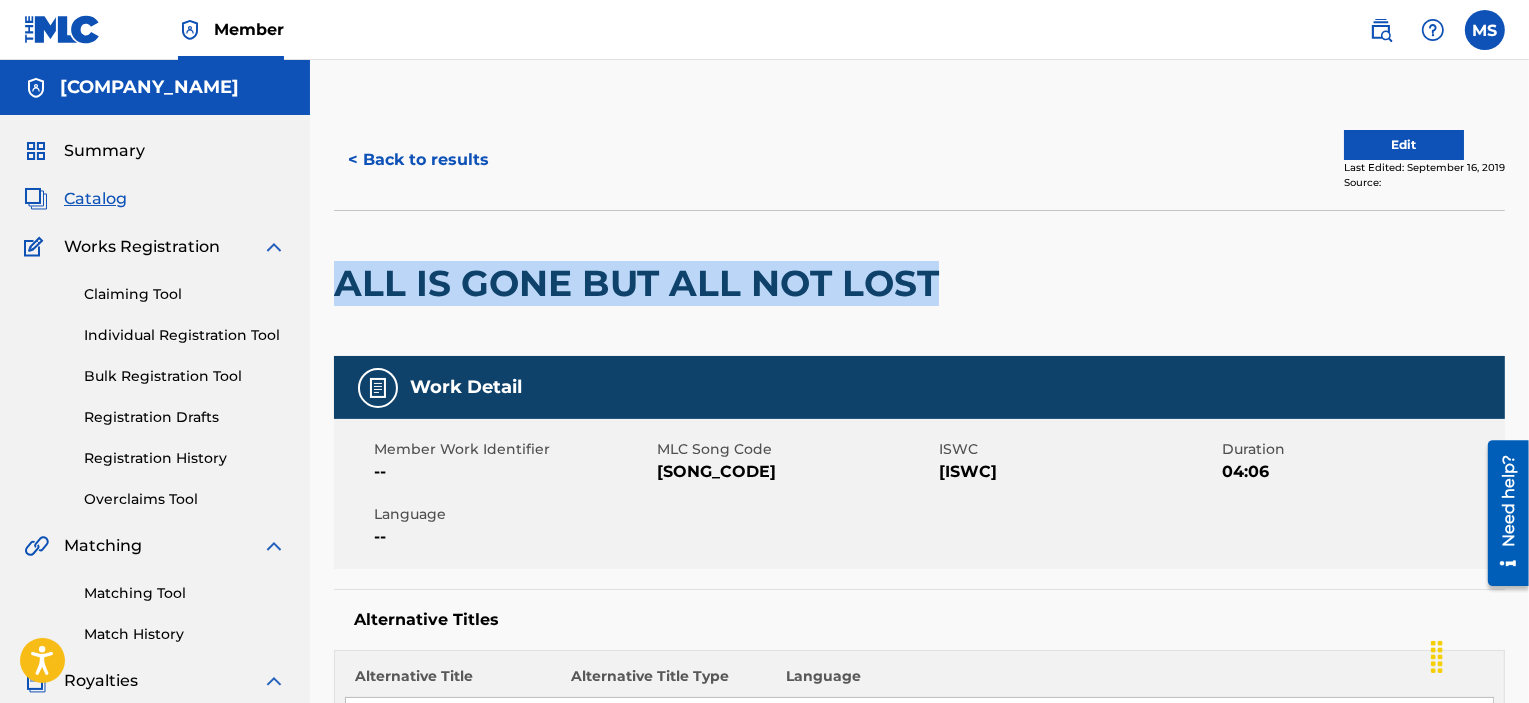 drag, startPoint x: 338, startPoint y: 280, endPoint x: 940, endPoint y: 279, distance: 602.00085 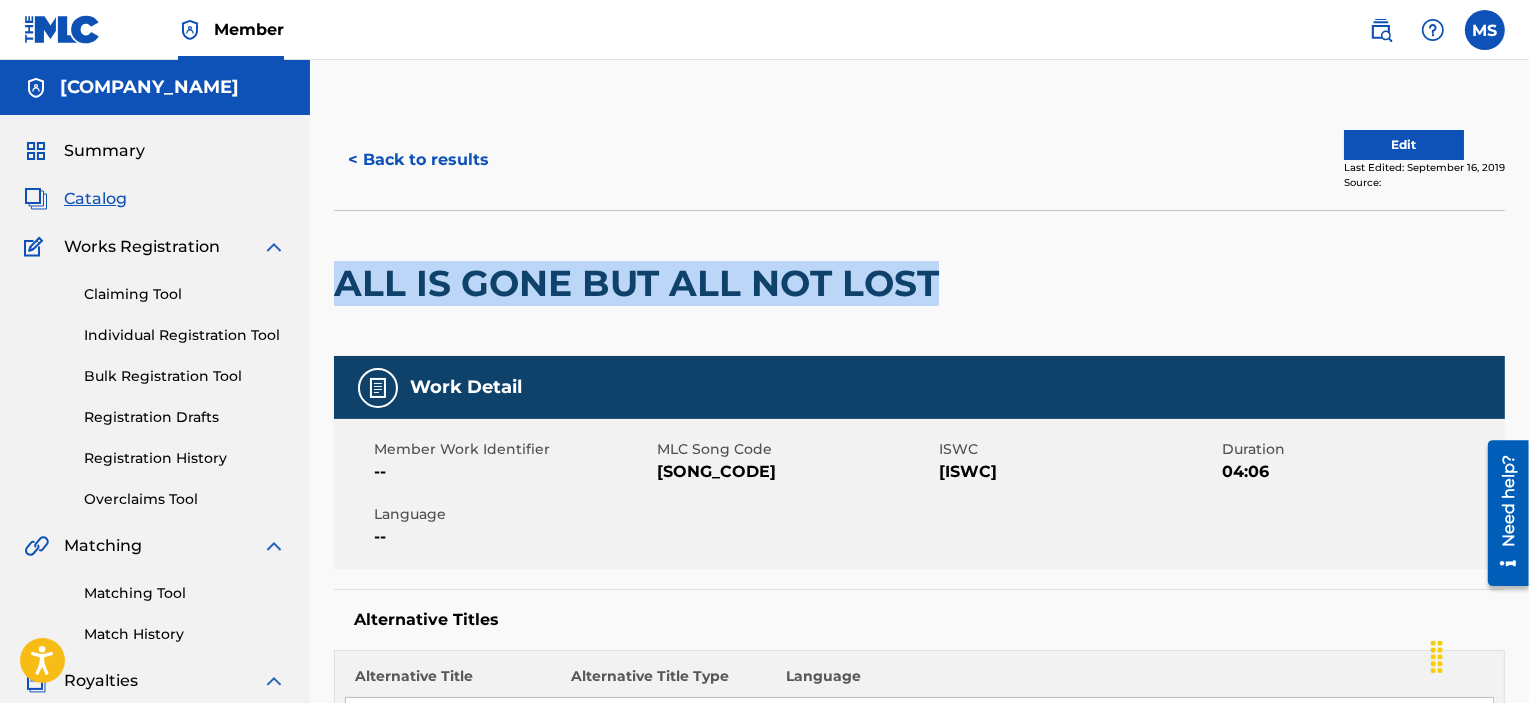 copy on "ALL IS GONE BUT ALL NOT LOST" 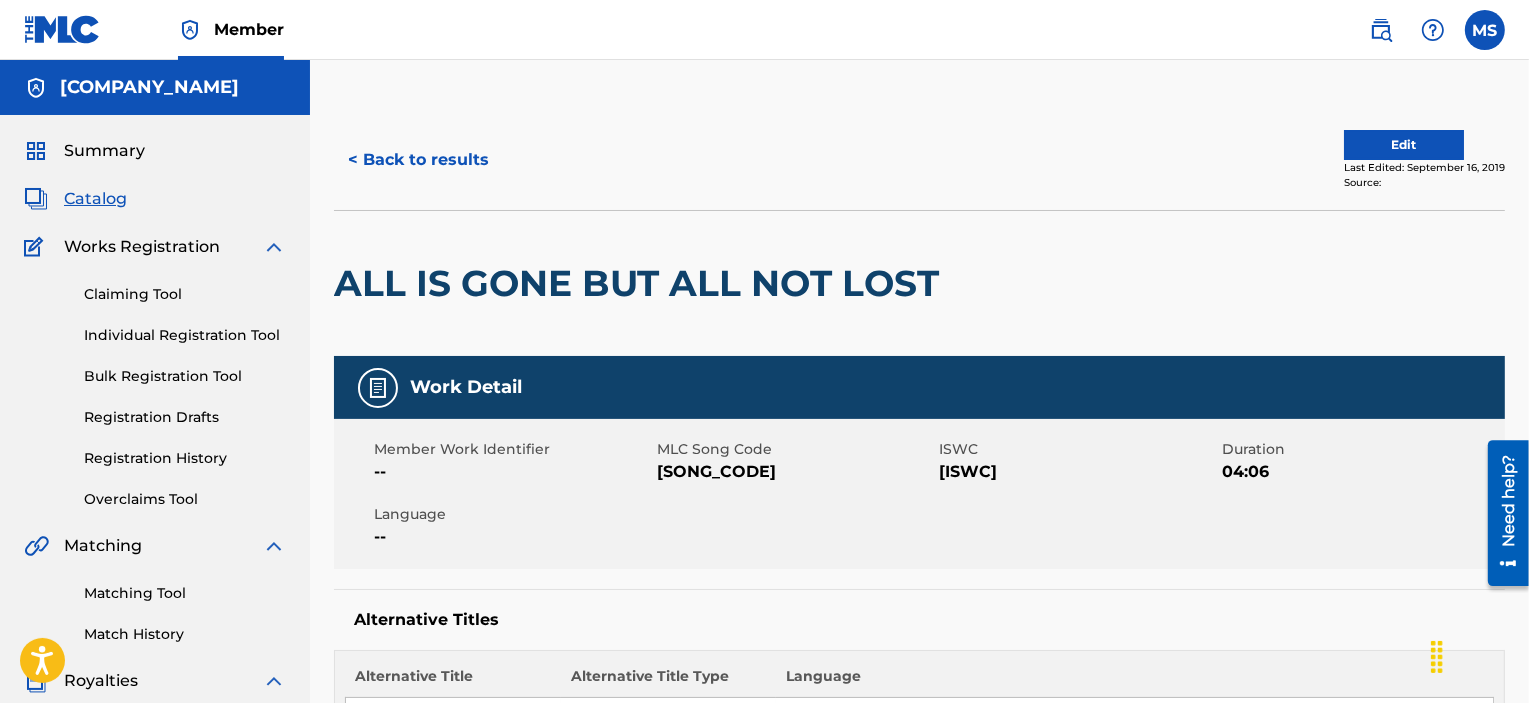 click on "AV9S4W" at bounding box center (796, 472) 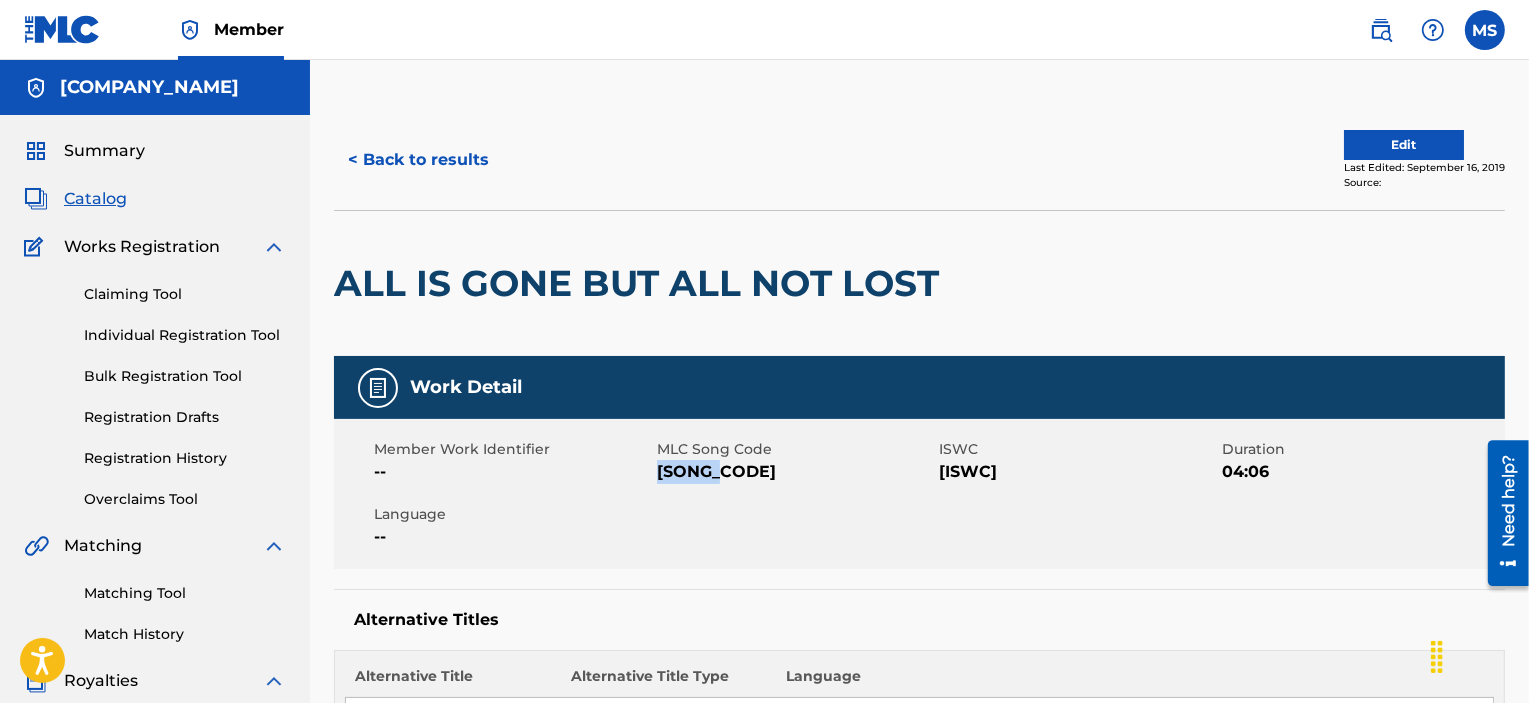 drag, startPoint x: 658, startPoint y: 471, endPoint x: 727, endPoint y: 474, distance: 69.065186 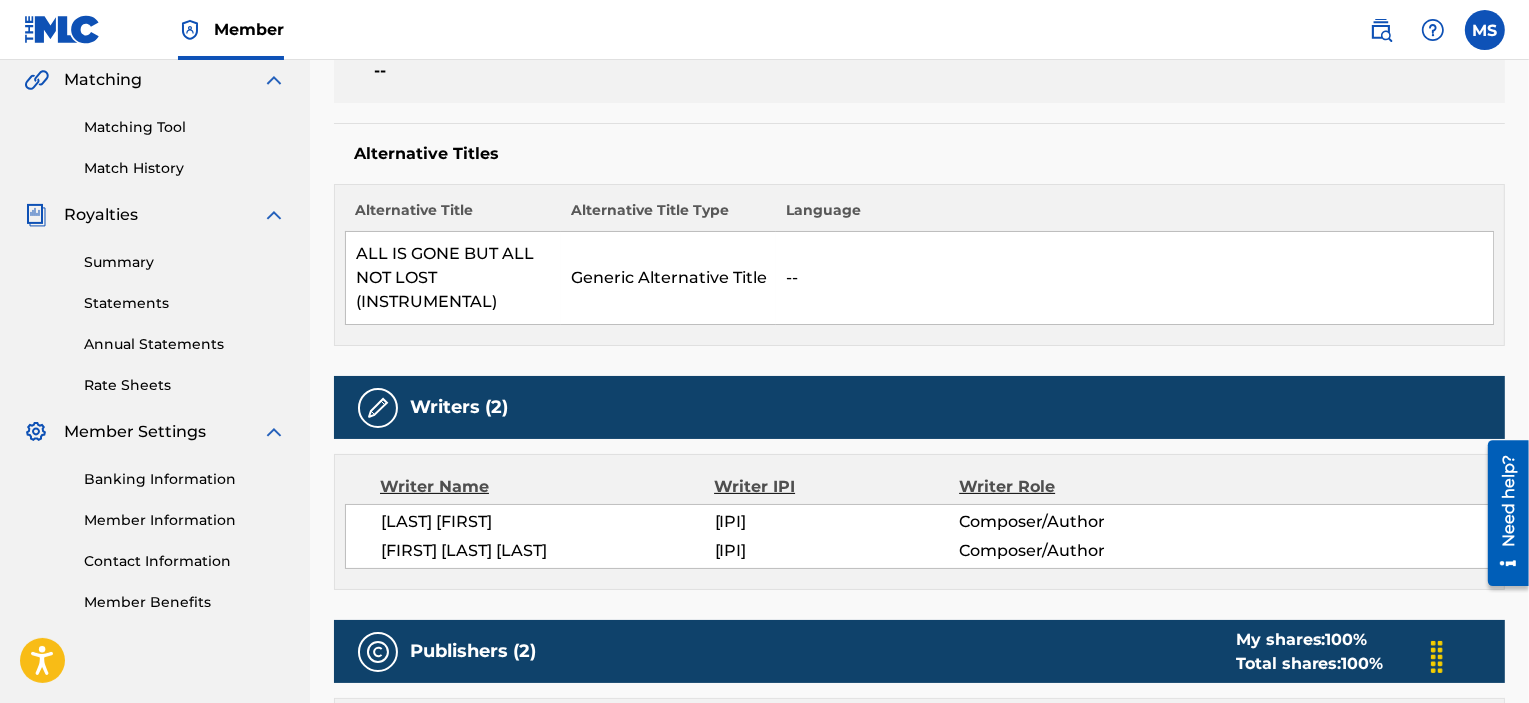 click on "ALL IS GONE BUT ALL NOT LOST (INSTRUMENTAL)" at bounding box center (453, 278) 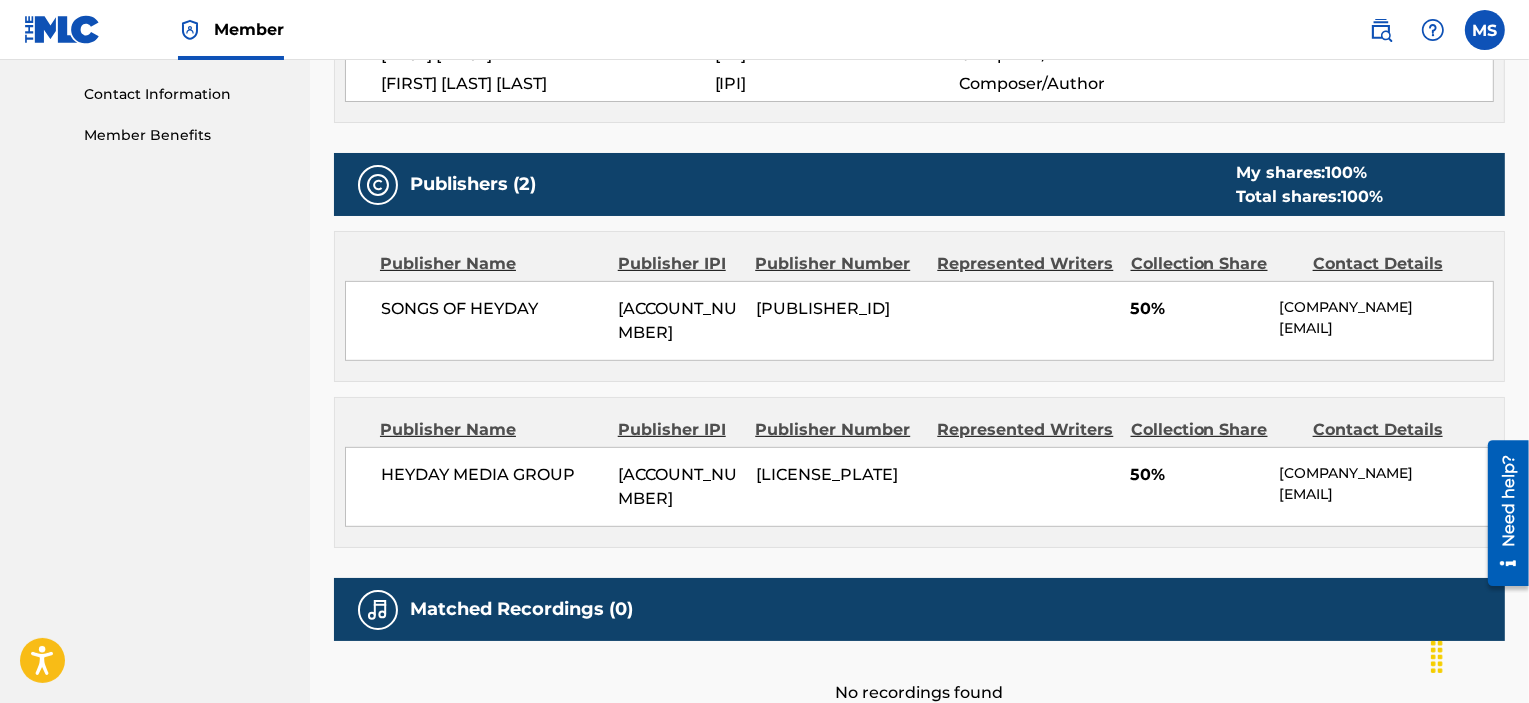 scroll, scrollTop: 466, scrollLeft: 0, axis: vertical 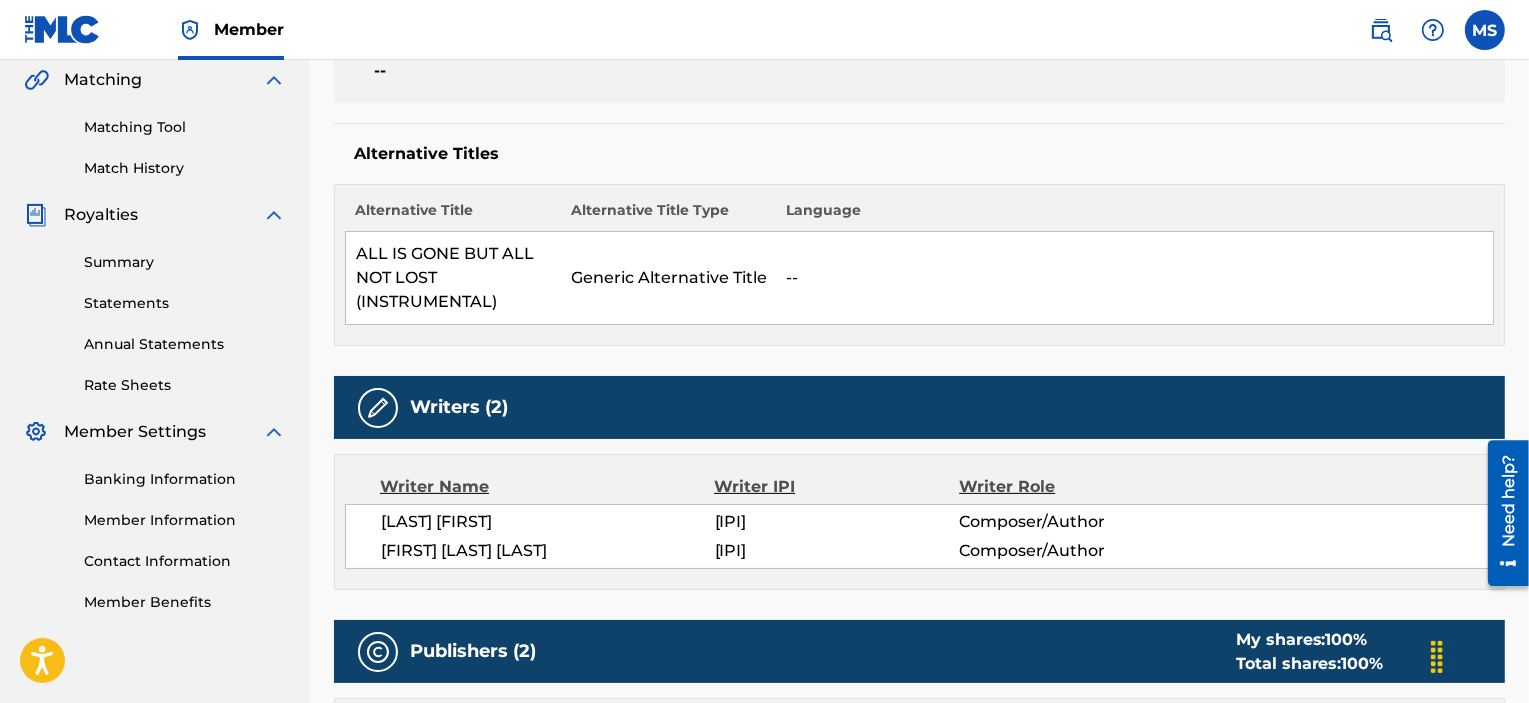 click on "Alternative Title Alternative Title Type Language ALL IS GONE BUT ALL NOT LOST (INSTRUMENTAL) Generic Alternative Title --" at bounding box center [919, 265] 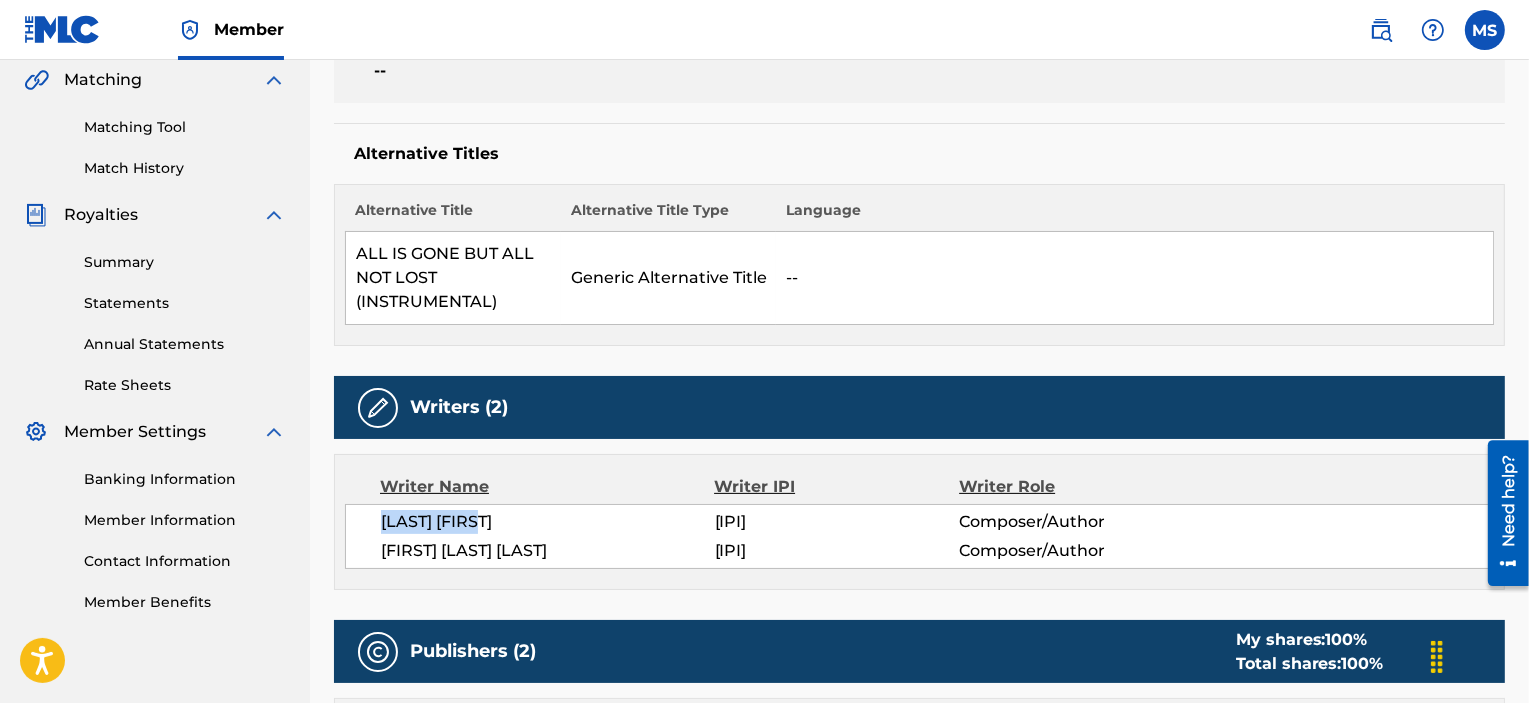 drag, startPoint x: 380, startPoint y: 517, endPoint x: 505, endPoint y: 516, distance: 125.004 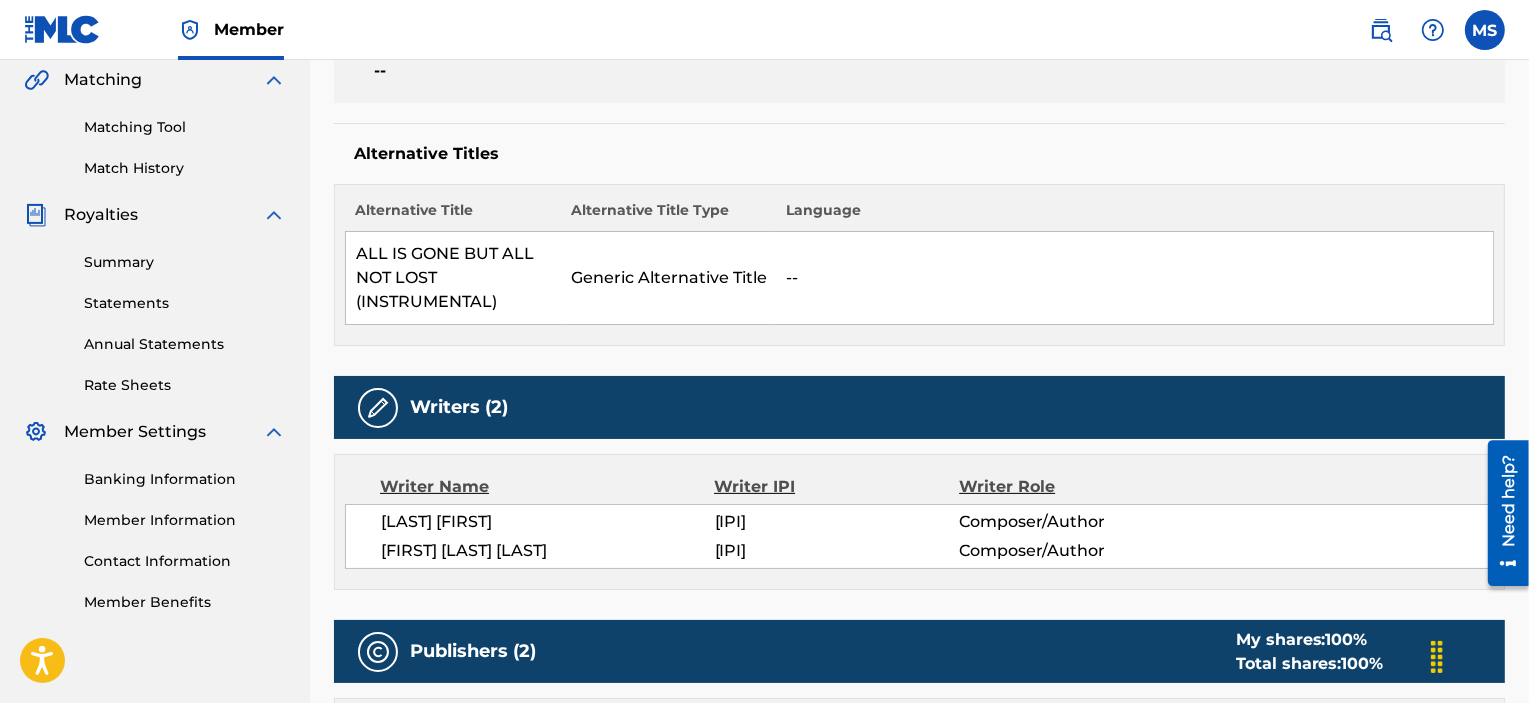 click on "Writer Name Writer IPI Writer Role ROB L DANSON 00525303192 Composer/Author REBECCA LYNN MARTINEZ RUSS 00671975994 Composer/Author" at bounding box center (919, 522) 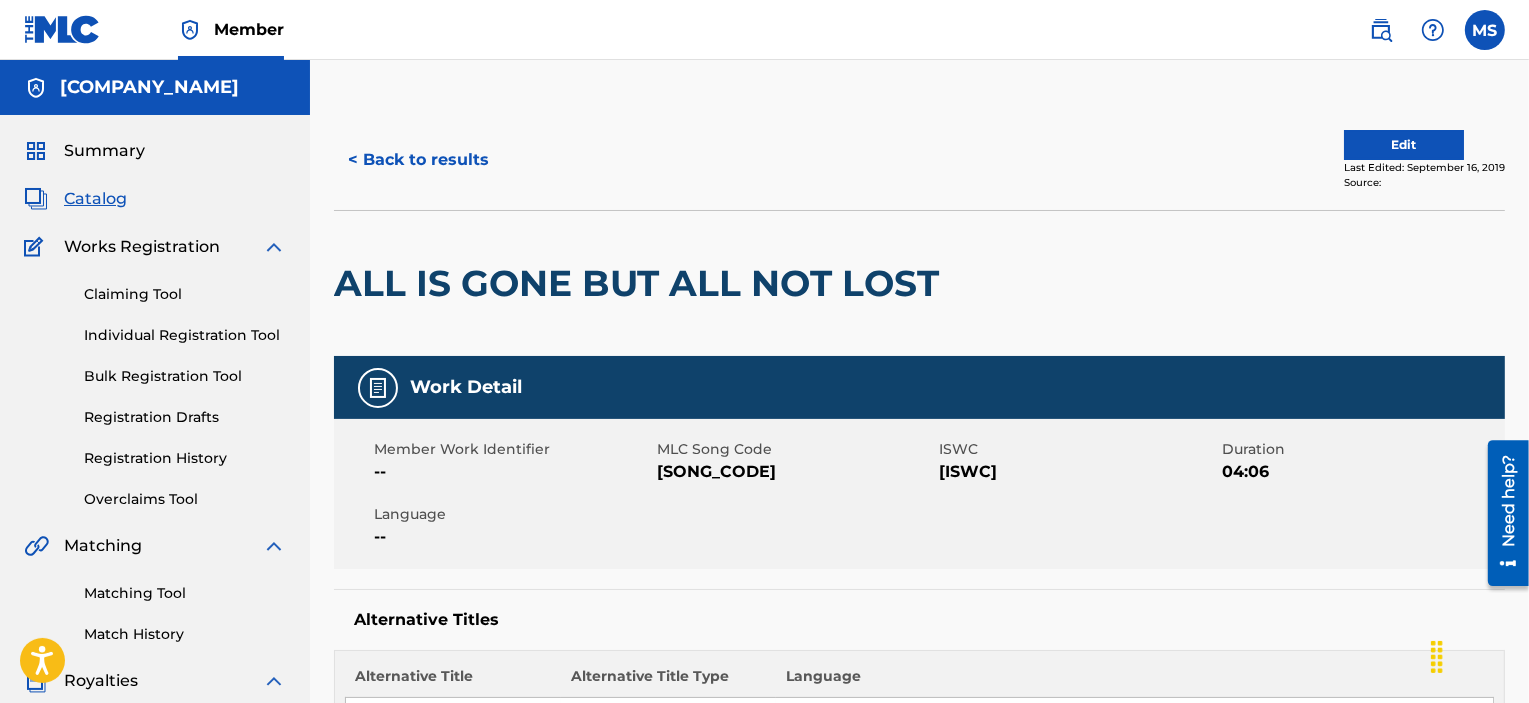 click on "< Back to results" at bounding box center [418, 160] 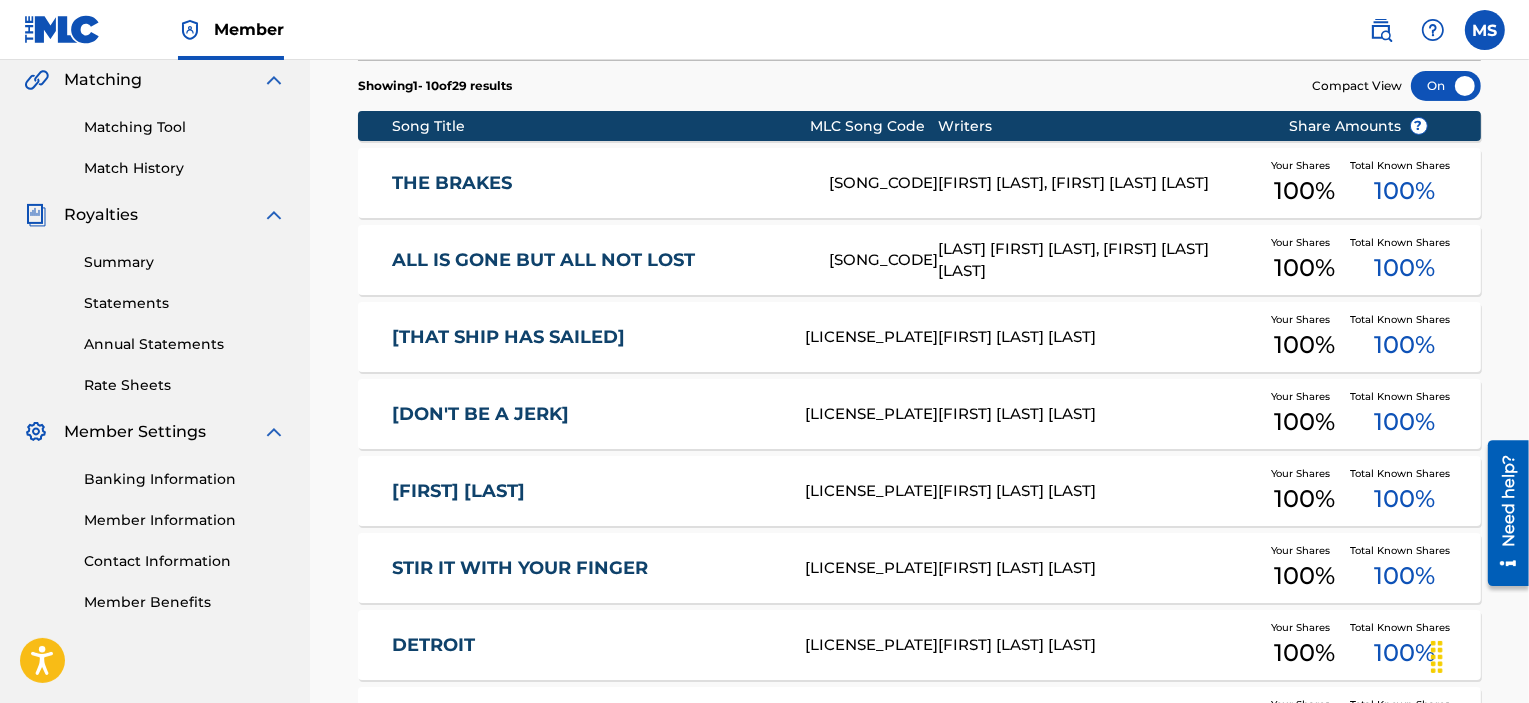 scroll, scrollTop: 872, scrollLeft: 0, axis: vertical 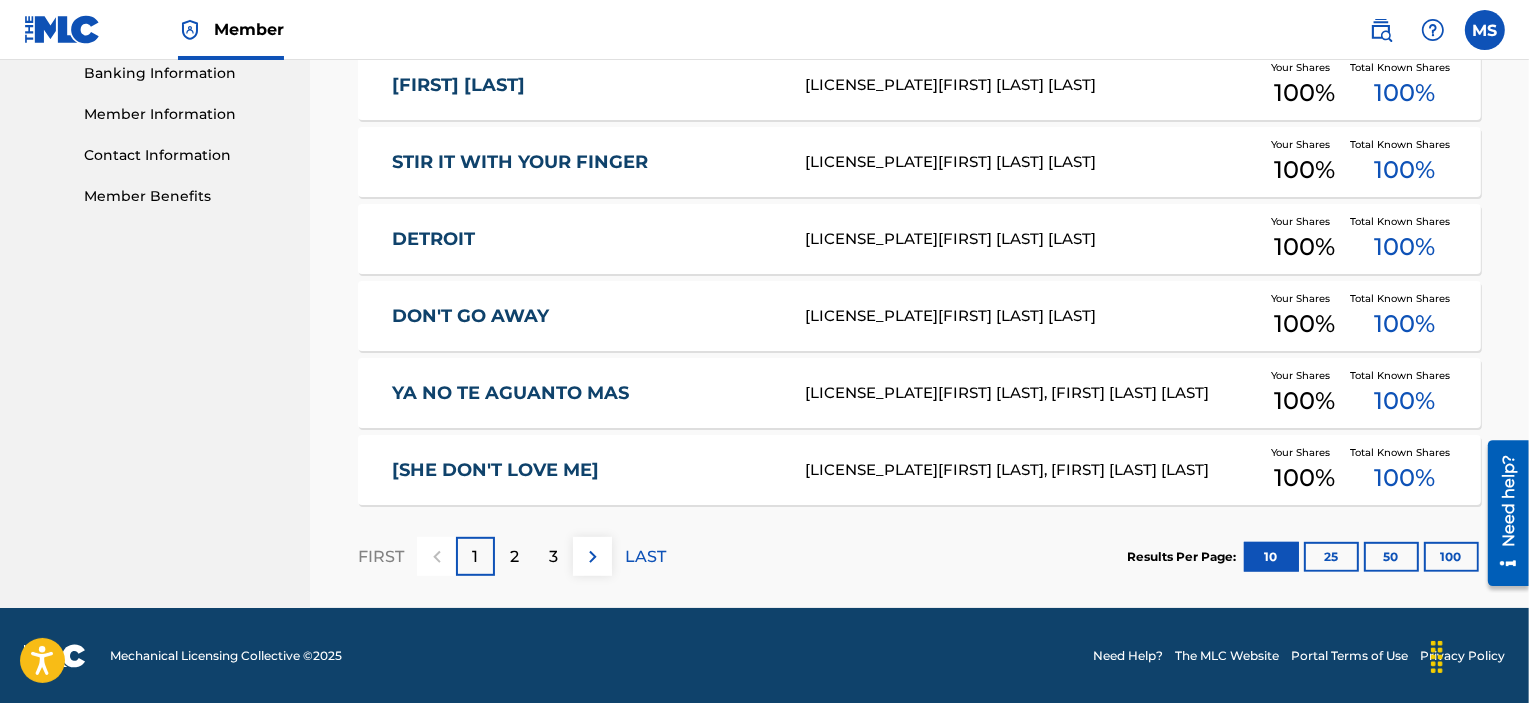 click on "2" at bounding box center [514, 557] 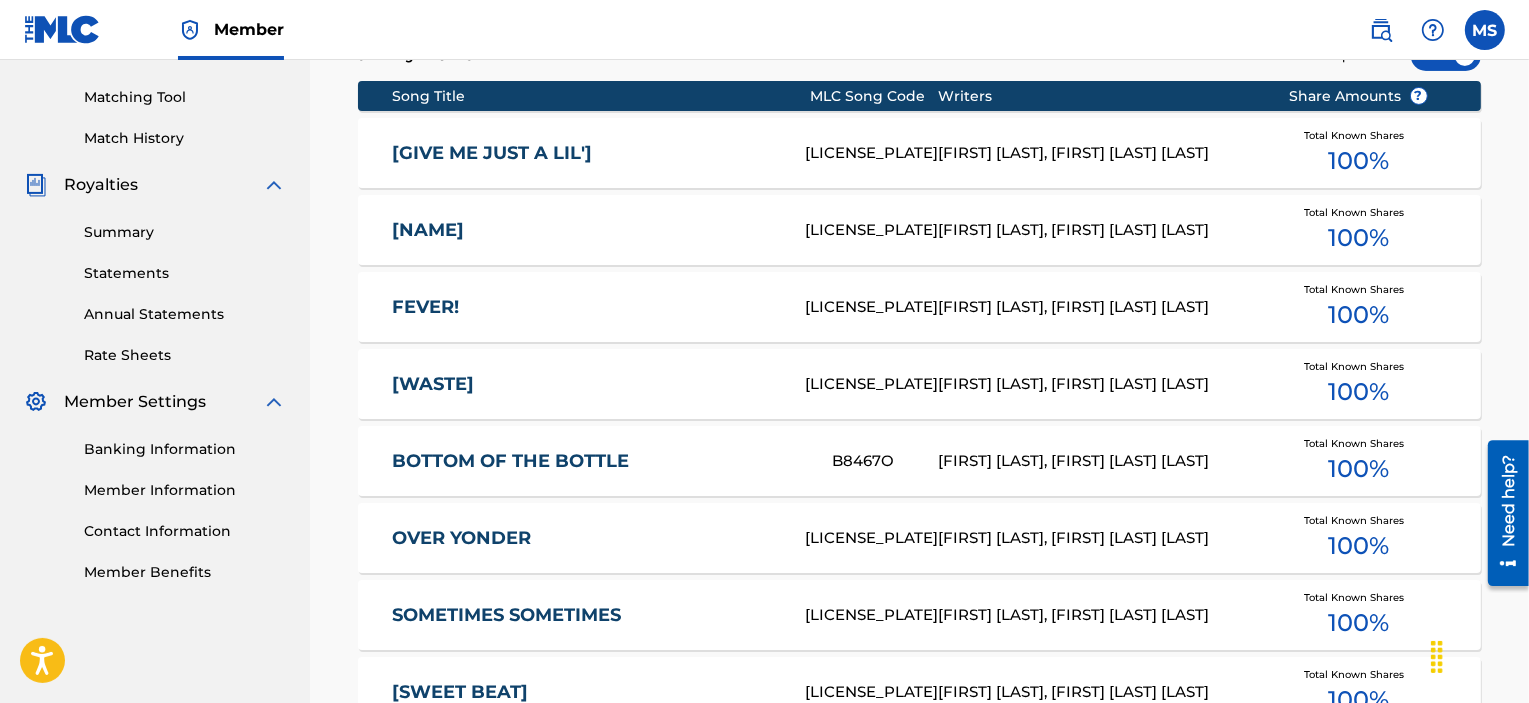scroll, scrollTop: 872, scrollLeft: 0, axis: vertical 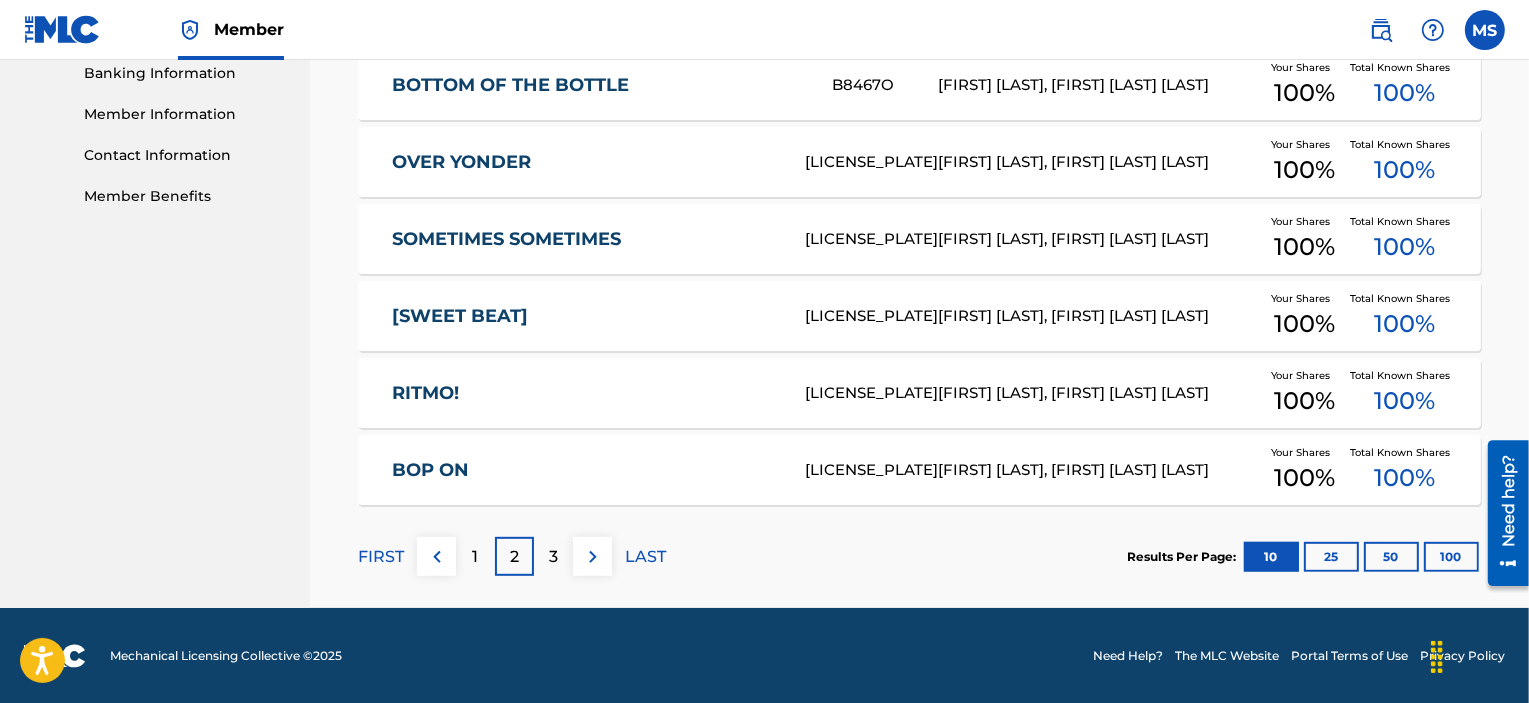click on "SWEET BEAT" at bounding box center (585, 316) 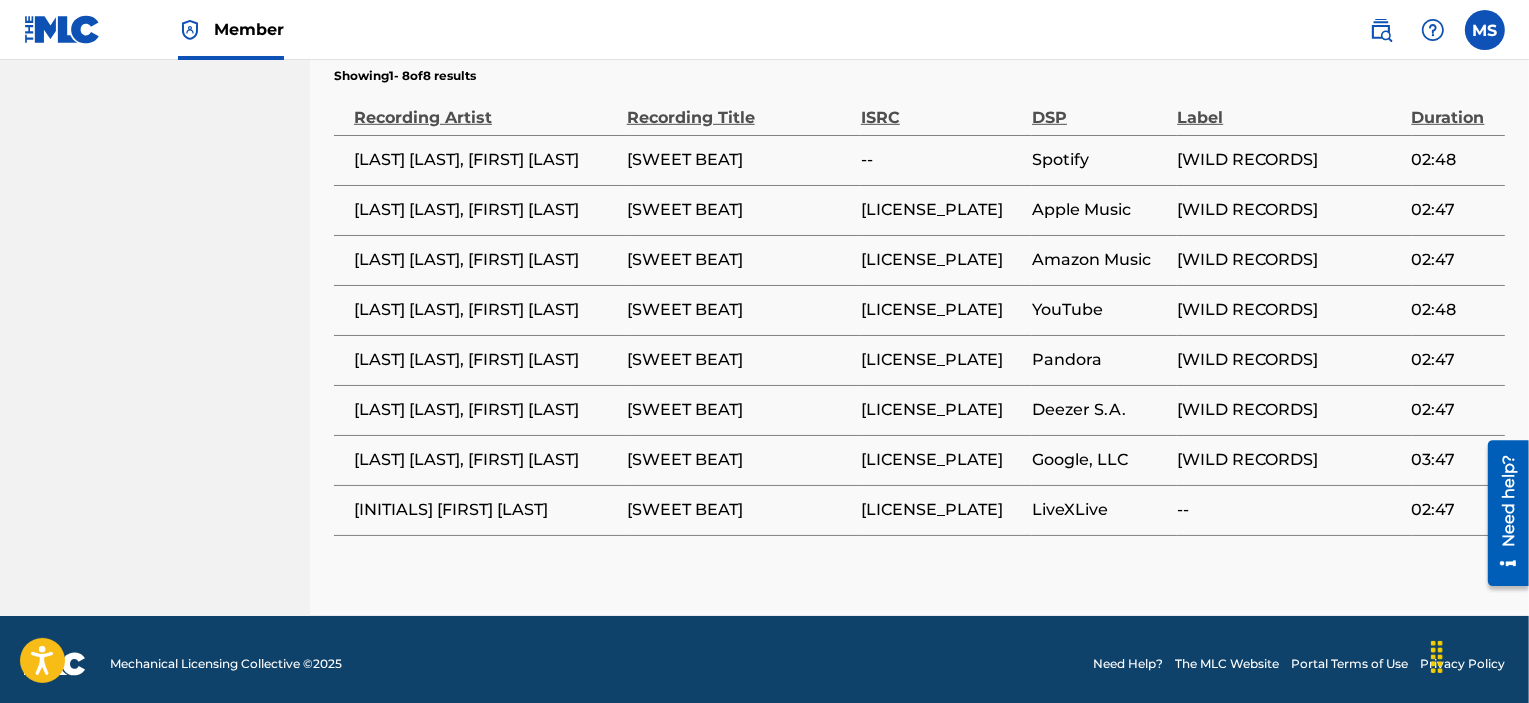 scroll, scrollTop: 0, scrollLeft: 0, axis: both 